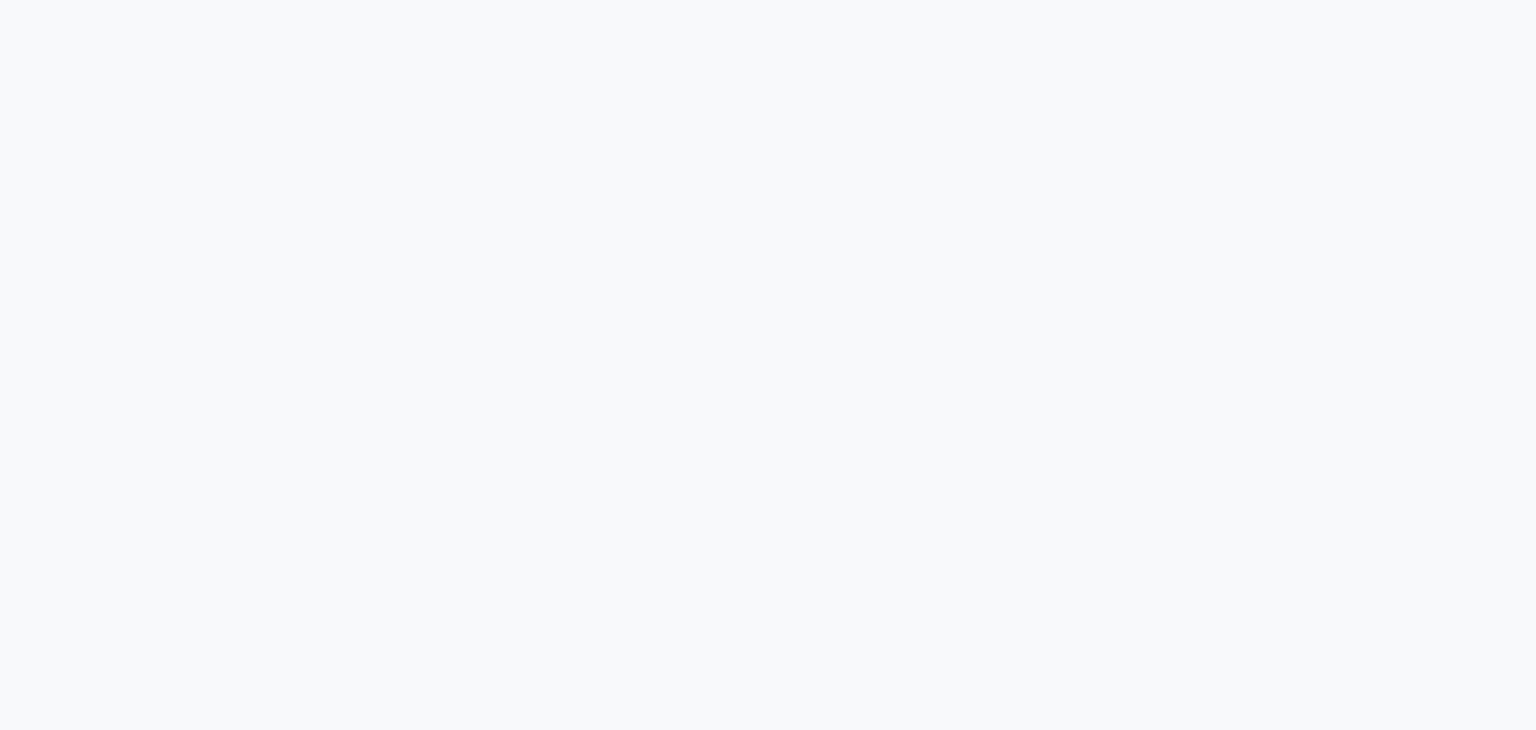 scroll, scrollTop: 0, scrollLeft: 0, axis: both 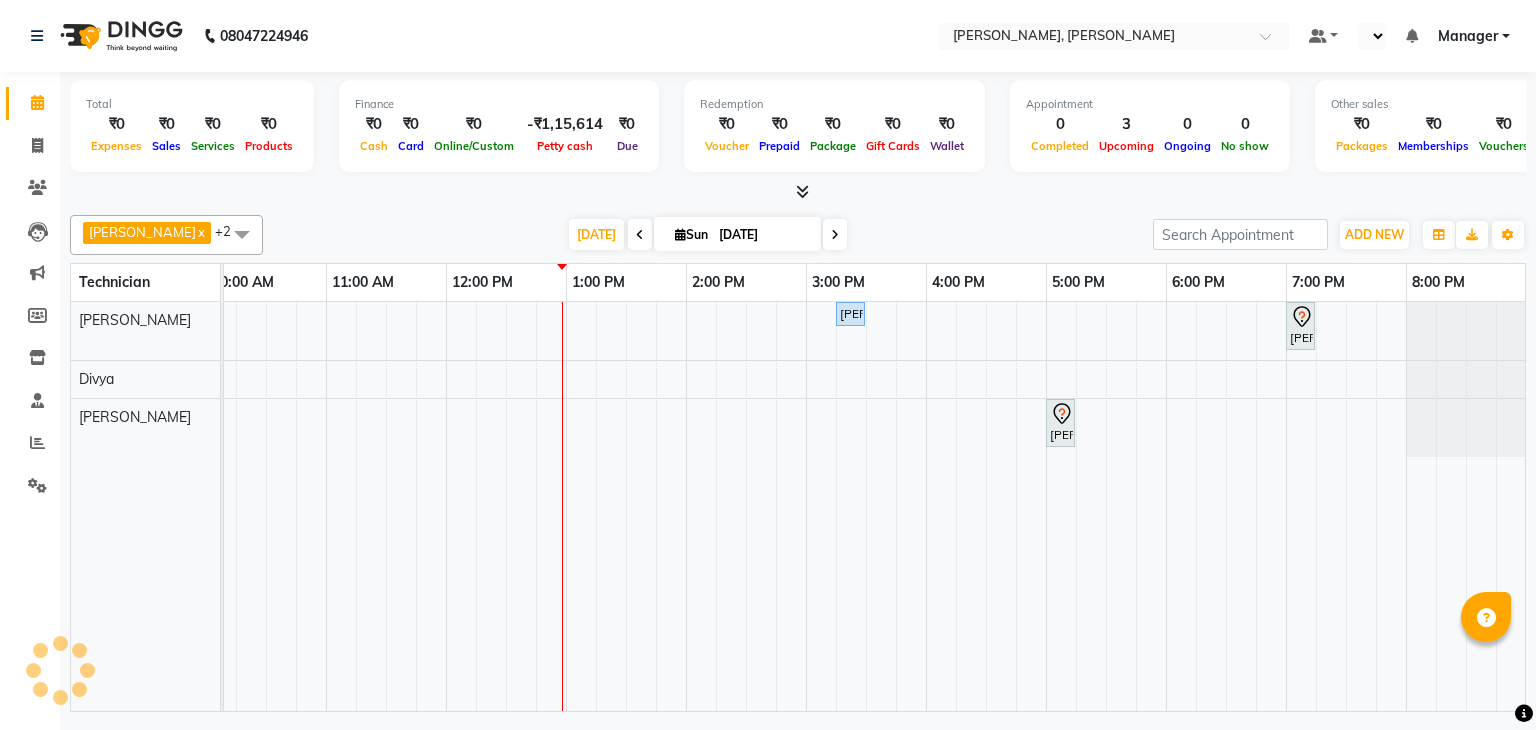 select on "en" 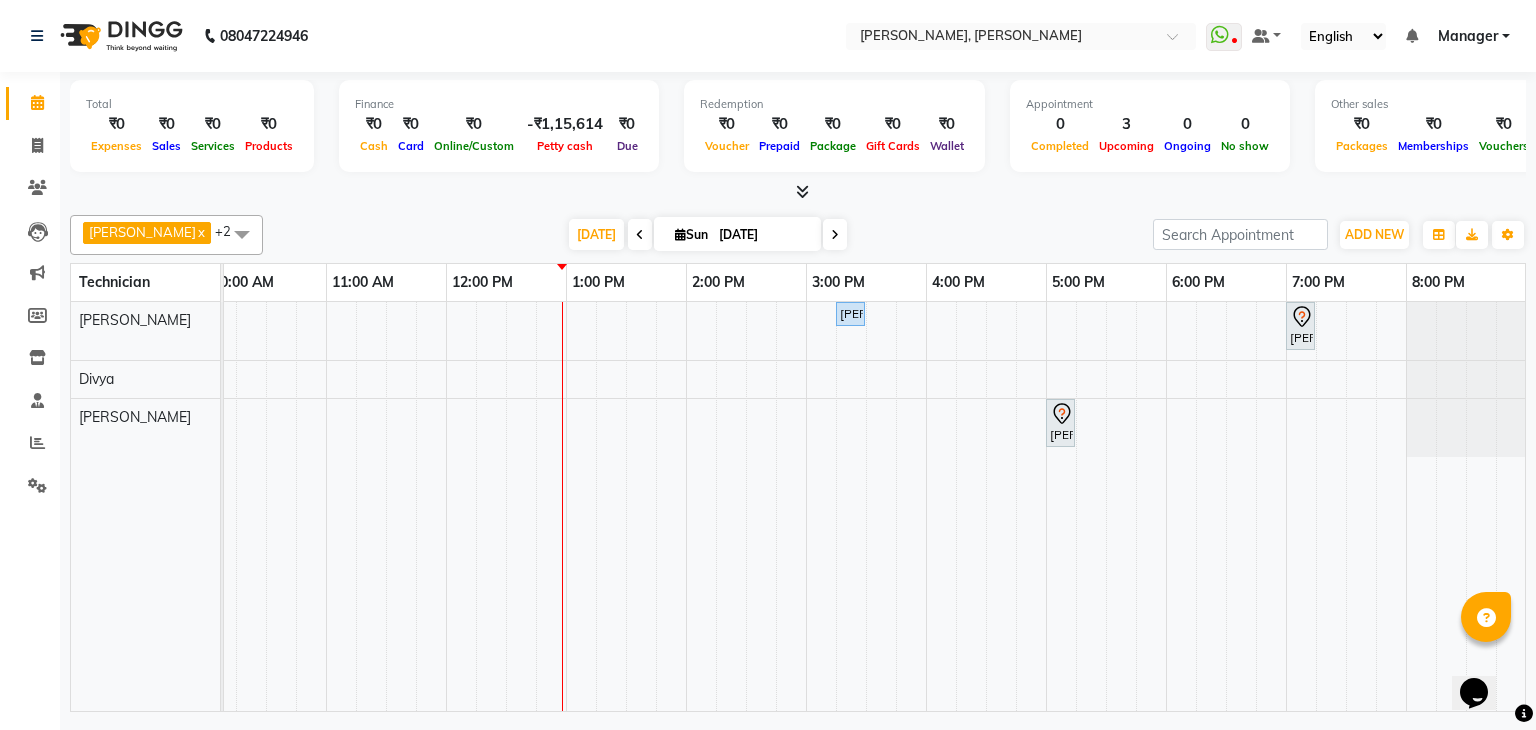 scroll, scrollTop: 0, scrollLeft: 0, axis: both 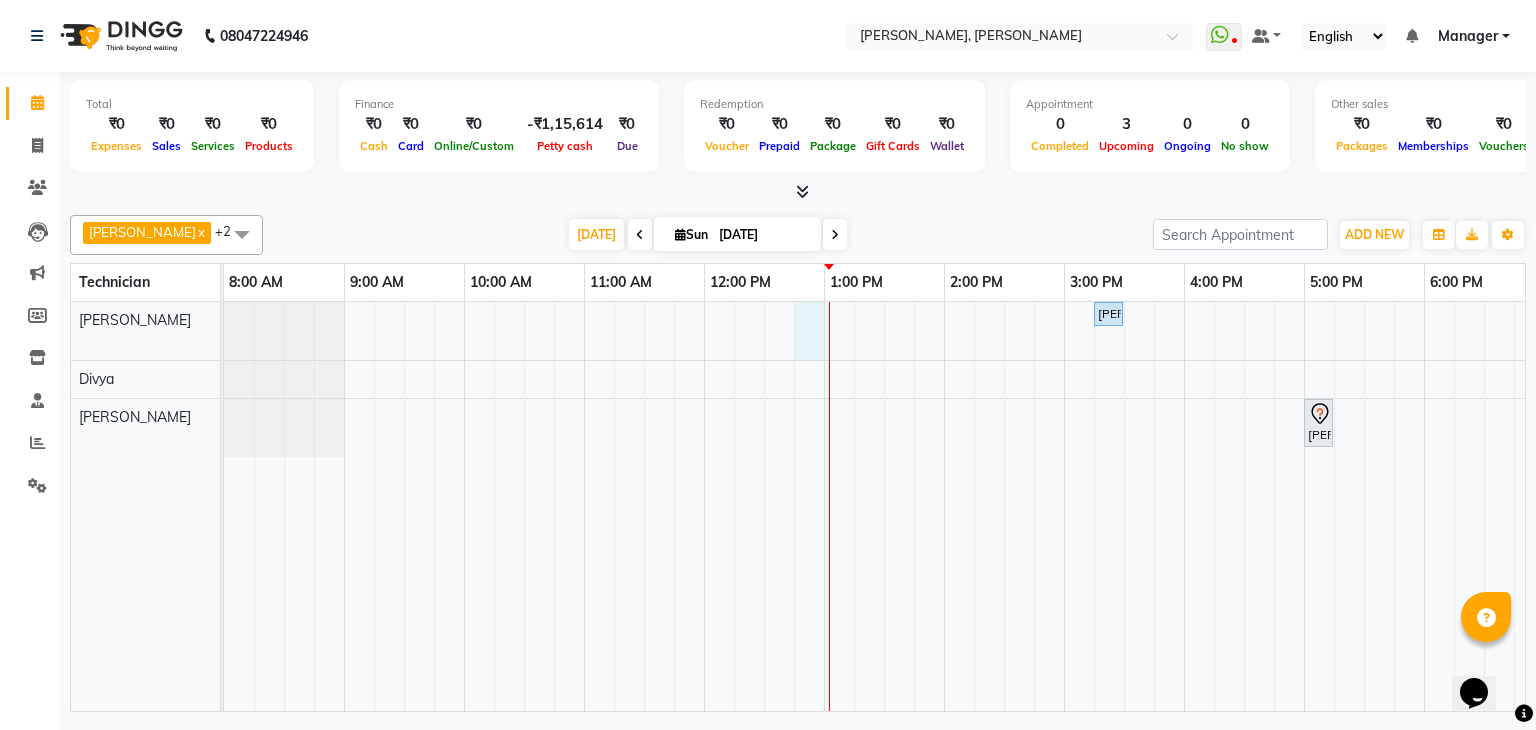 click on "[PERSON_NAME], TK01, 03:15 PM-03:30 PM, Permanent Nail Paint - Solid Color (Hand)             [PERSON_NAME], TK02, 07:00 PM-07:15 PM, Acrylic Extenions + Gel Nail Paint             [PERSON_NAME] K, TK03, 05:00 PM-05:15 PM, Permanent Nail Paint - Solid Color (Hand)" at bounding box center (1004, 506) 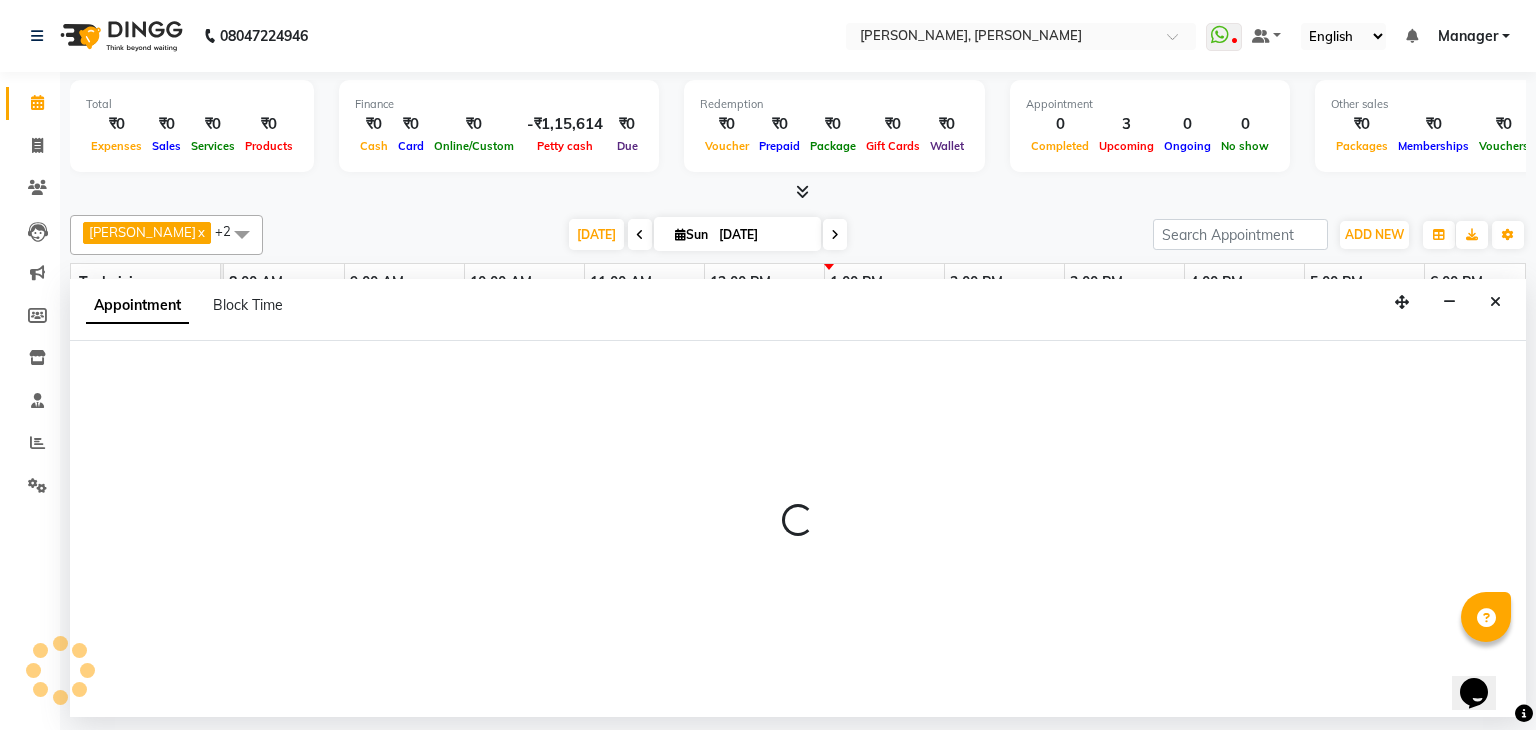 select on "54412" 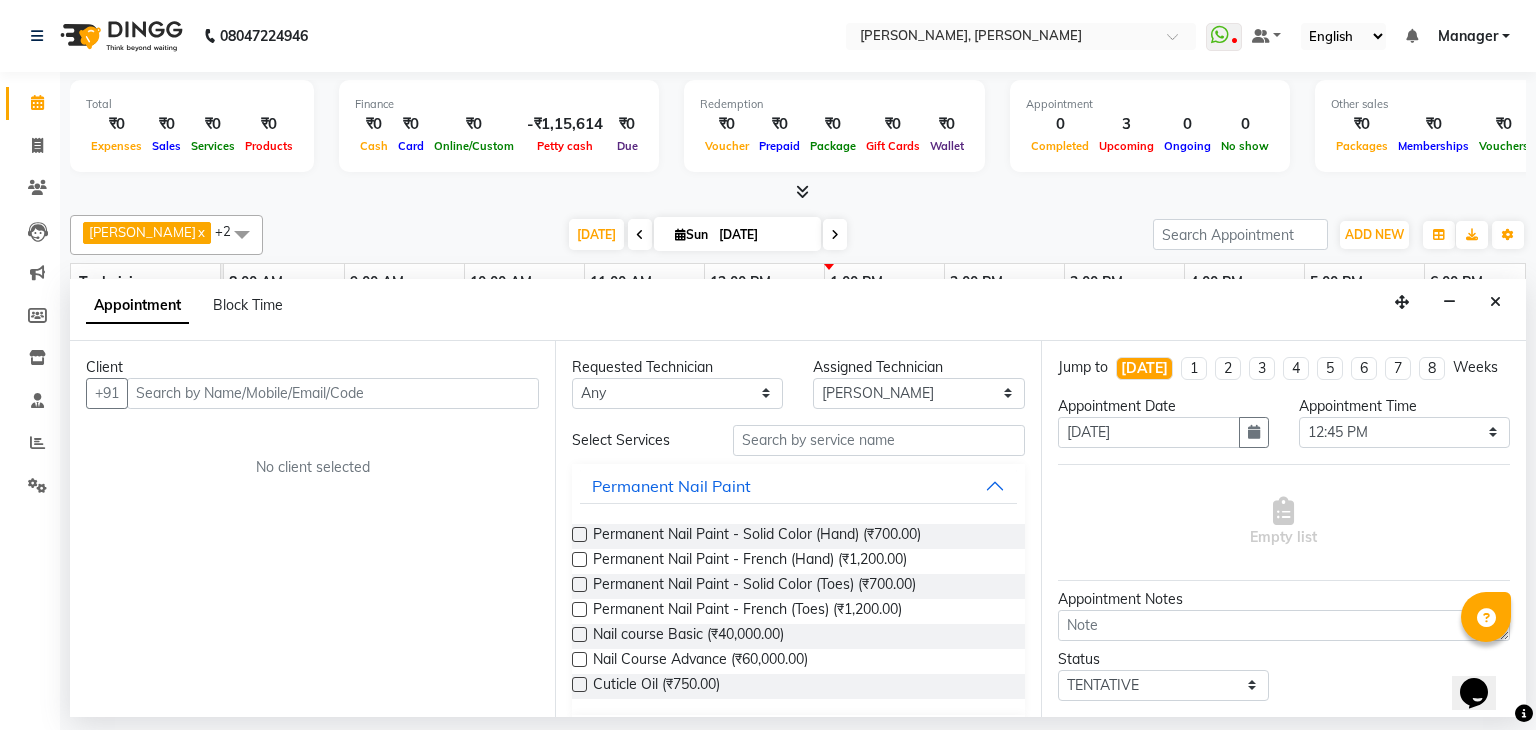 click at bounding box center (333, 393) 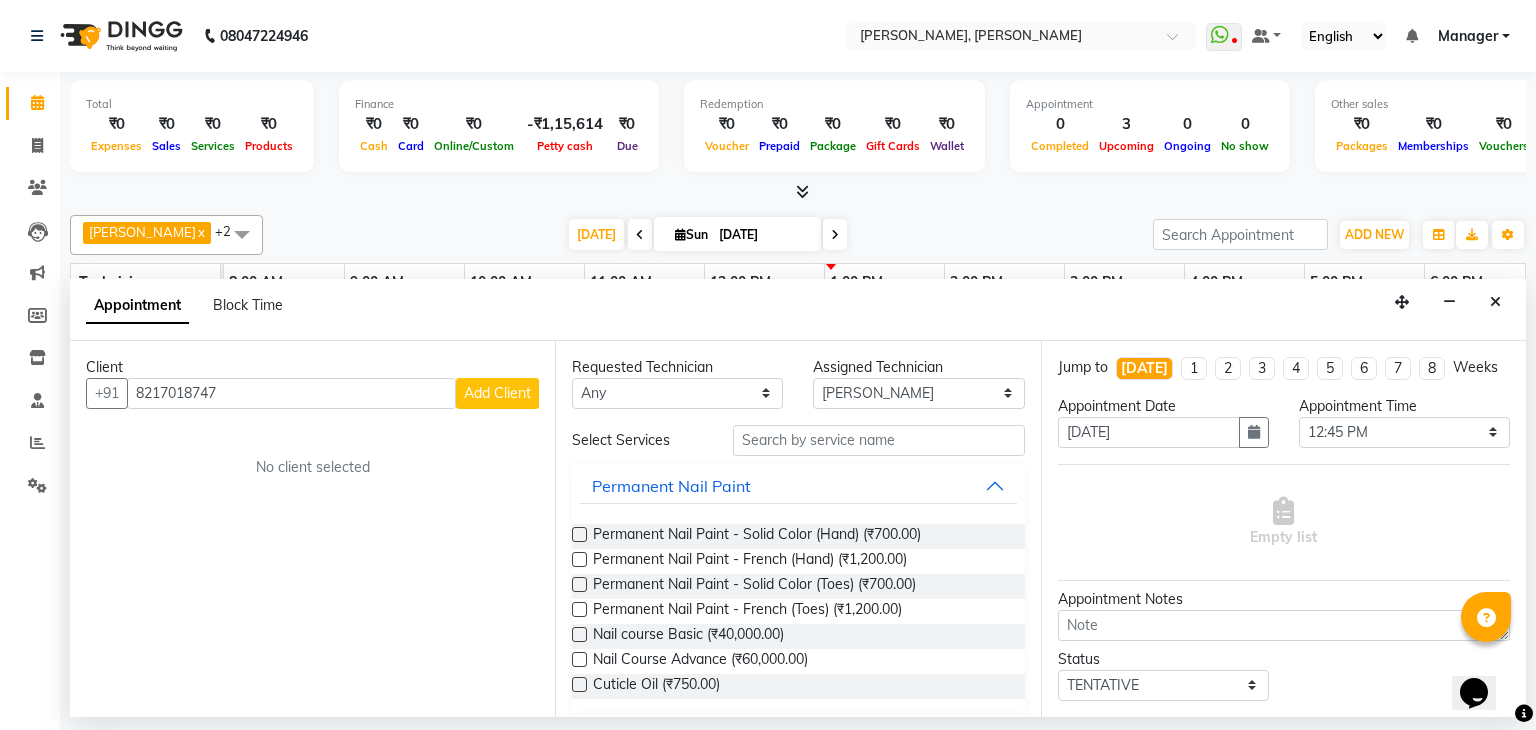 type on "8217018747" 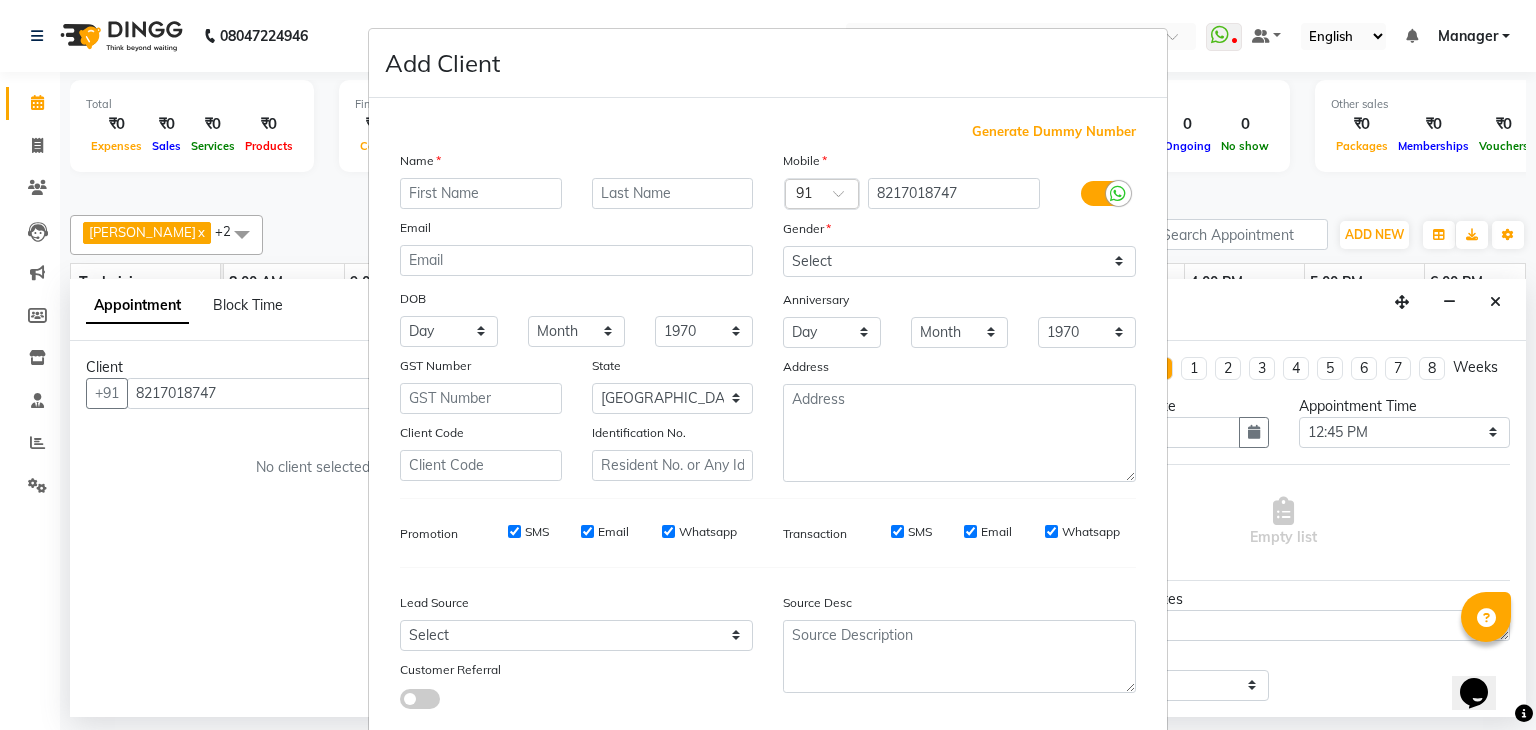 click at bounding box center [481, 193] 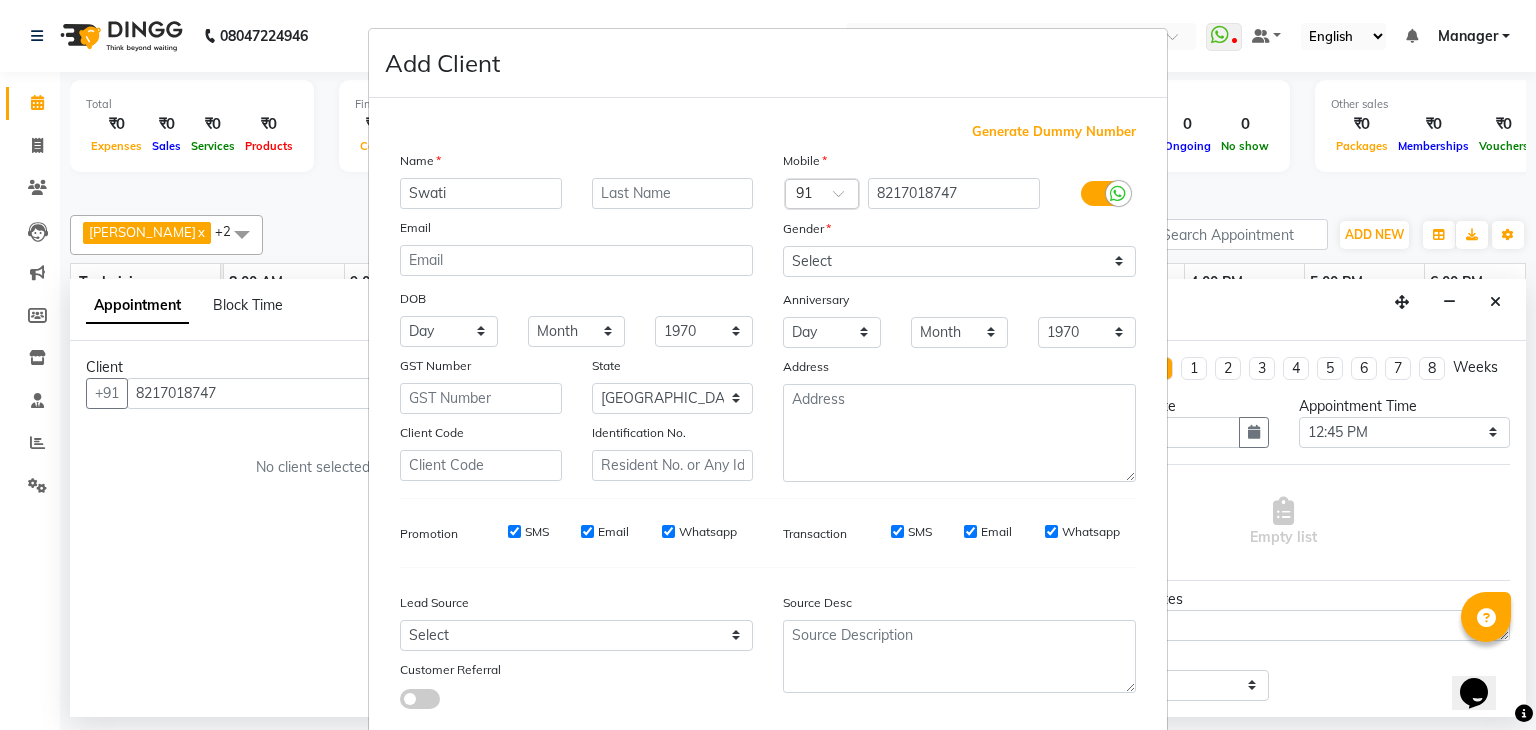 type on "Swati" 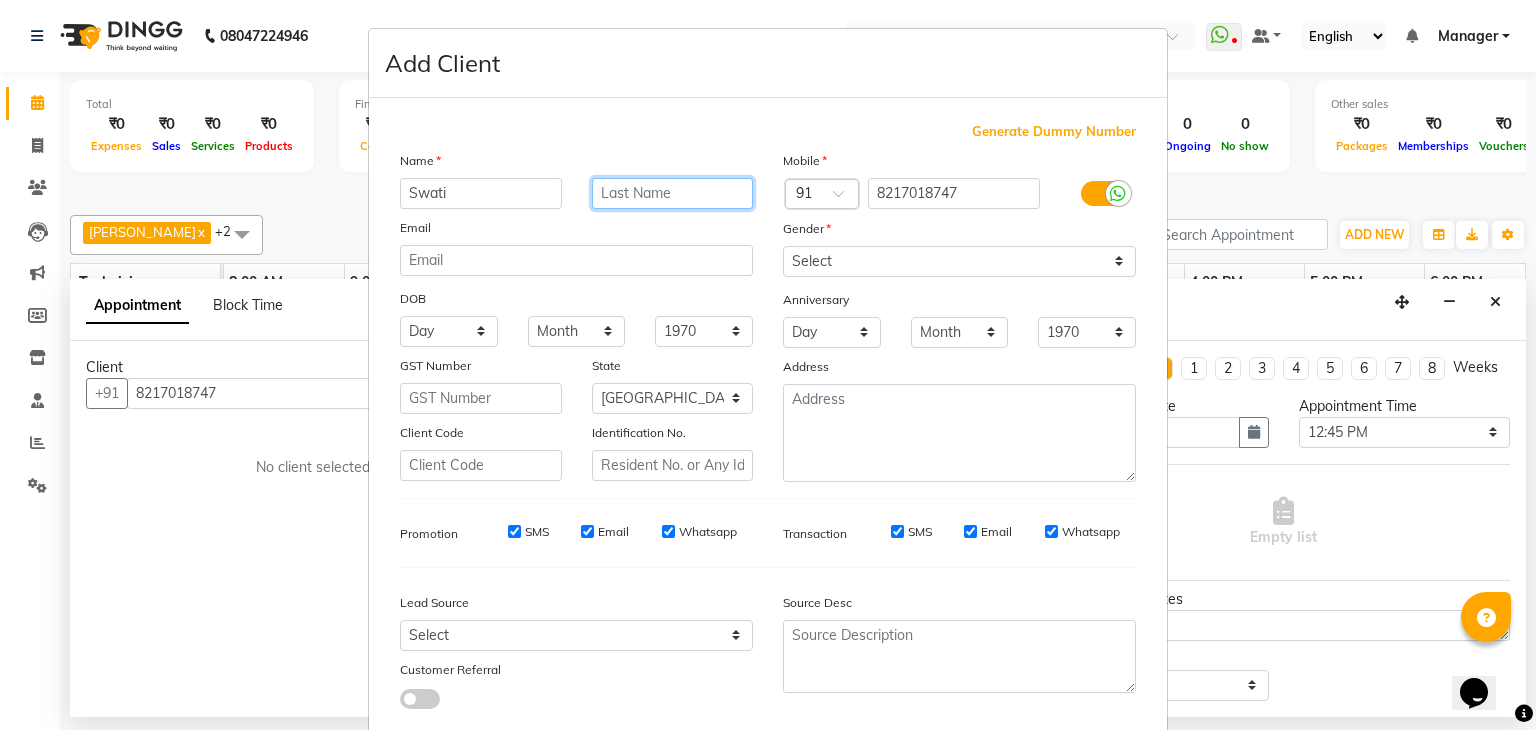 click at bounding box center (673, 193) 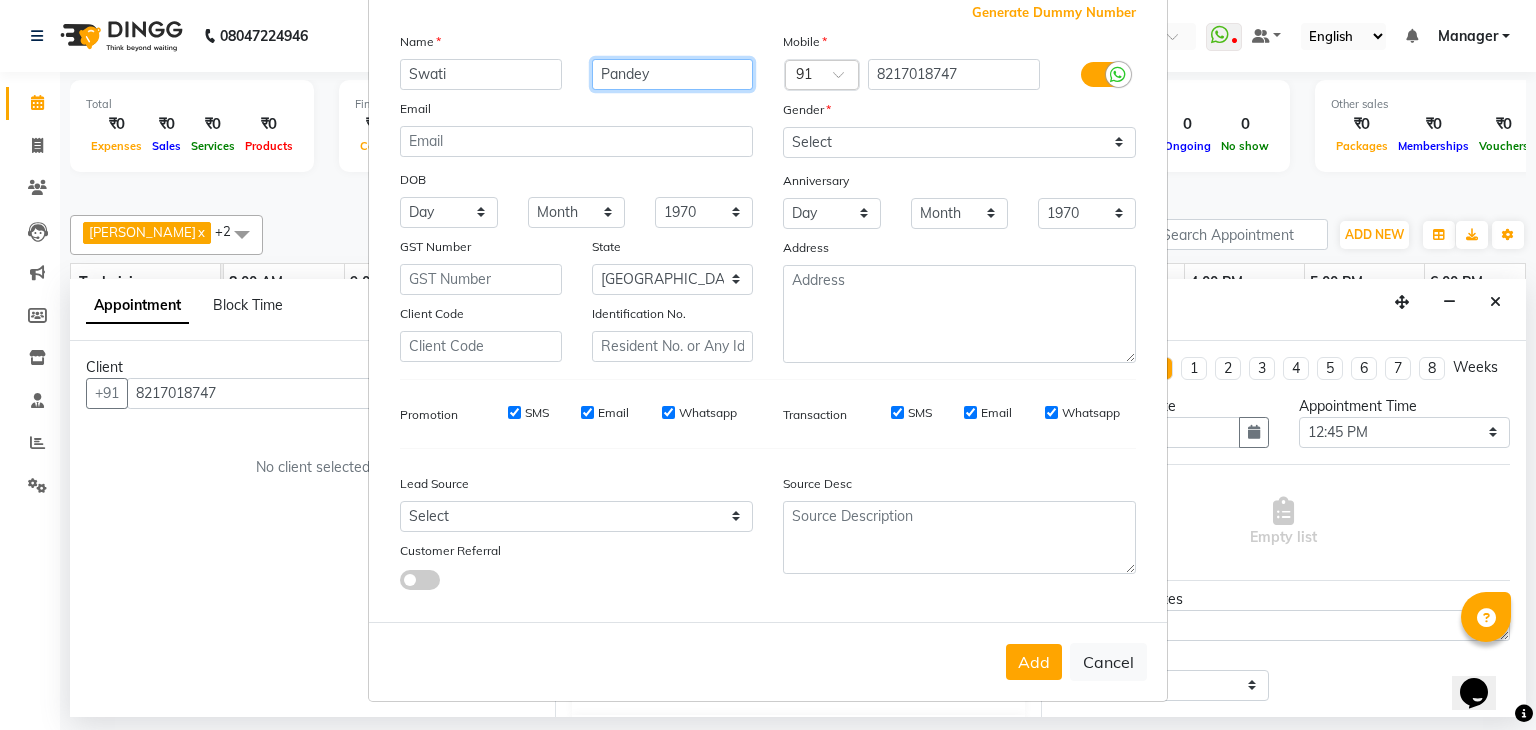 scroll, scrollTop: 55, scrollLeft: 0, axis: vertical 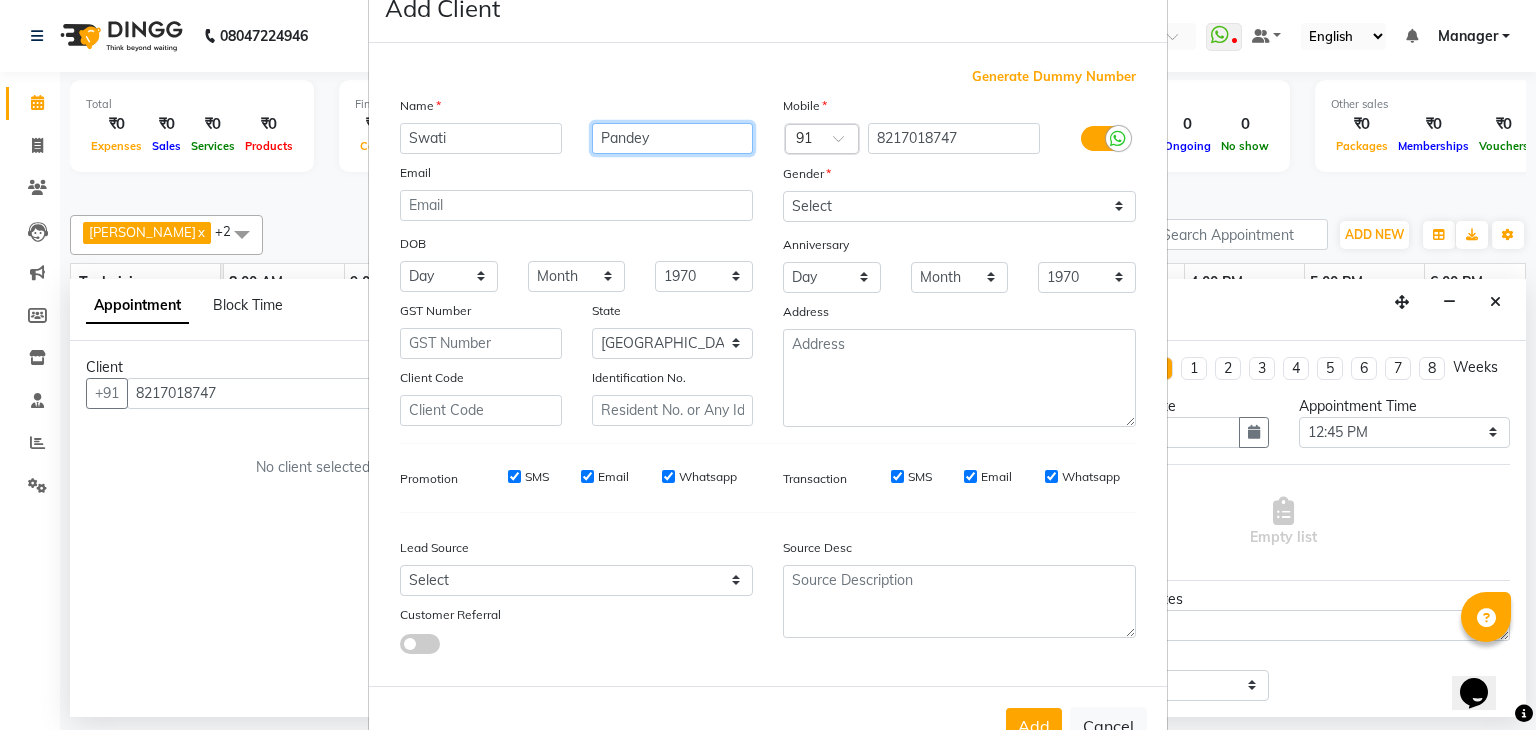 type on "Pandey" 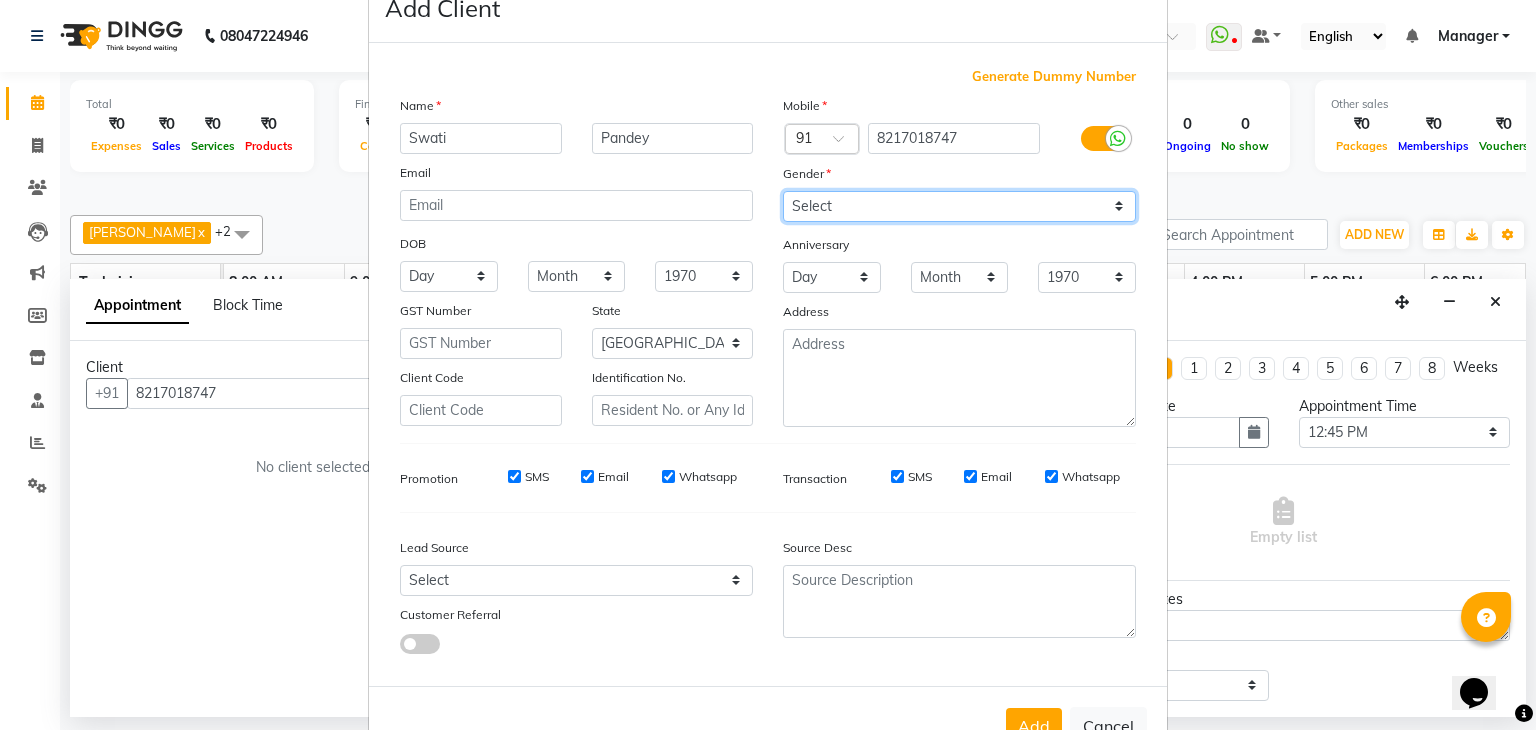 click on "Select [DEMOGRAPHIC_DATA] [DEMOGRAPHIC_DATA] Other Prefer Not To Say" at bounding box center [959, 206] 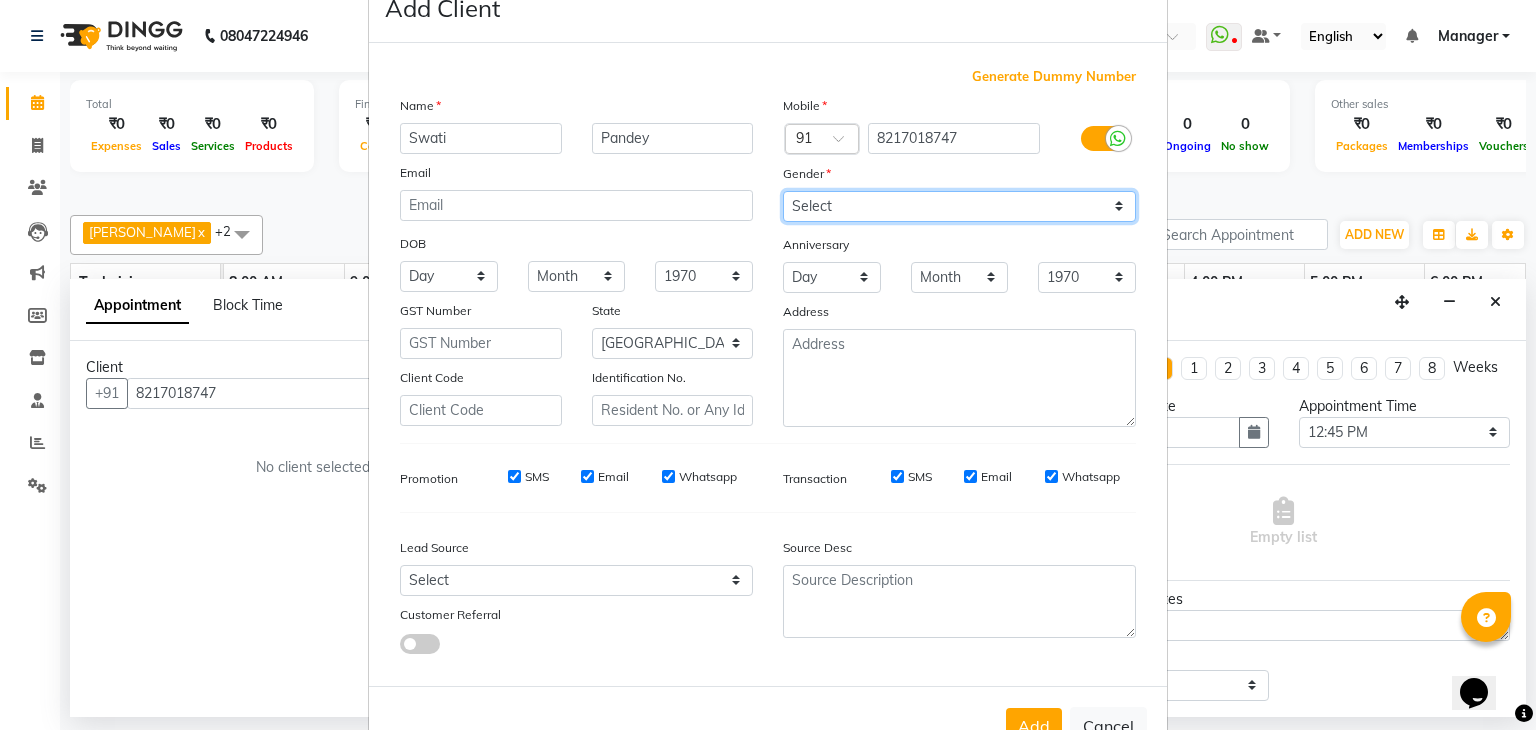 scroll, scrollTop: 127, scrollLeft: 0, axis: vertical 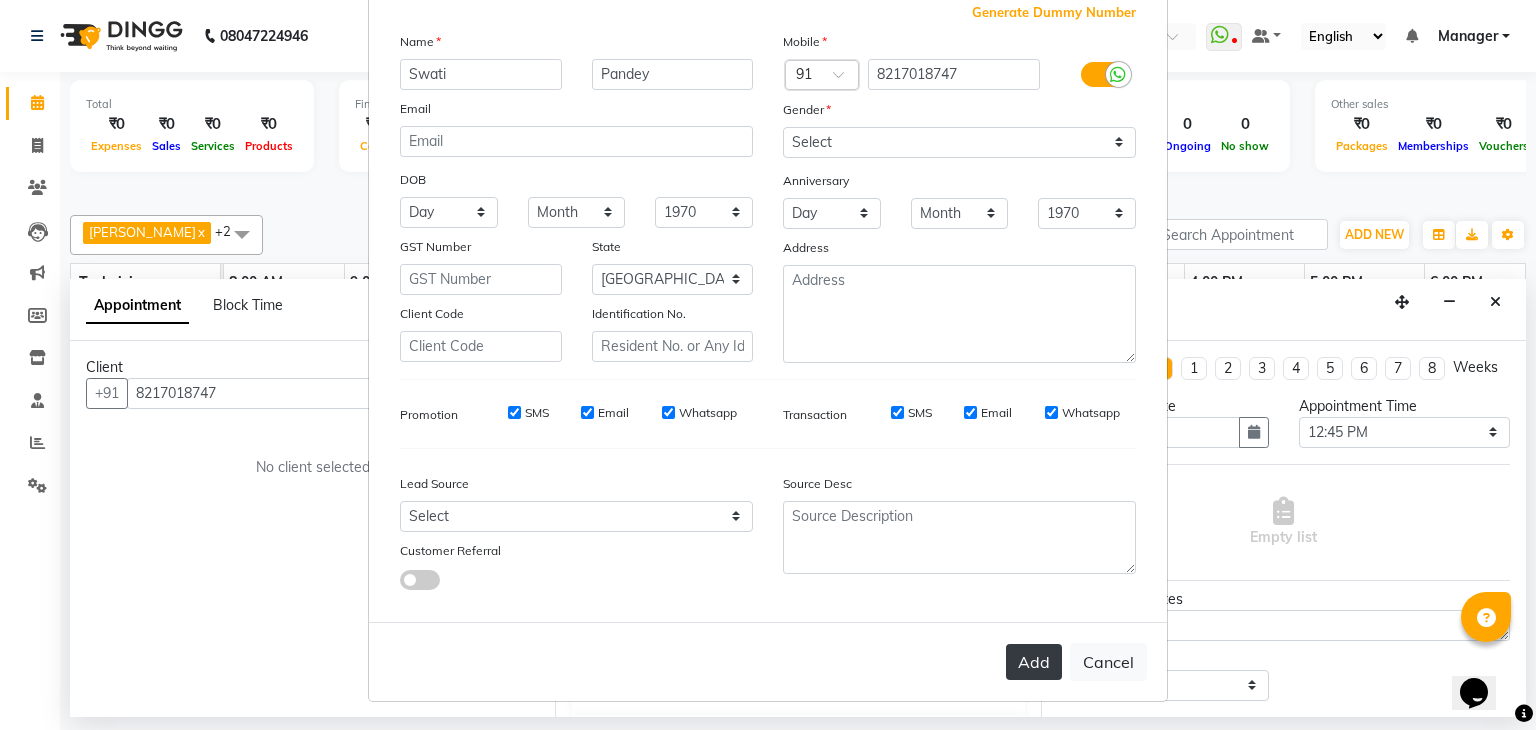 click on "Add" at bounding box center (1034, 662) 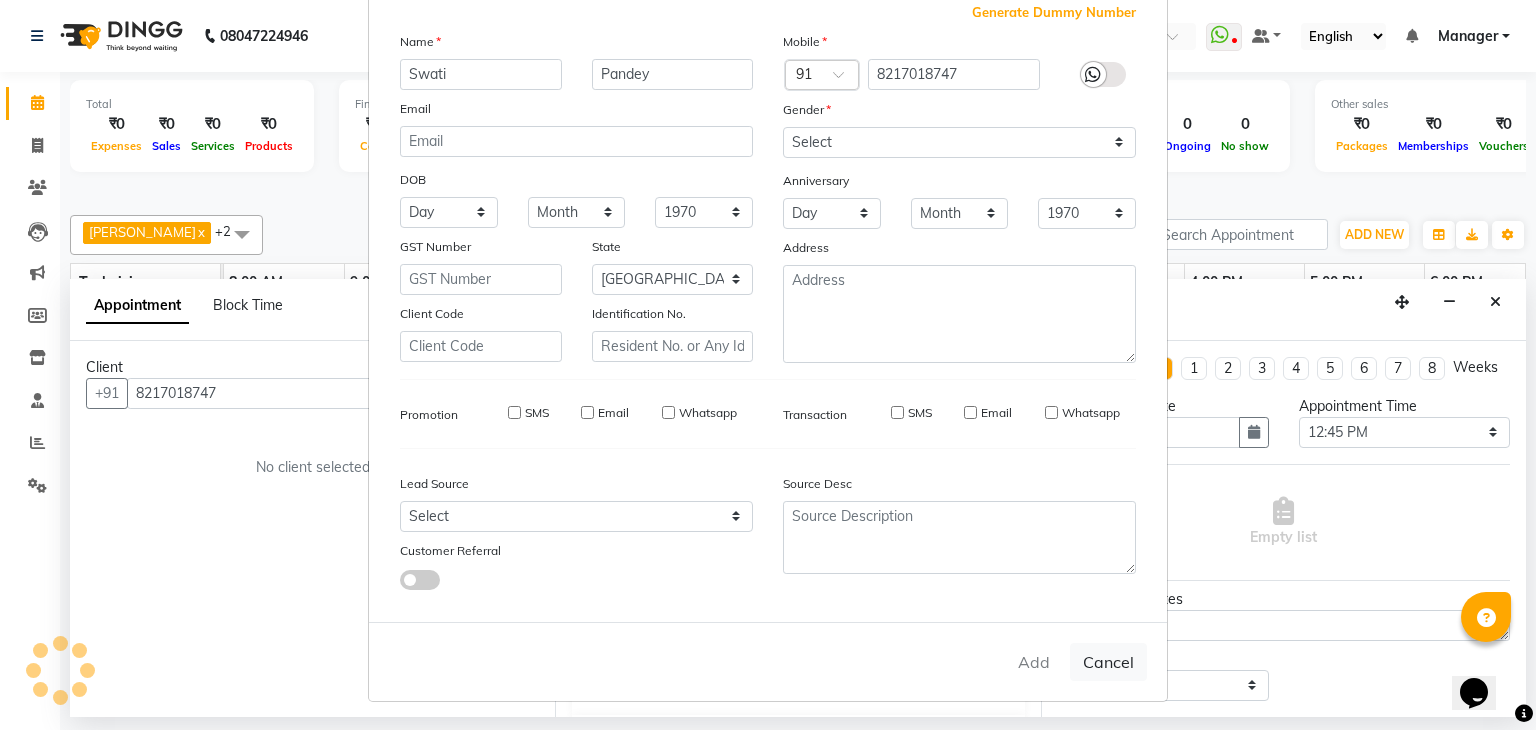 type on "82******47" 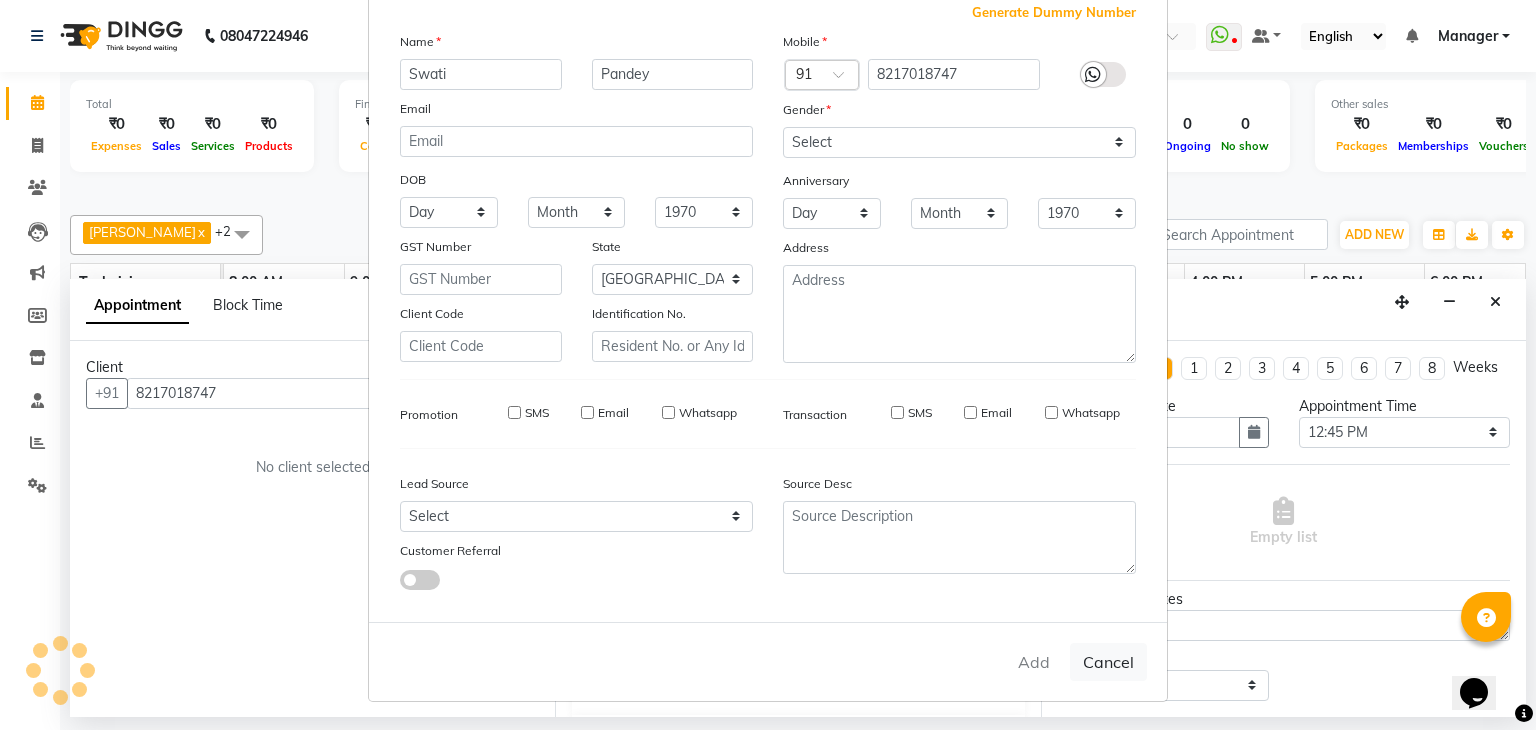 type 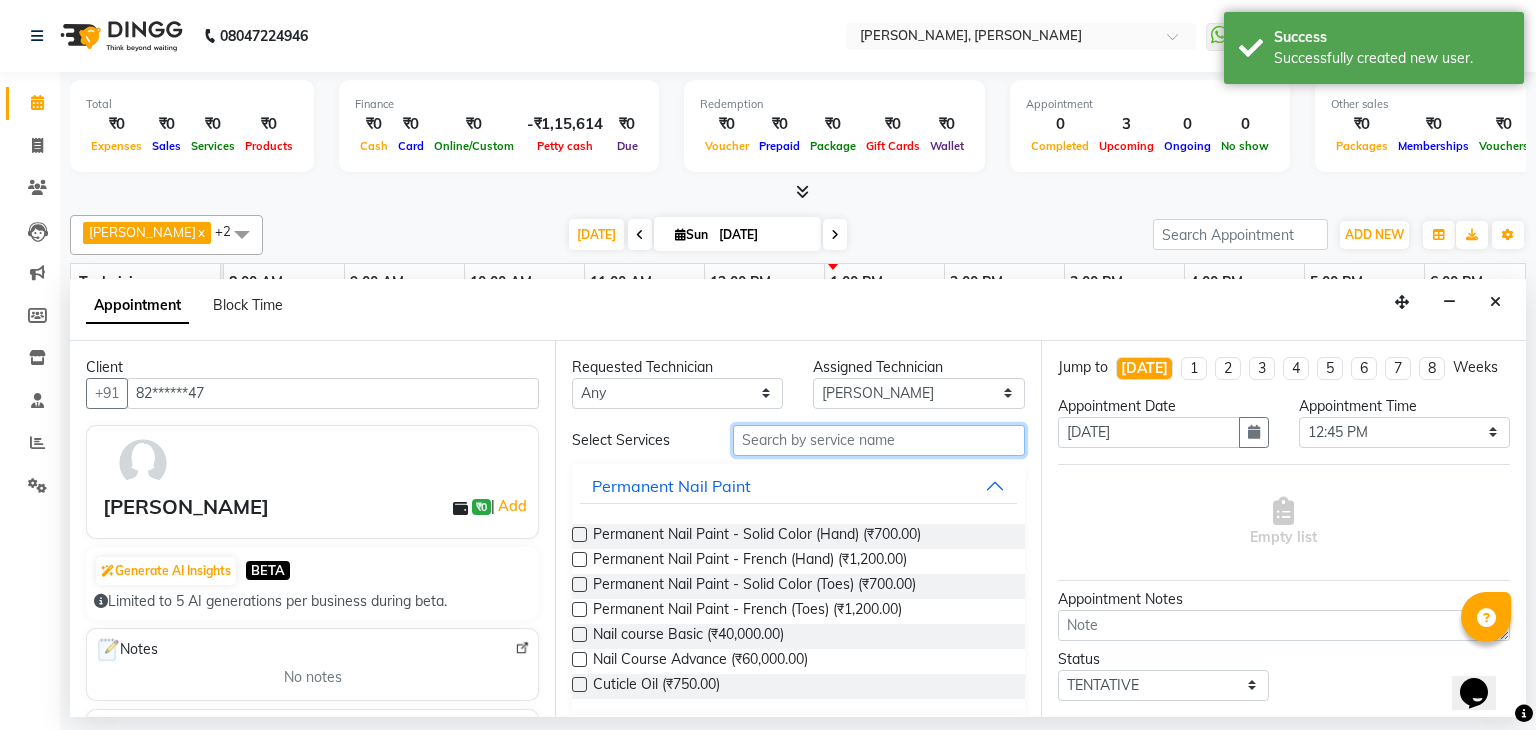 click at bounding box center [879, 440] 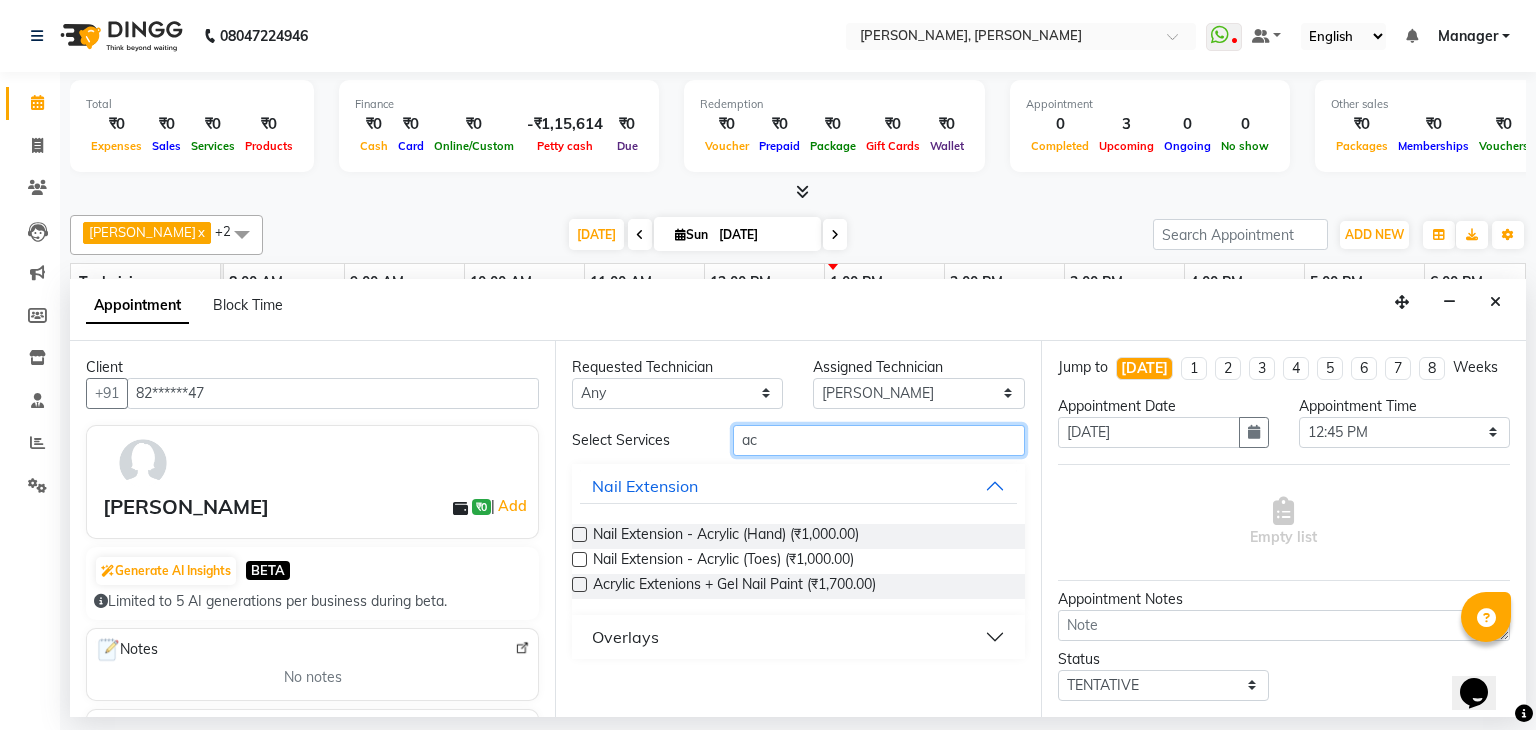 type on "a" 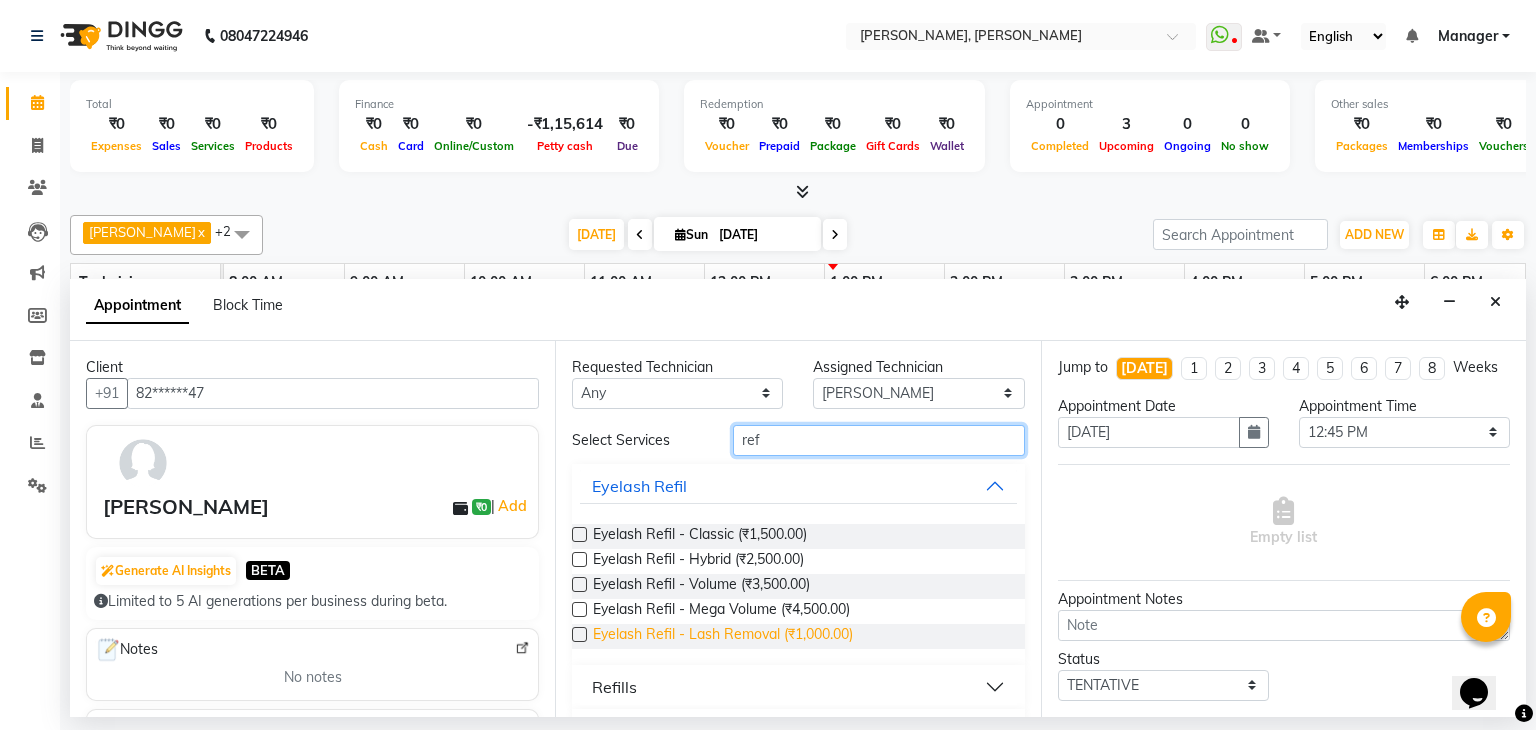scroll, scrollTop: 52, scrollLeft: 0, axis: vertical 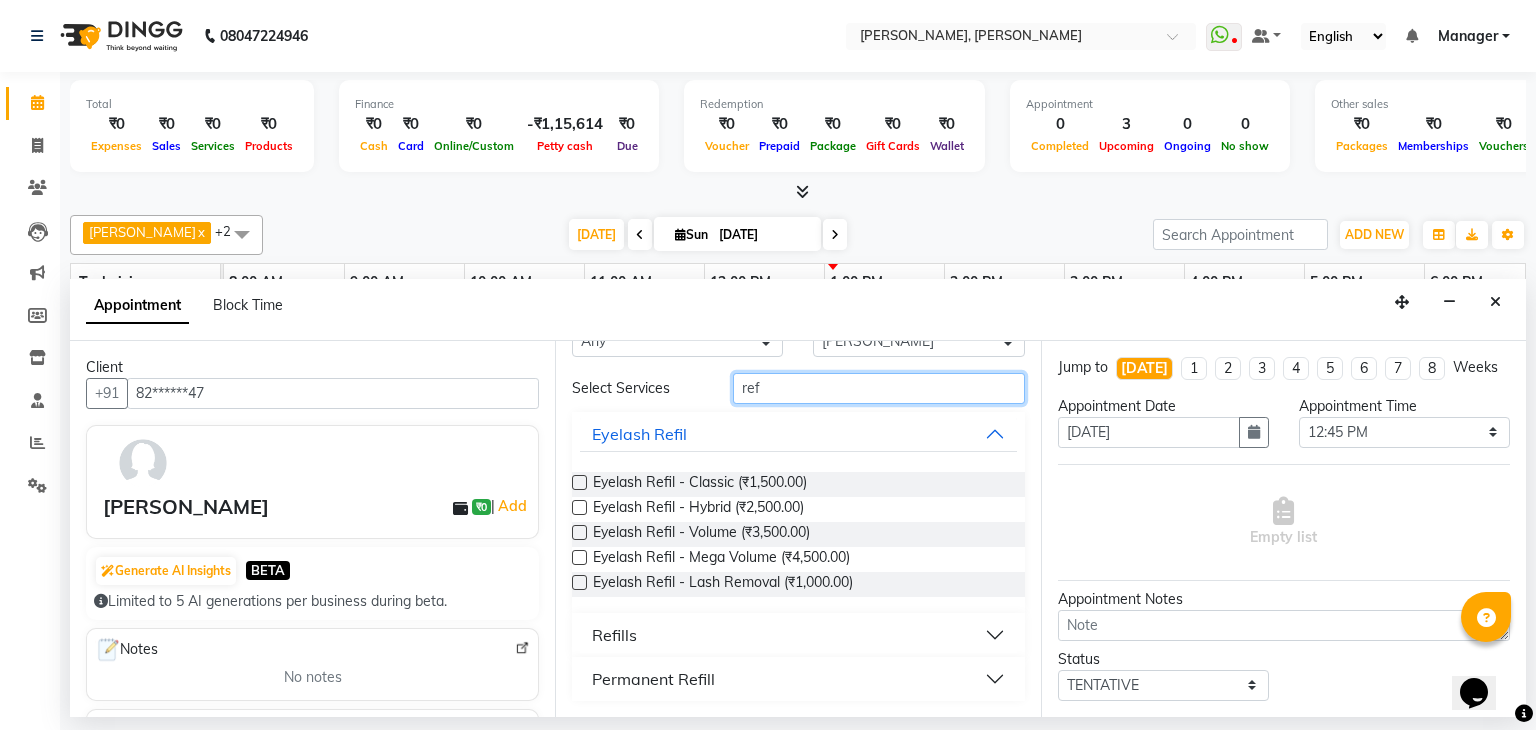 type on "ref" 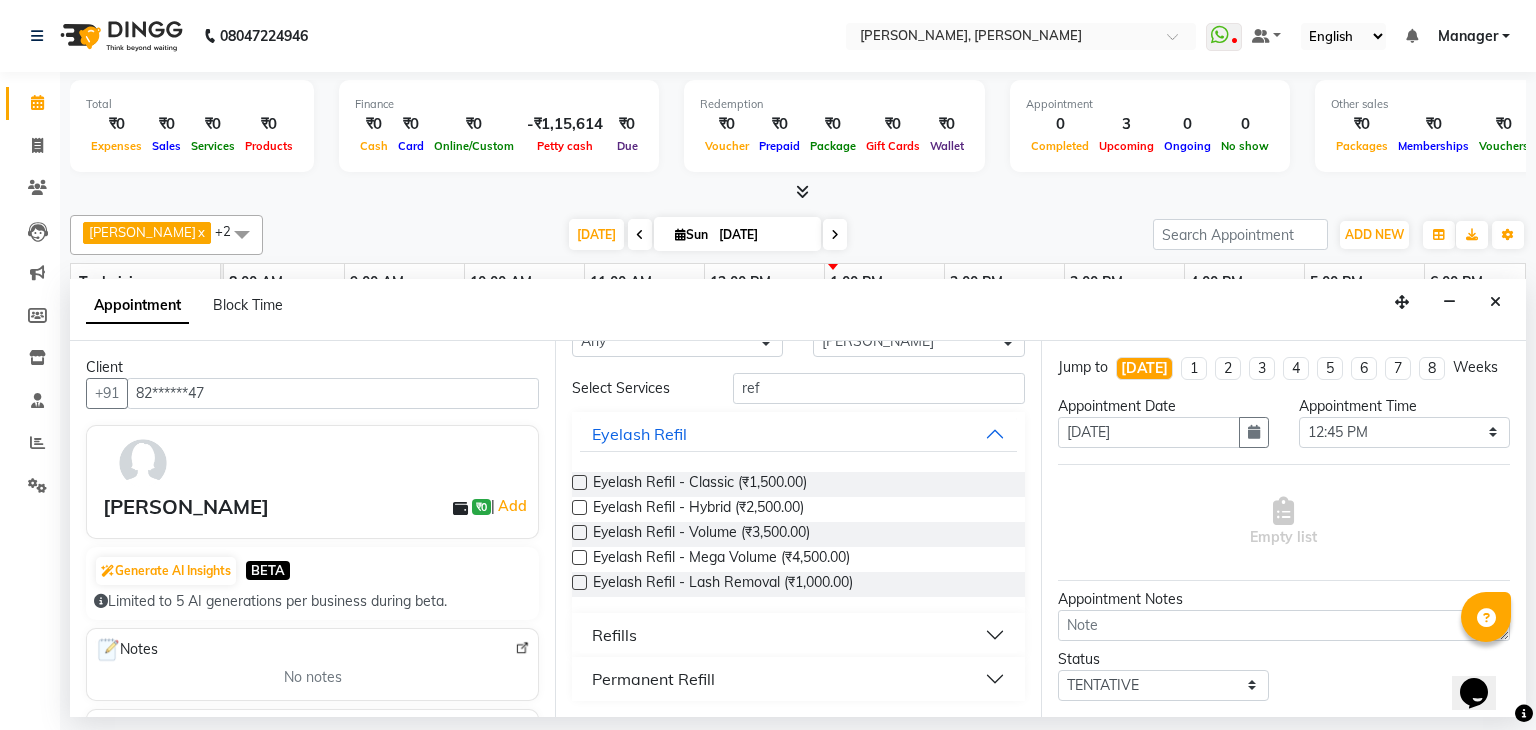 click on "Refills" at bounding box center (798, 635) 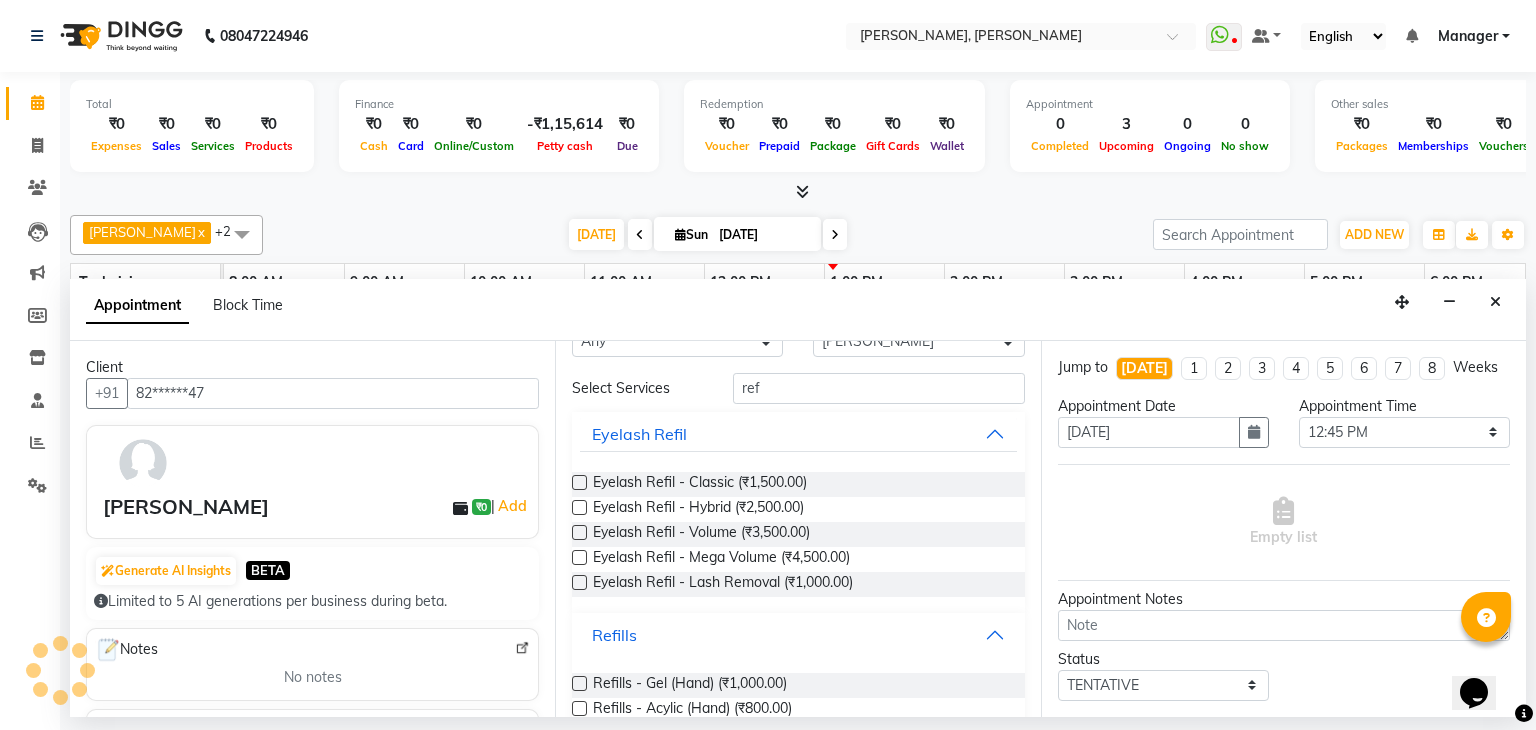 scroll, scrollTop: 184, scrollLeft: 0, axis: vertical 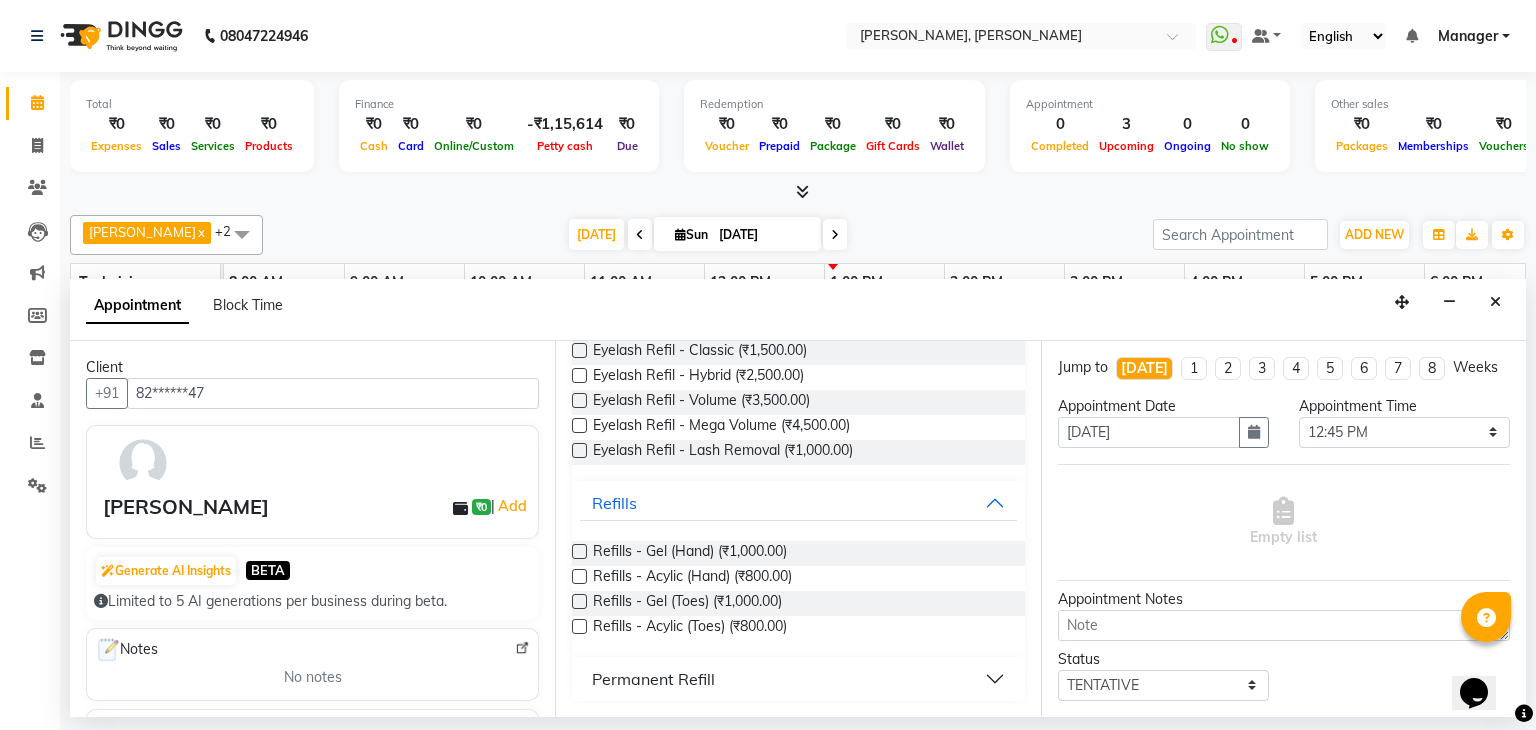 click at bounding box center [579, 576] 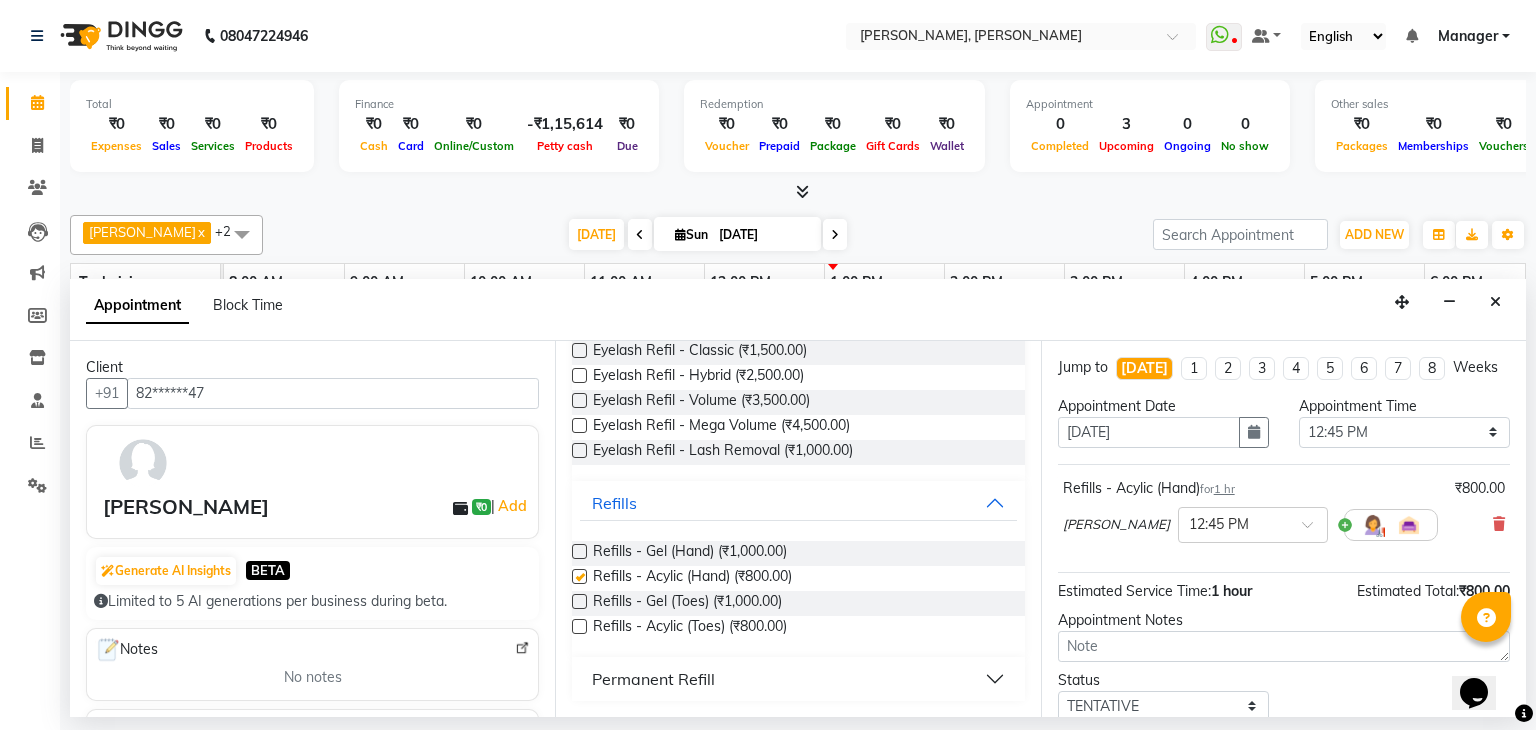 checkbox on "false" 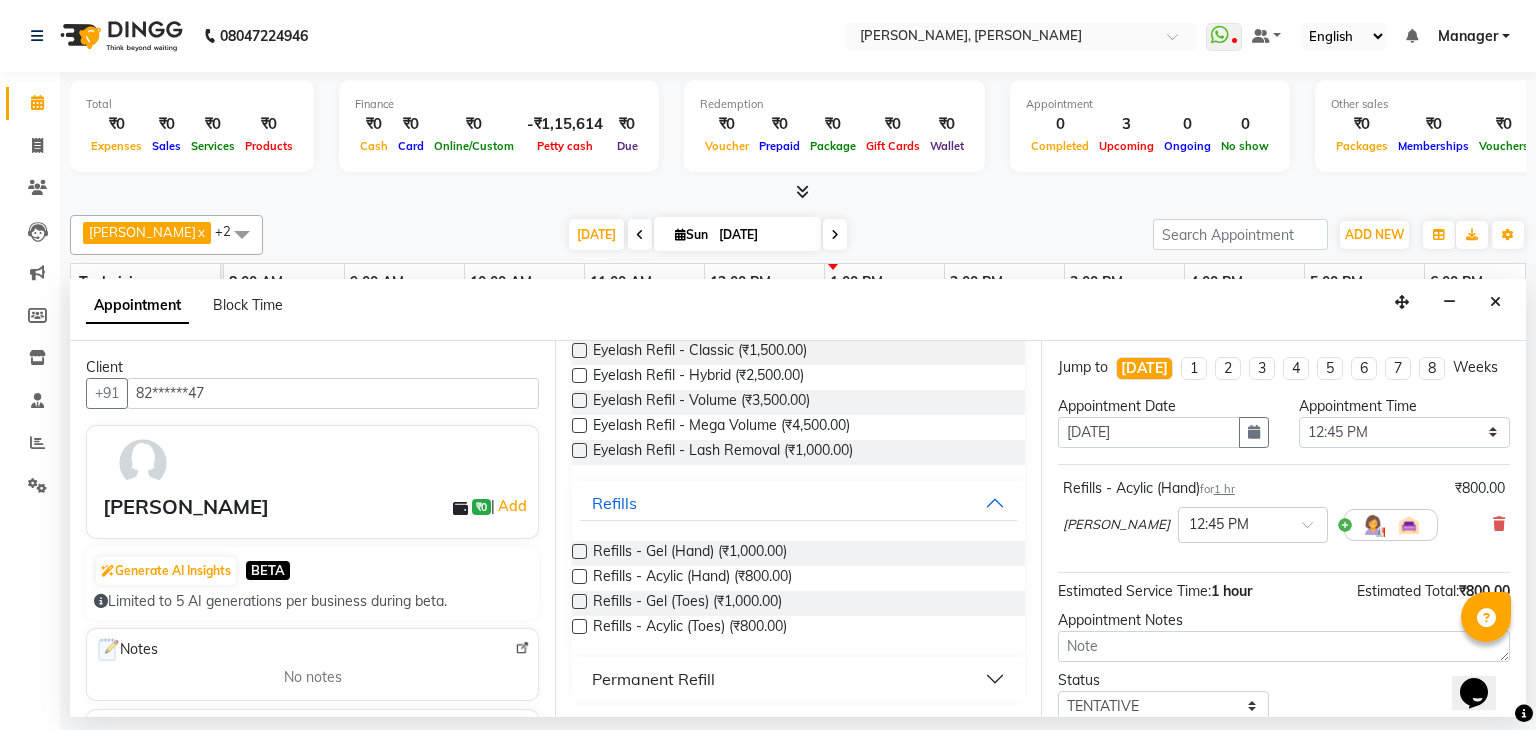 scroll, scrollTop: 130, scrollLeft: 0, axis: vertical 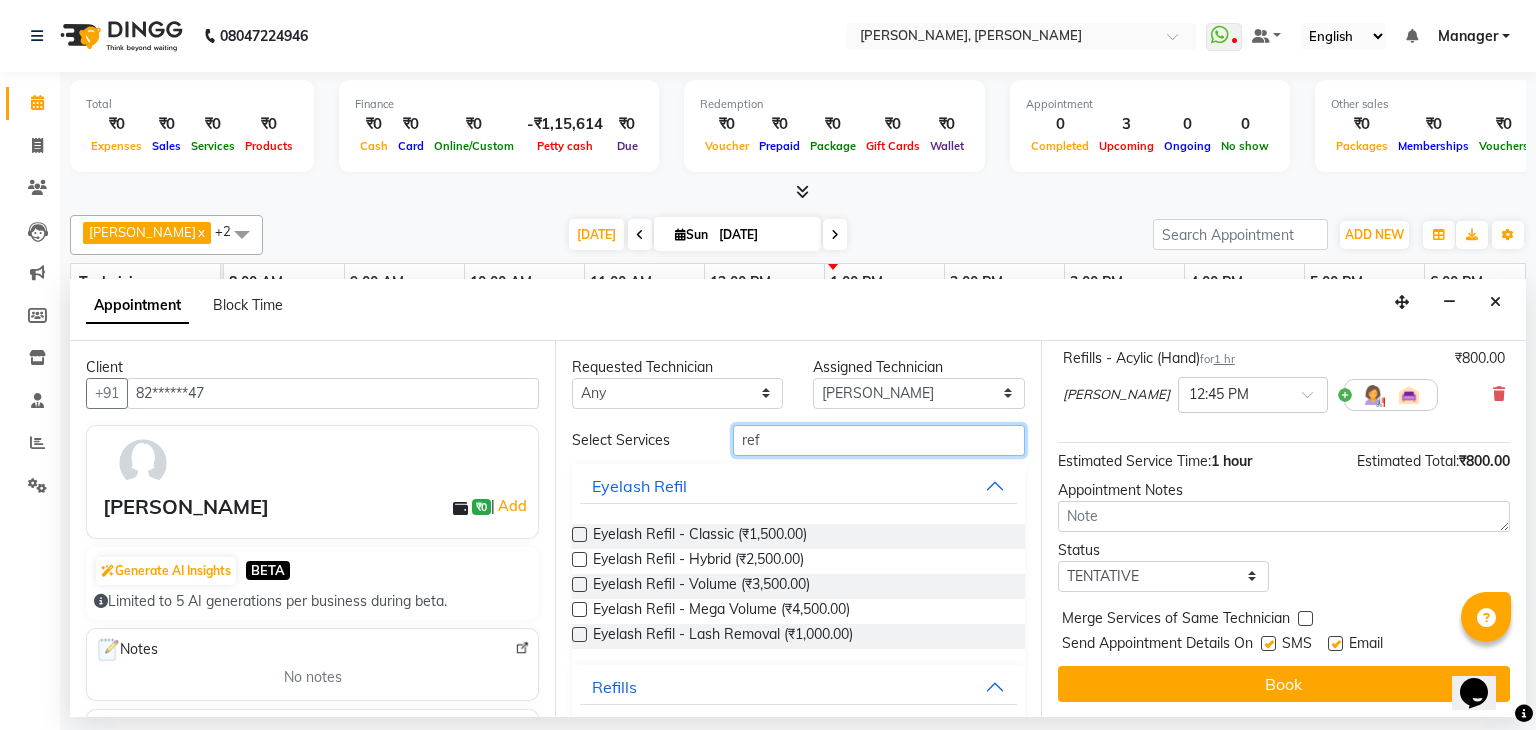 click on "ref" at bounding box center (879, 440) 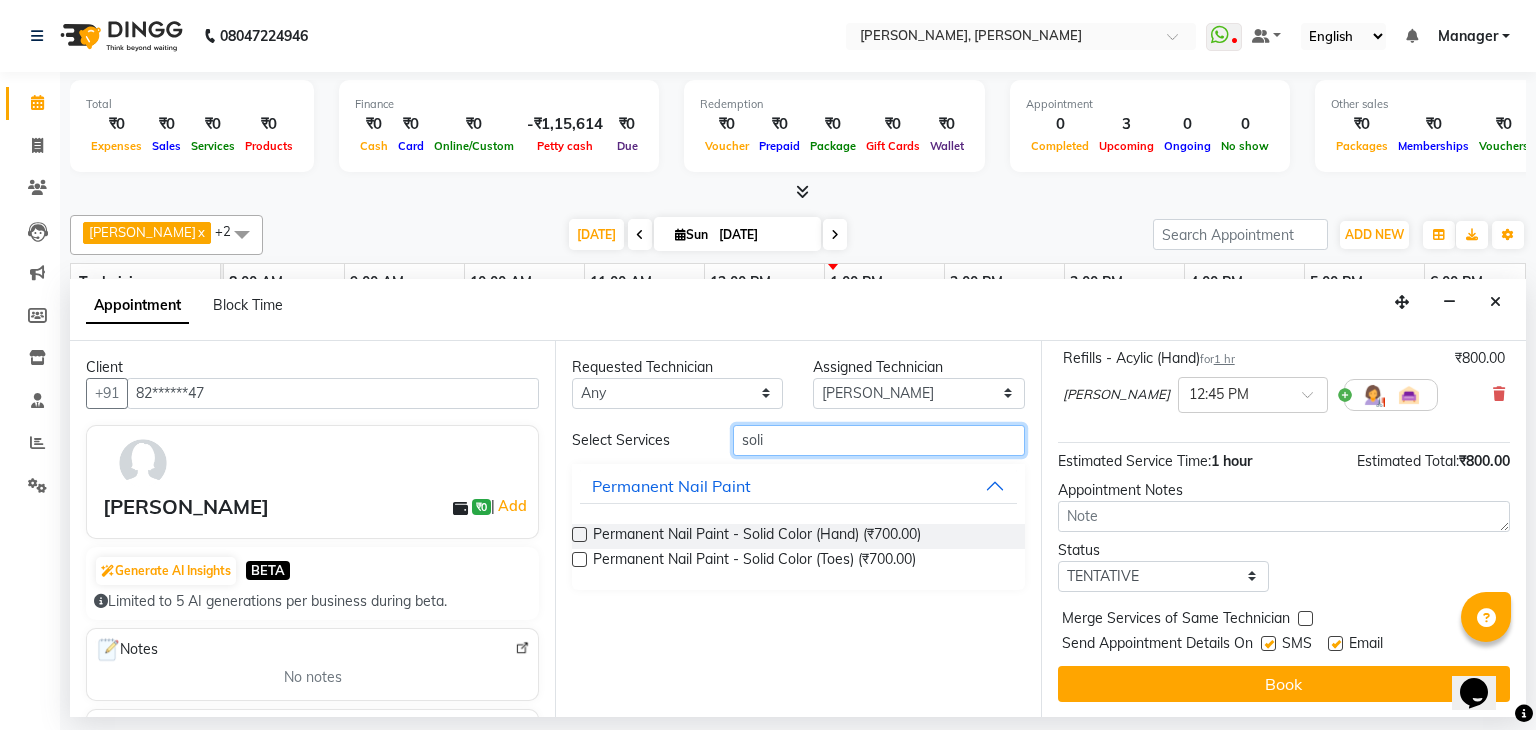type on "soli" 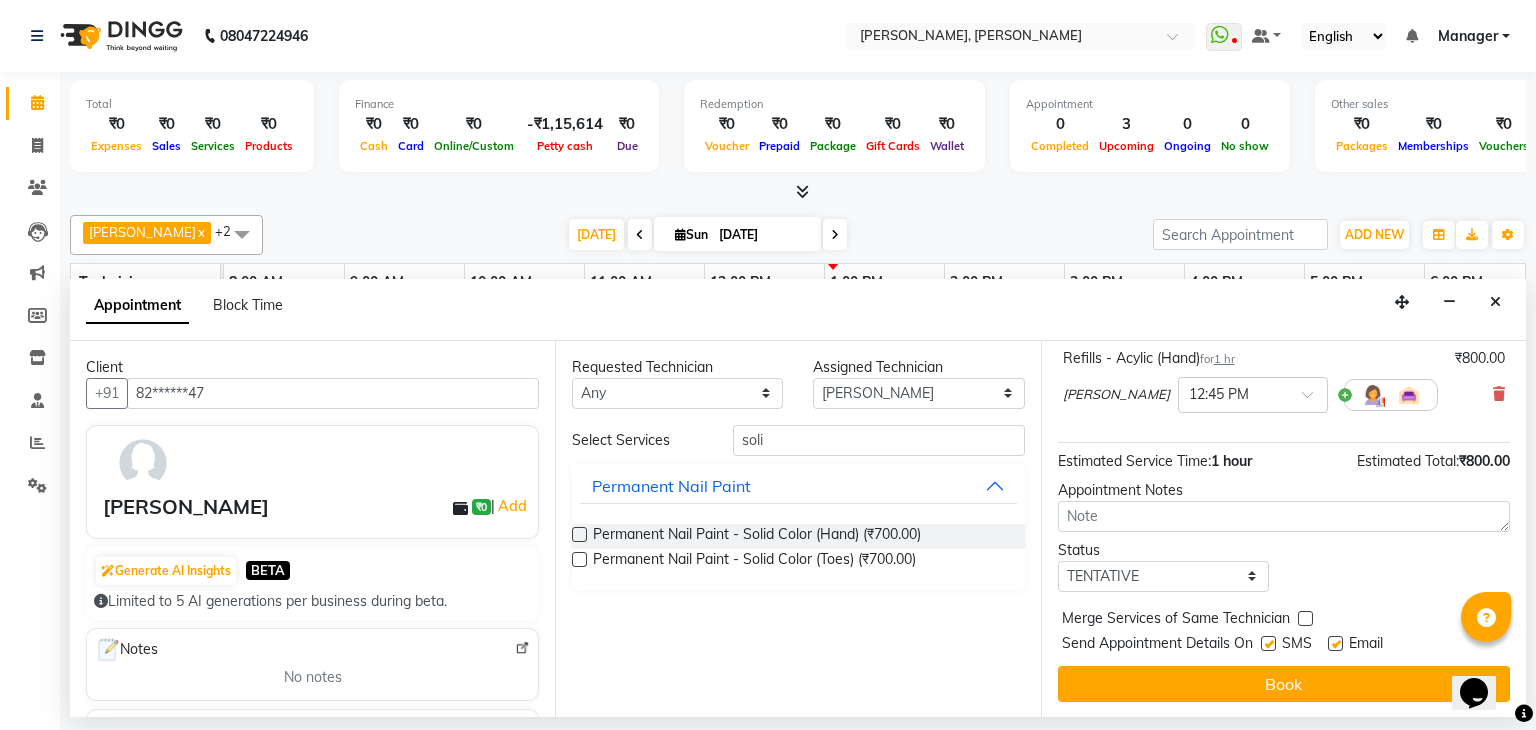 click at bounding box center [579, 534] 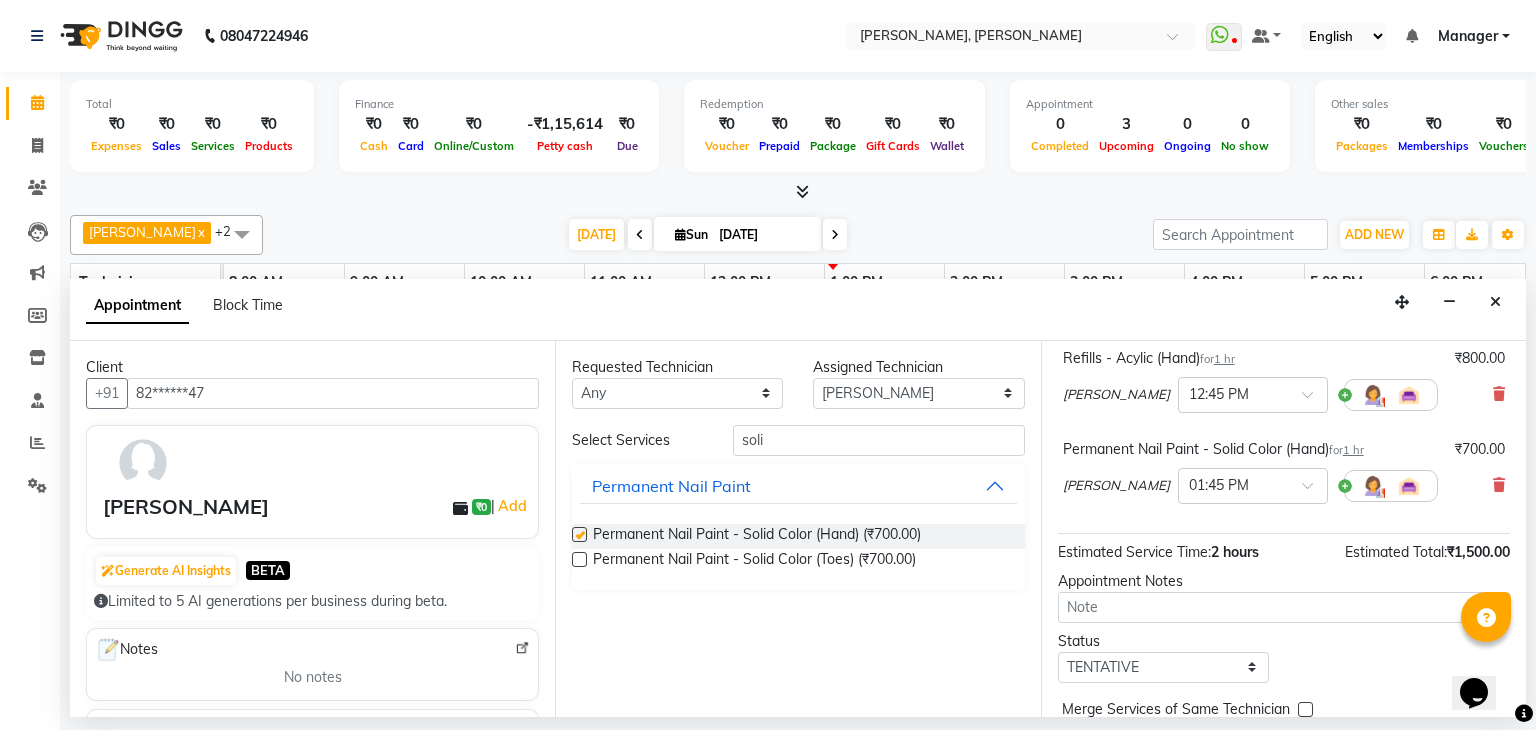 checkbox on "false" 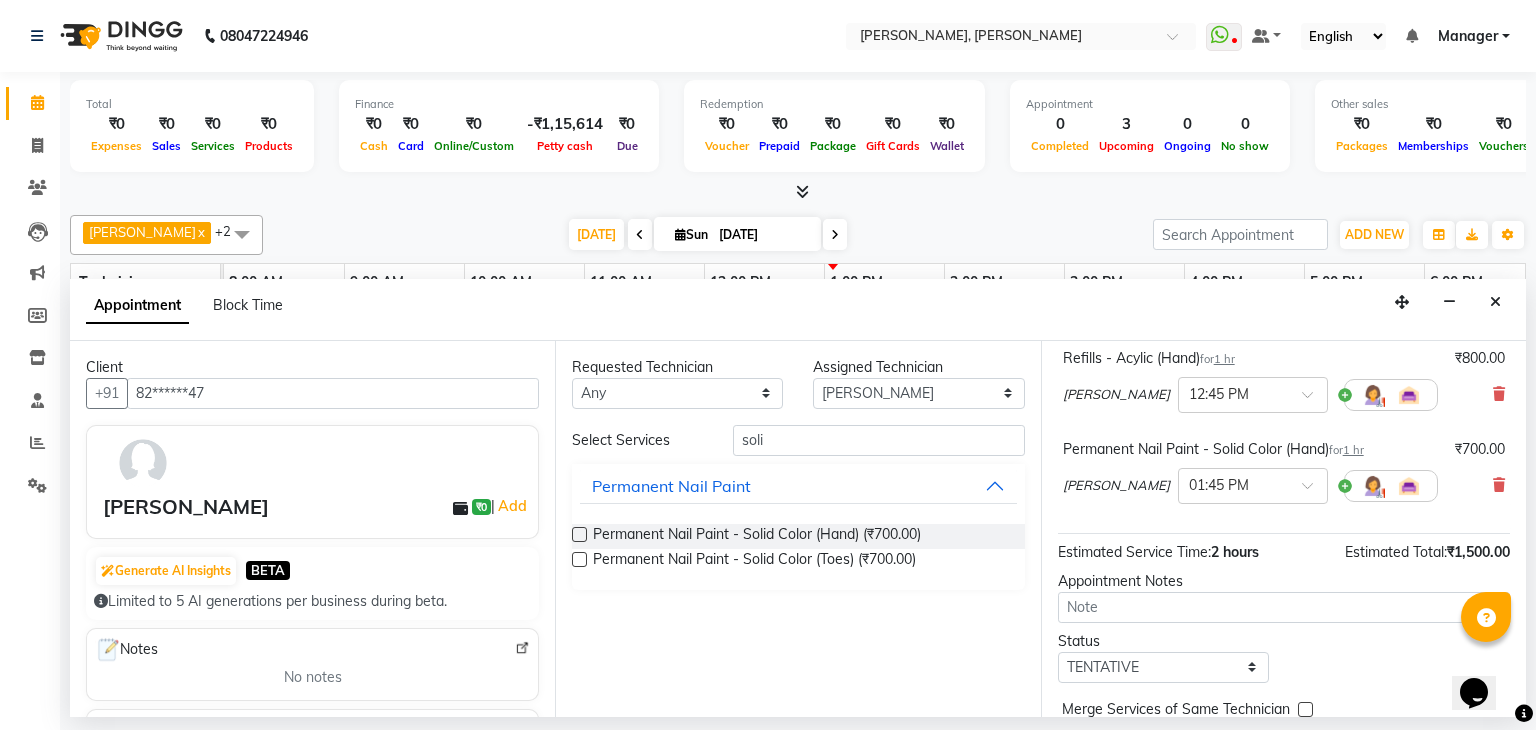 scroll, scrollTop: 220, scrollLeft: 0, axis: vertical 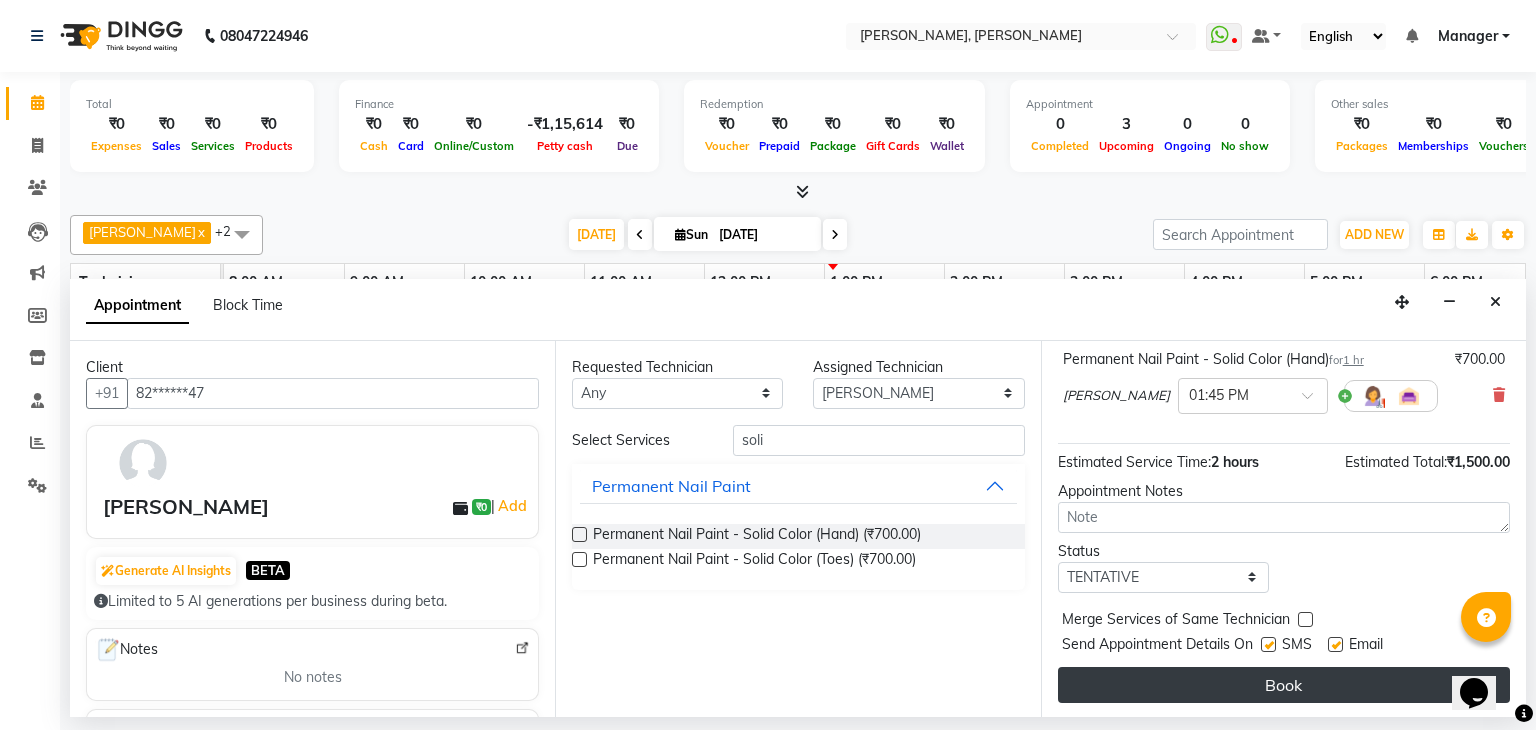 click on "Book" at bounding box center (1284, 685) 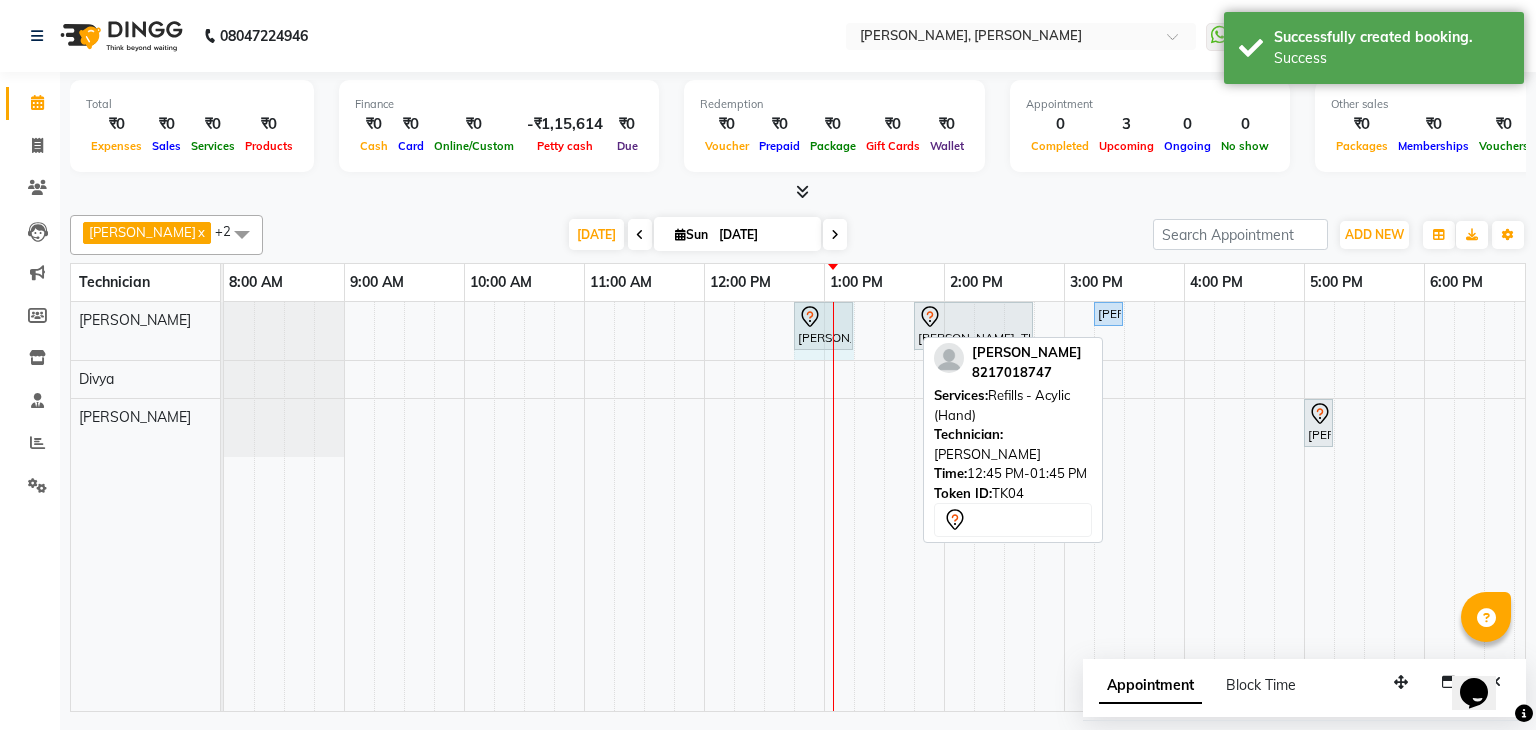 drag, startPoint x: 912, startPoint y: 319, endPoint x: 838, endPoint y: 327, distance: 74.431175 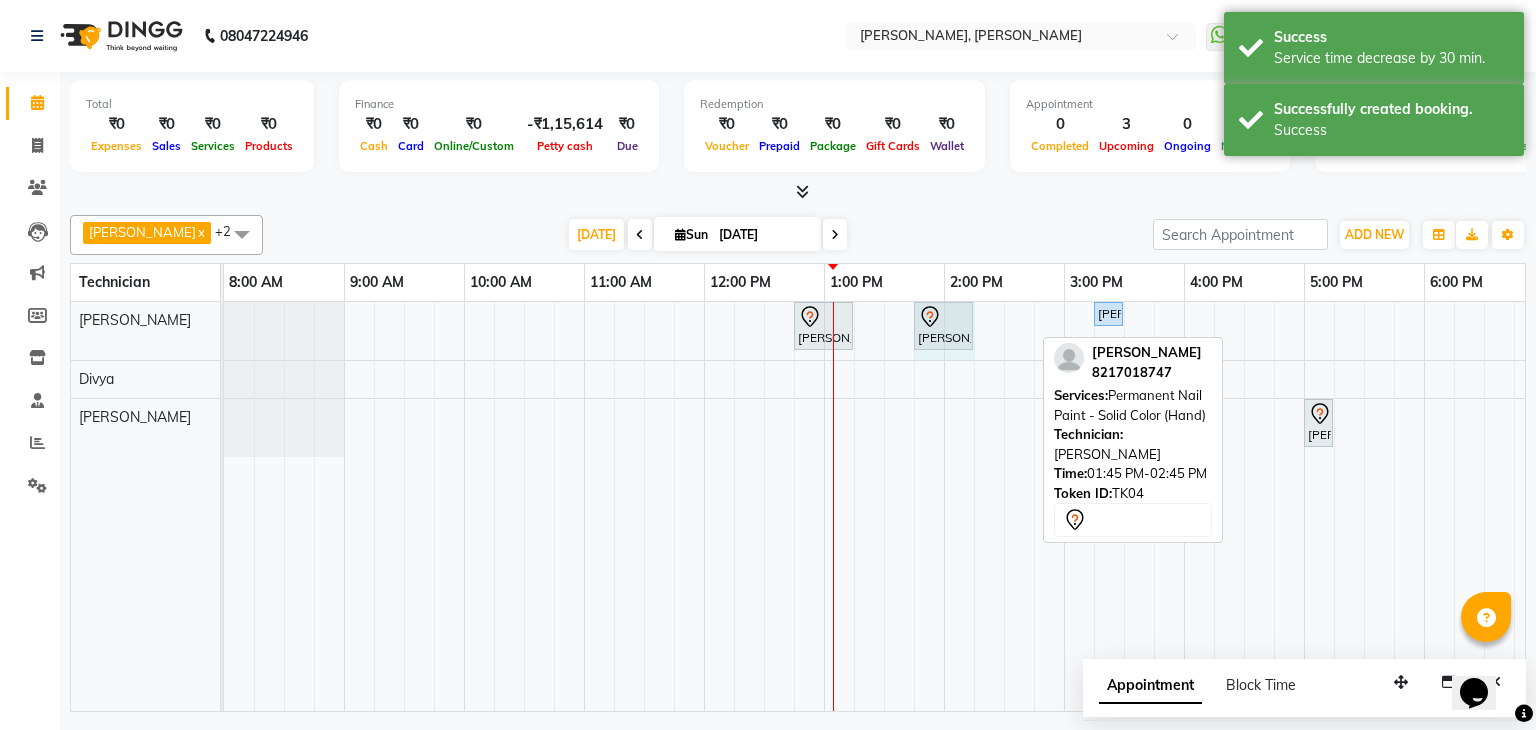 drag, startPoint x: 1030, startPoint y: 318, endPoint x: 966, endPoint y: 318, distance: 64 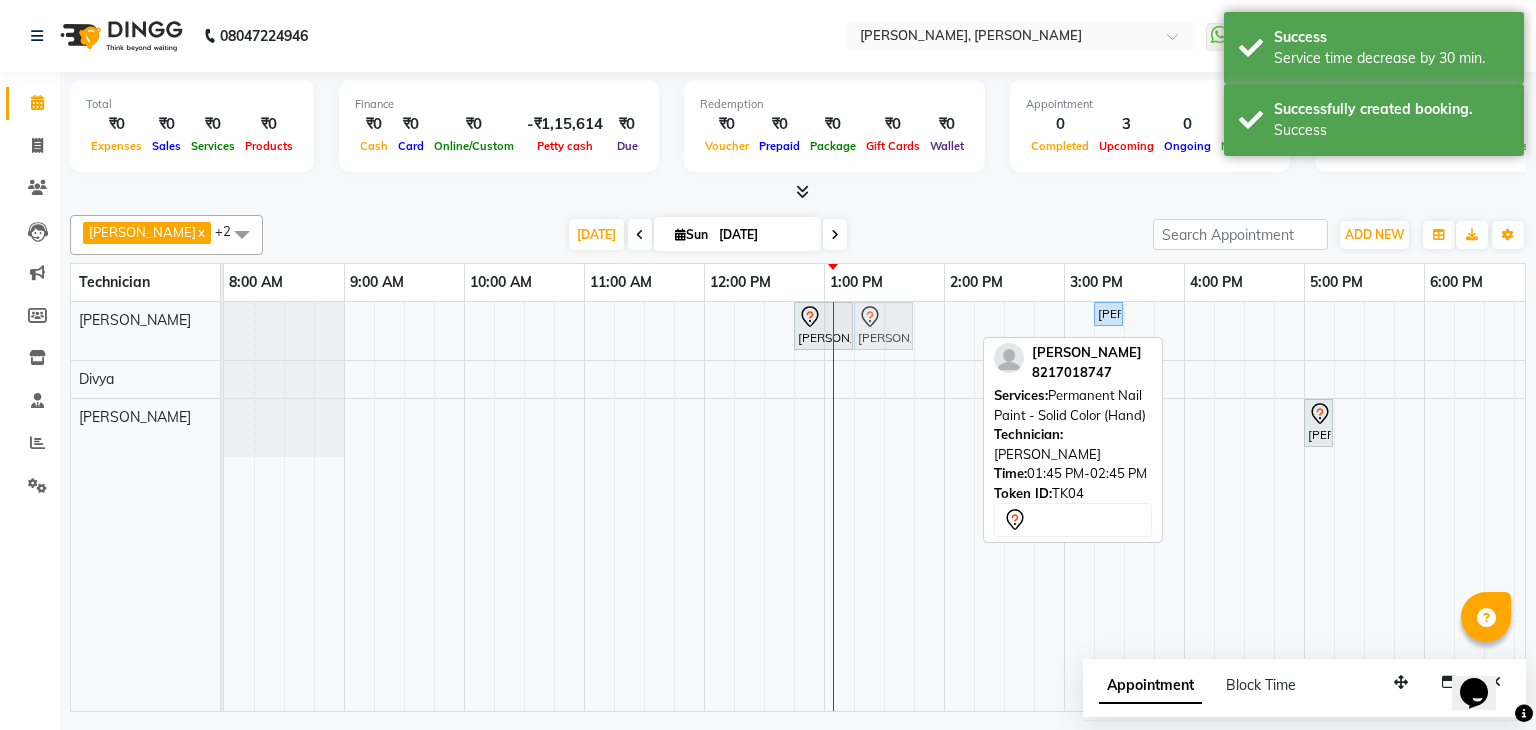 drag, startPoint x: 949, startPoint y: 318, endPoint x: 884, endPoint y: 330, distance: 66.09841 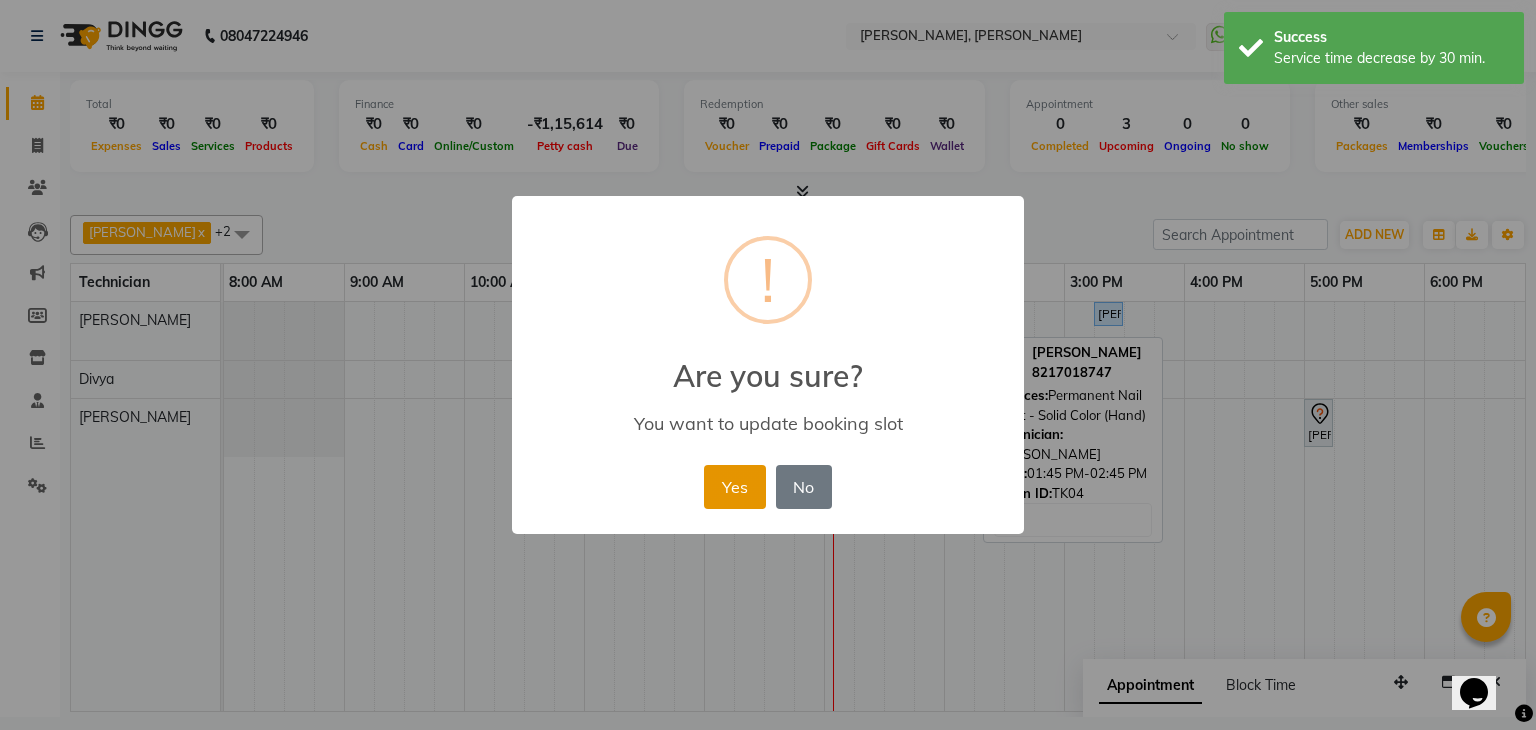 click on "Yes" at bounding box center [734, 487] 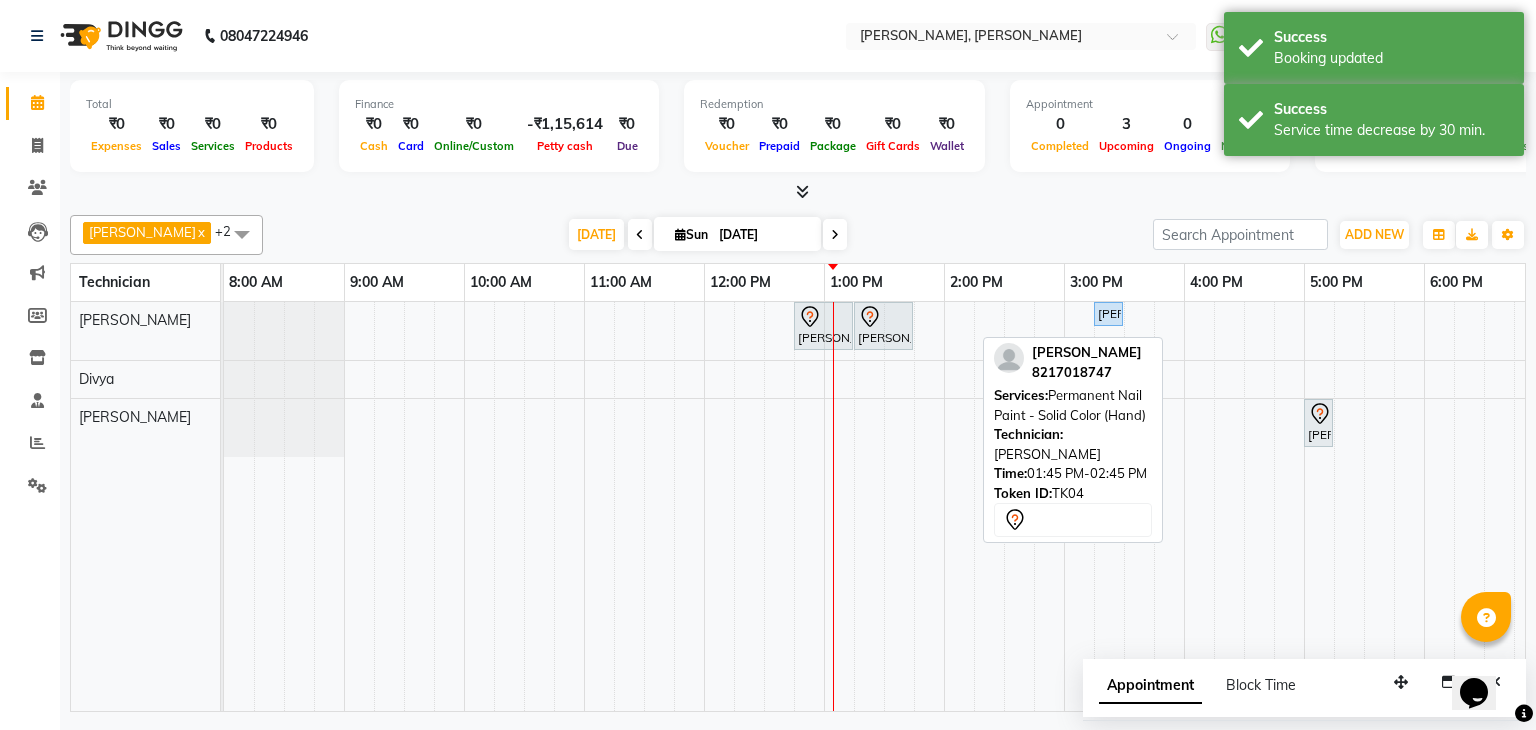 scroll, scrollTop: 0, scrollLeft: 91, axis: horizontal 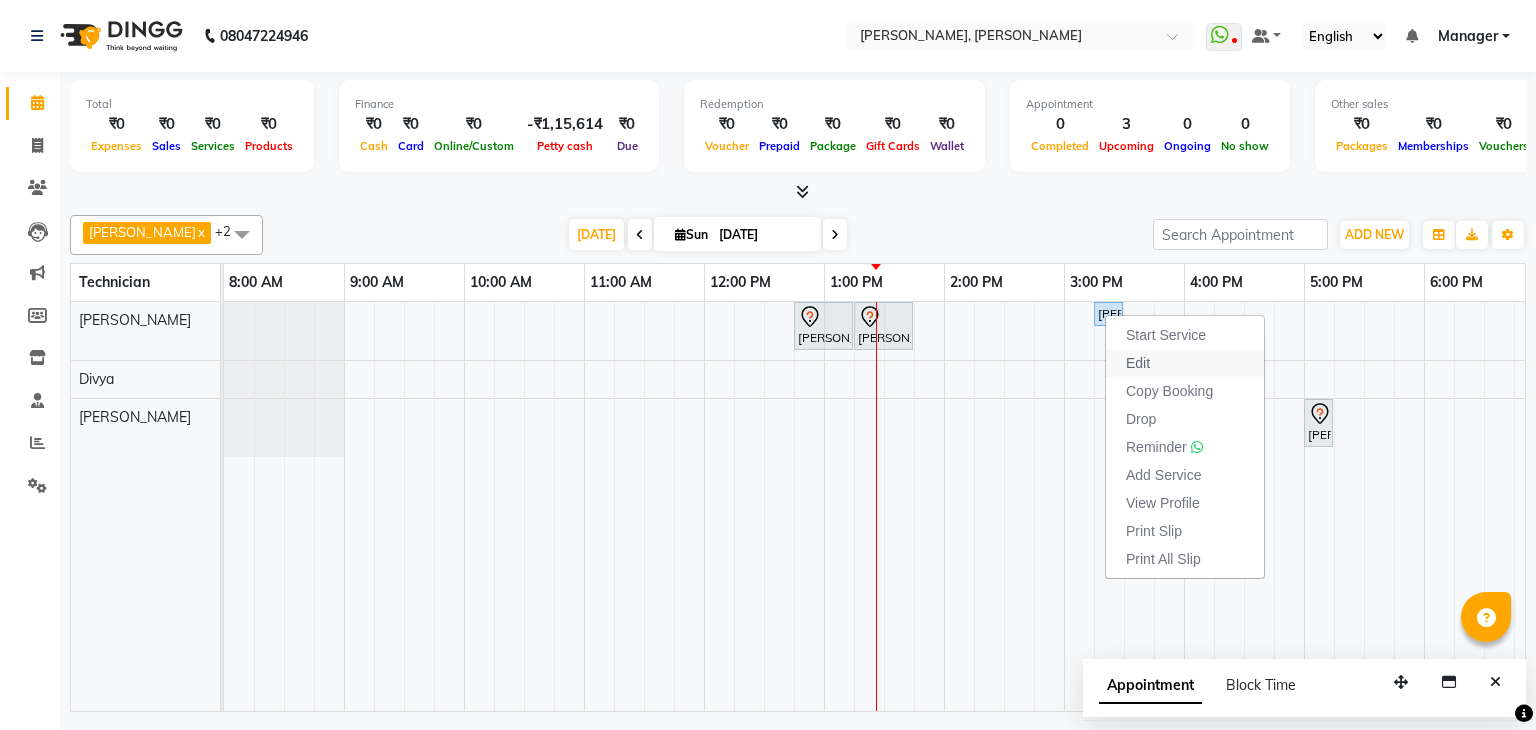 click on "Edit" at bounding box center (1185, 363) 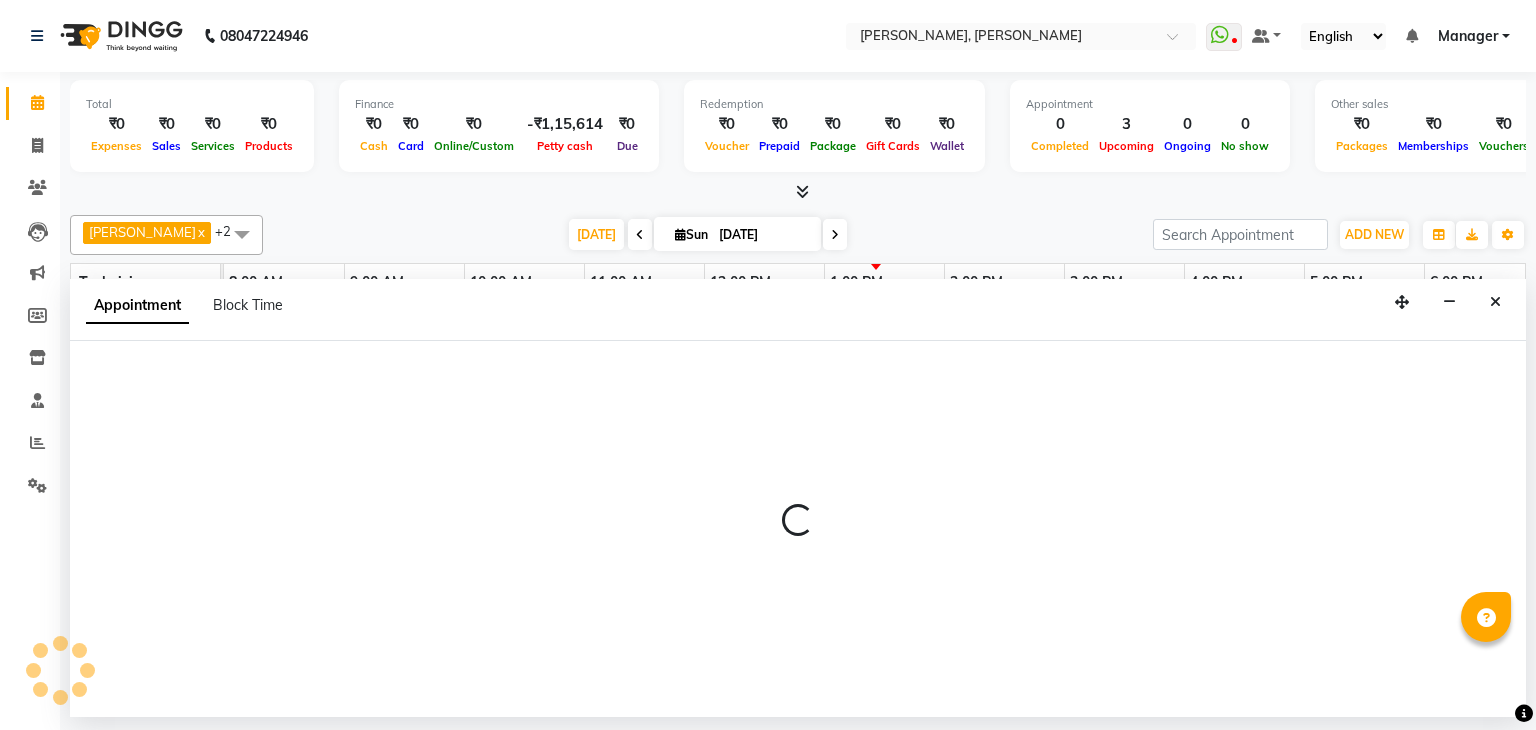 select on "tentative" 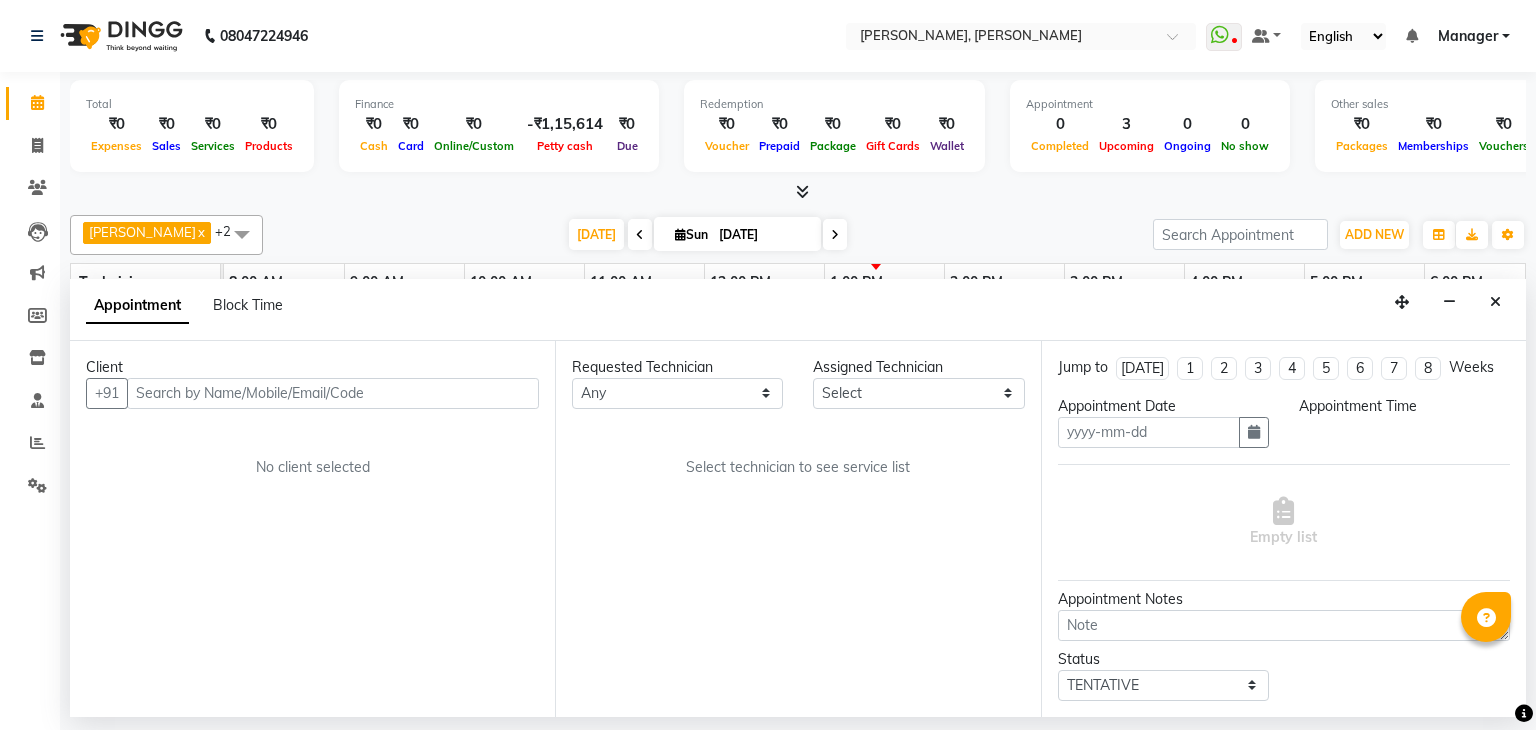 type on "[DATE]" 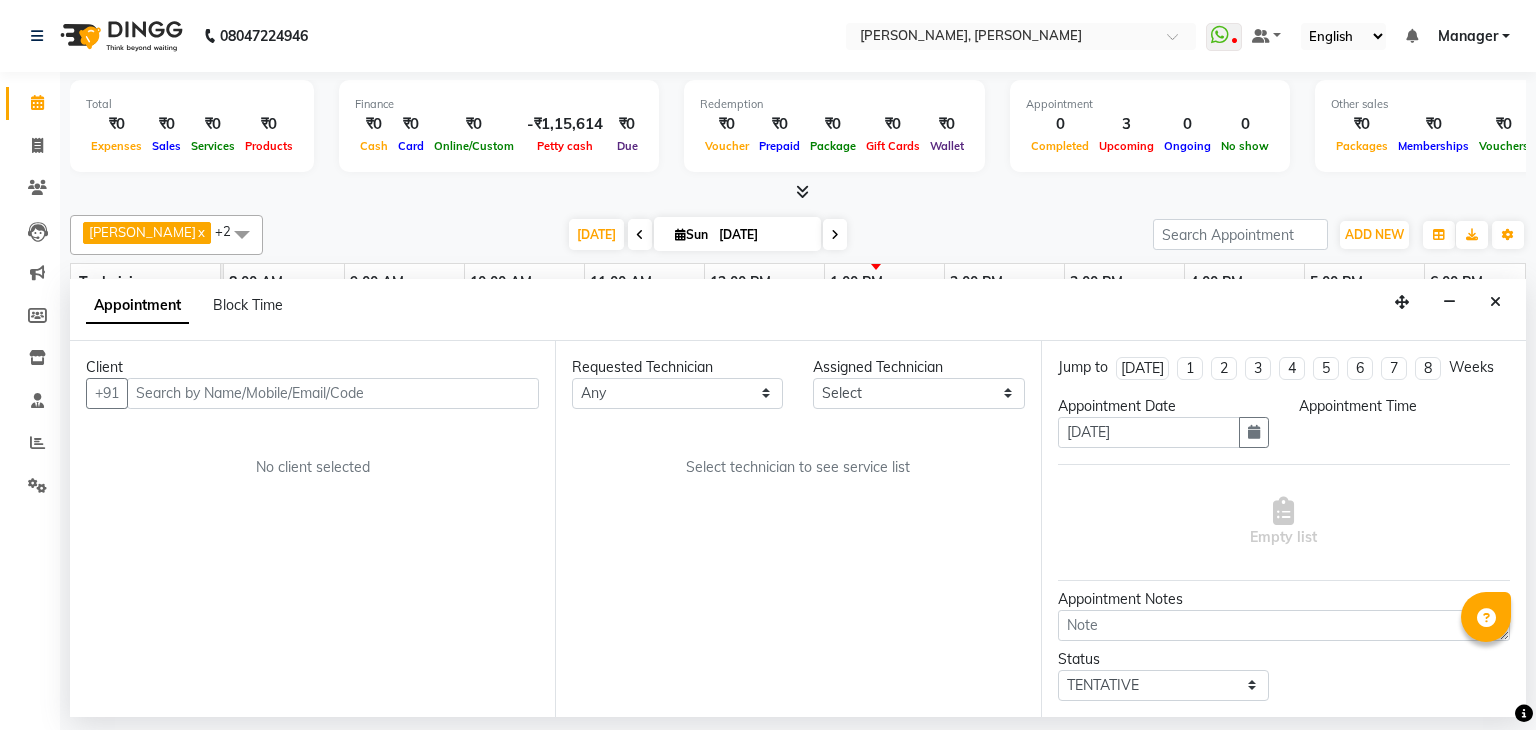 select on "upcoming" 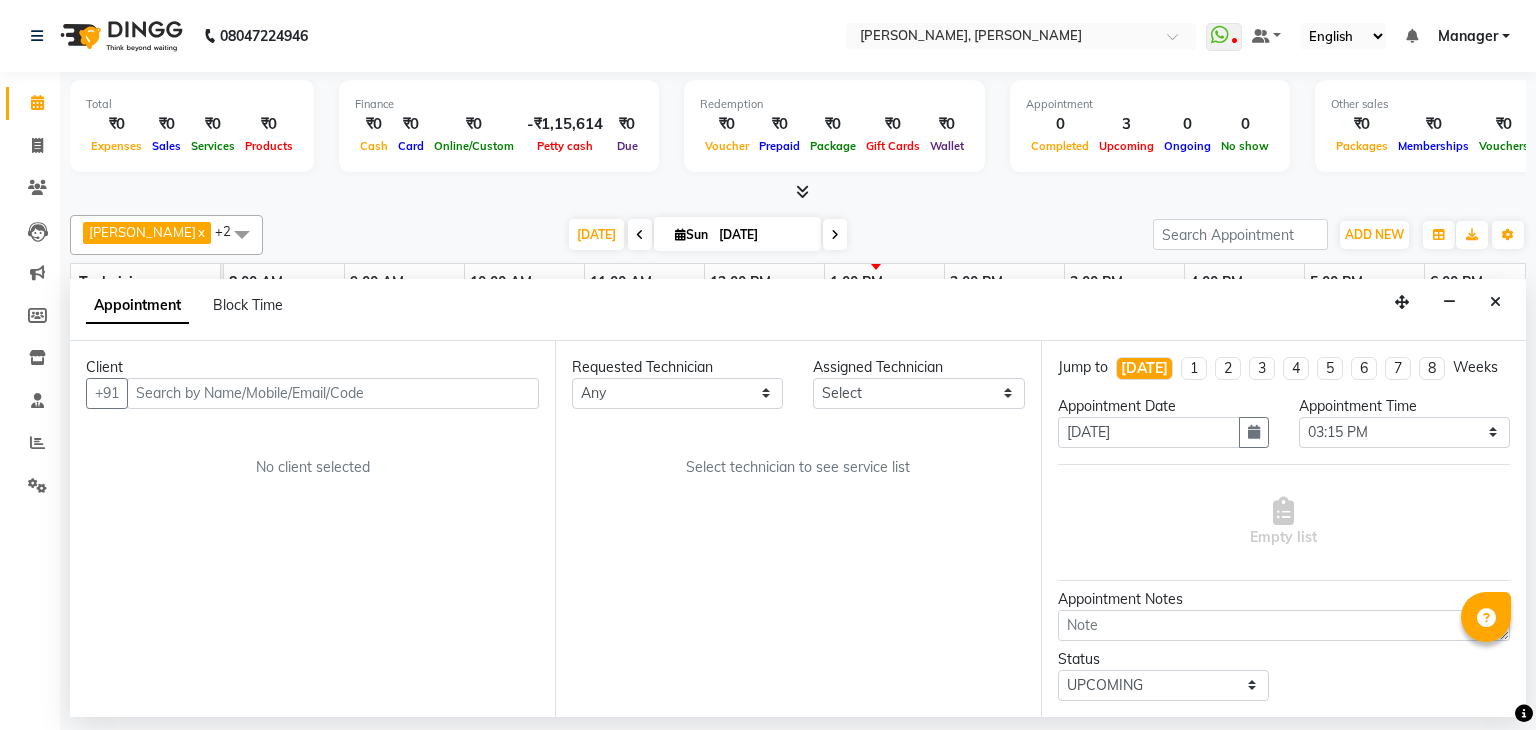 select on "54412" 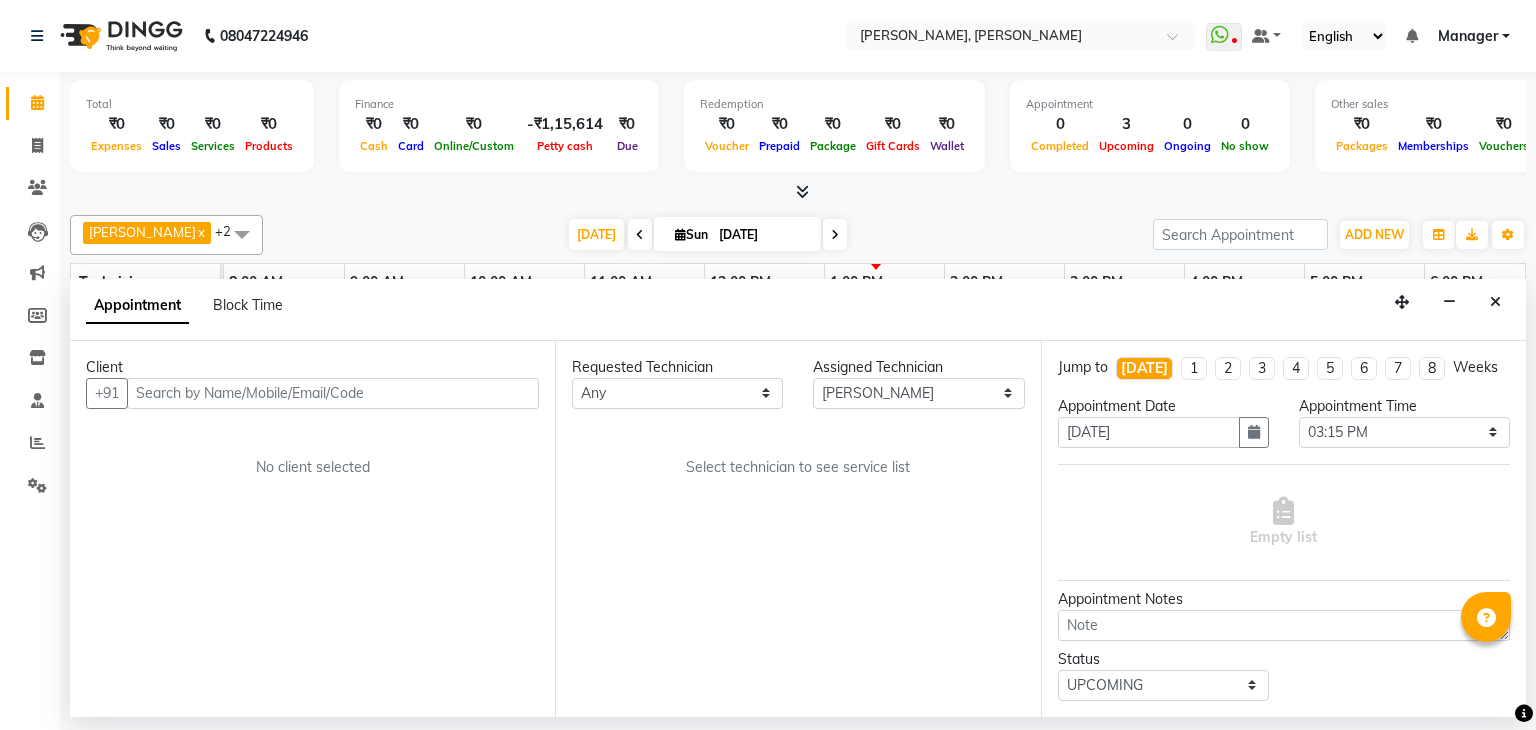 scroll, scrollTop: 0, scrollLeft: 258, axis: horizontal 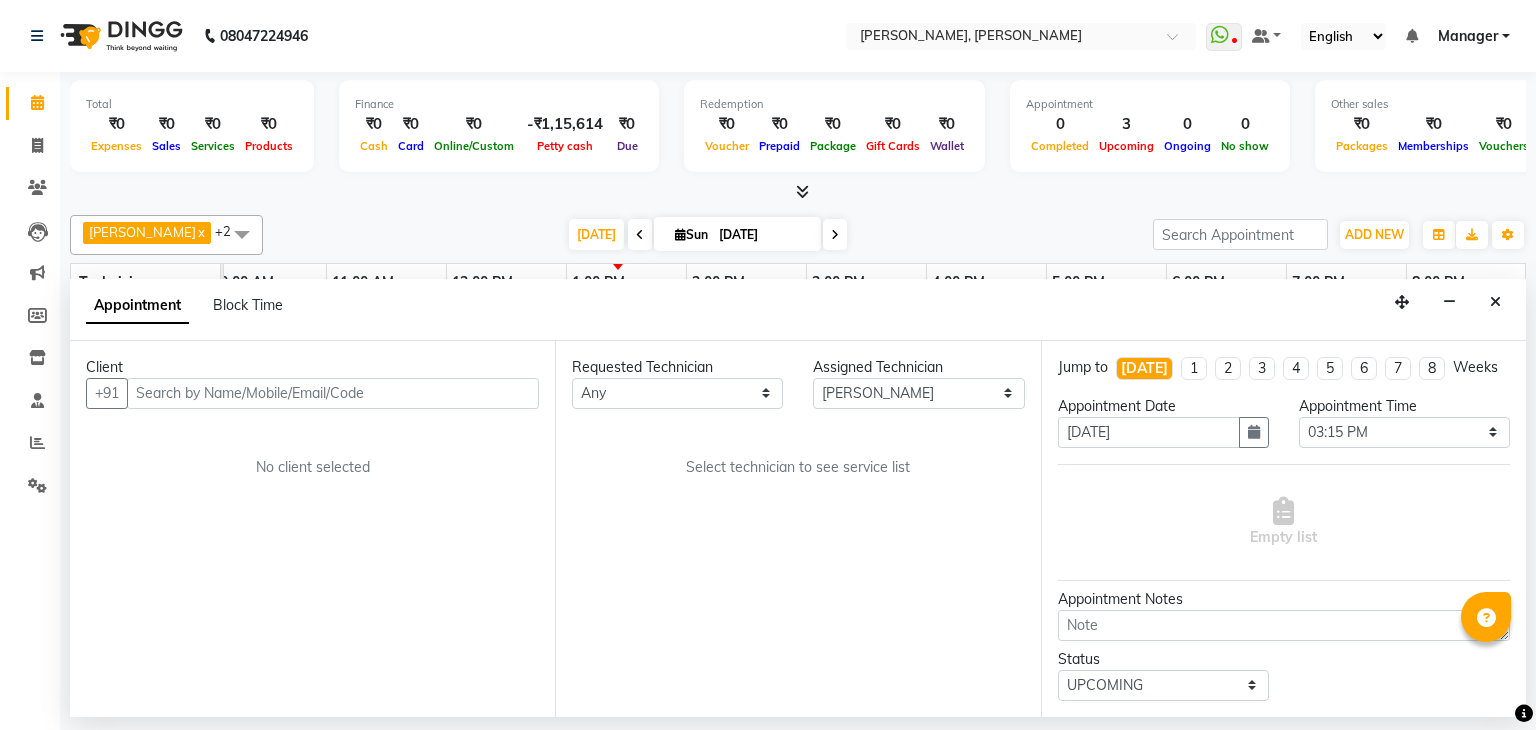 select on "3204" 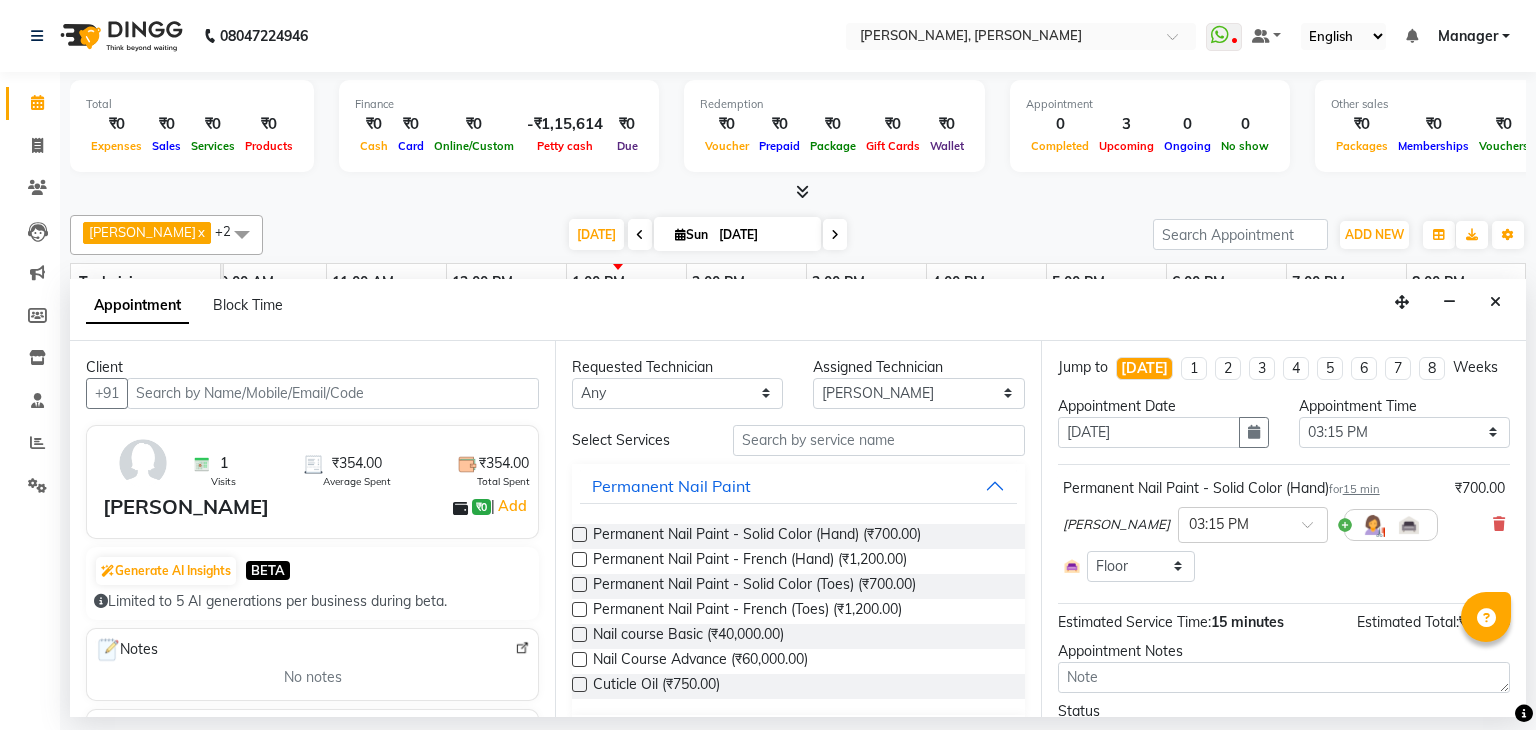 click at bounding box center (333, 393) 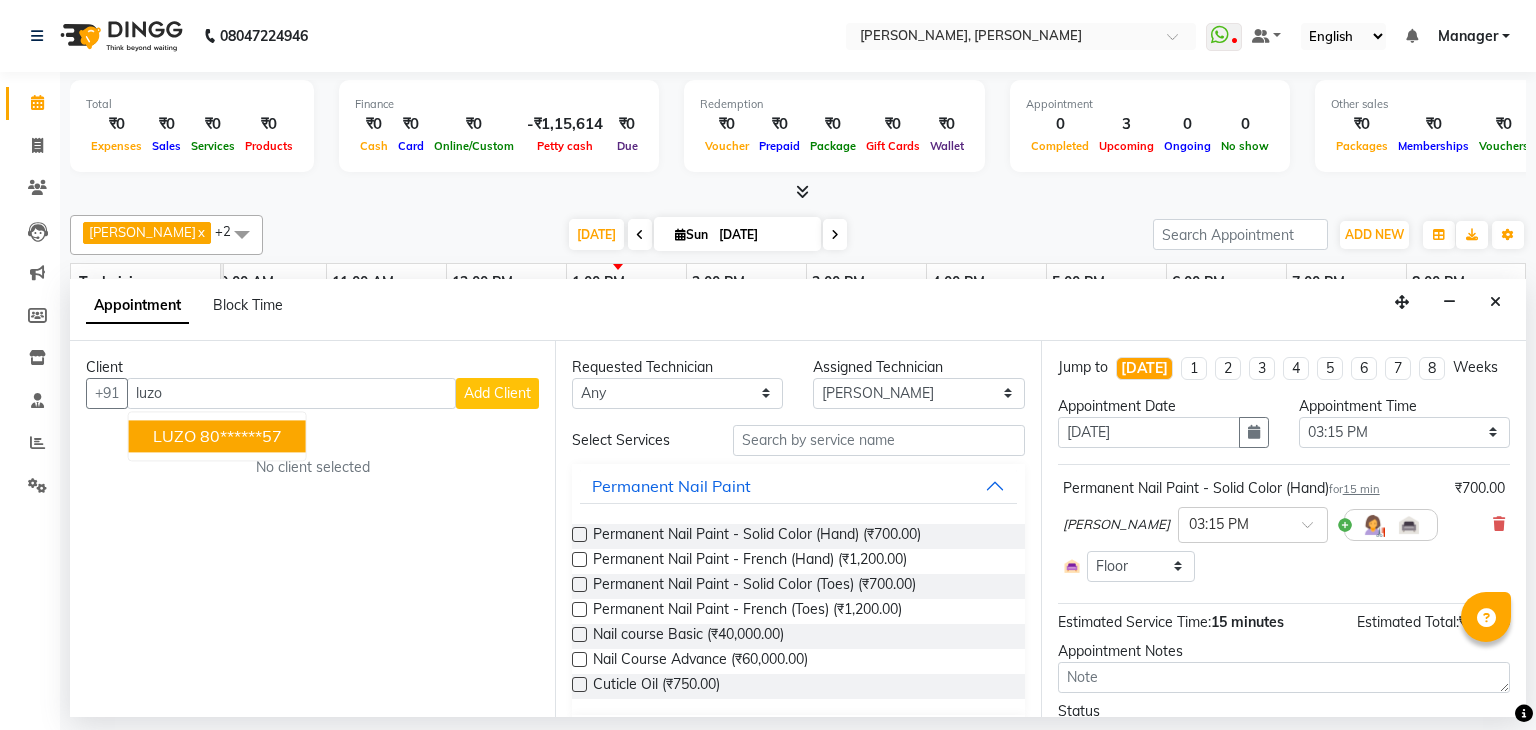 click on "80******57" at bounding box center [241, 436] 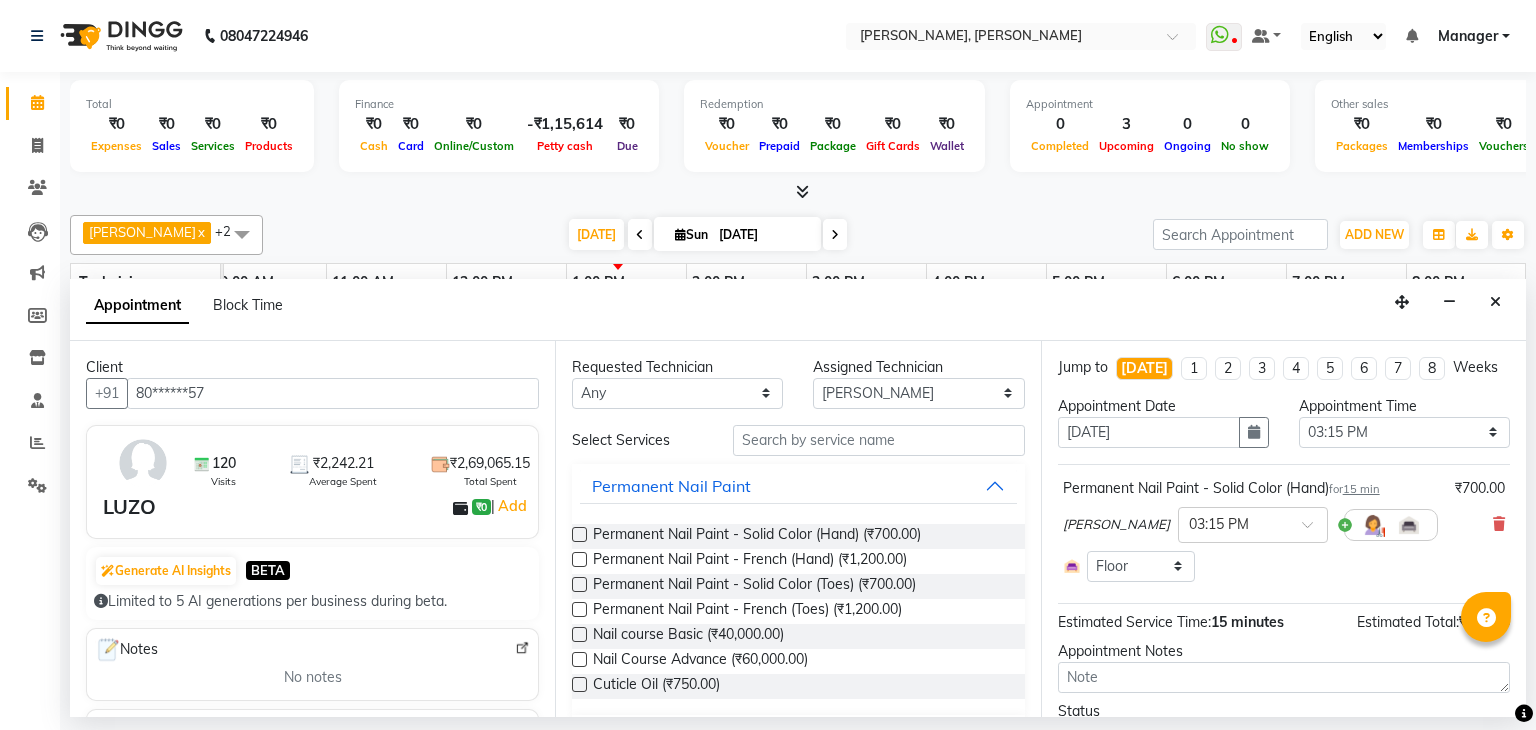type on "80******57" 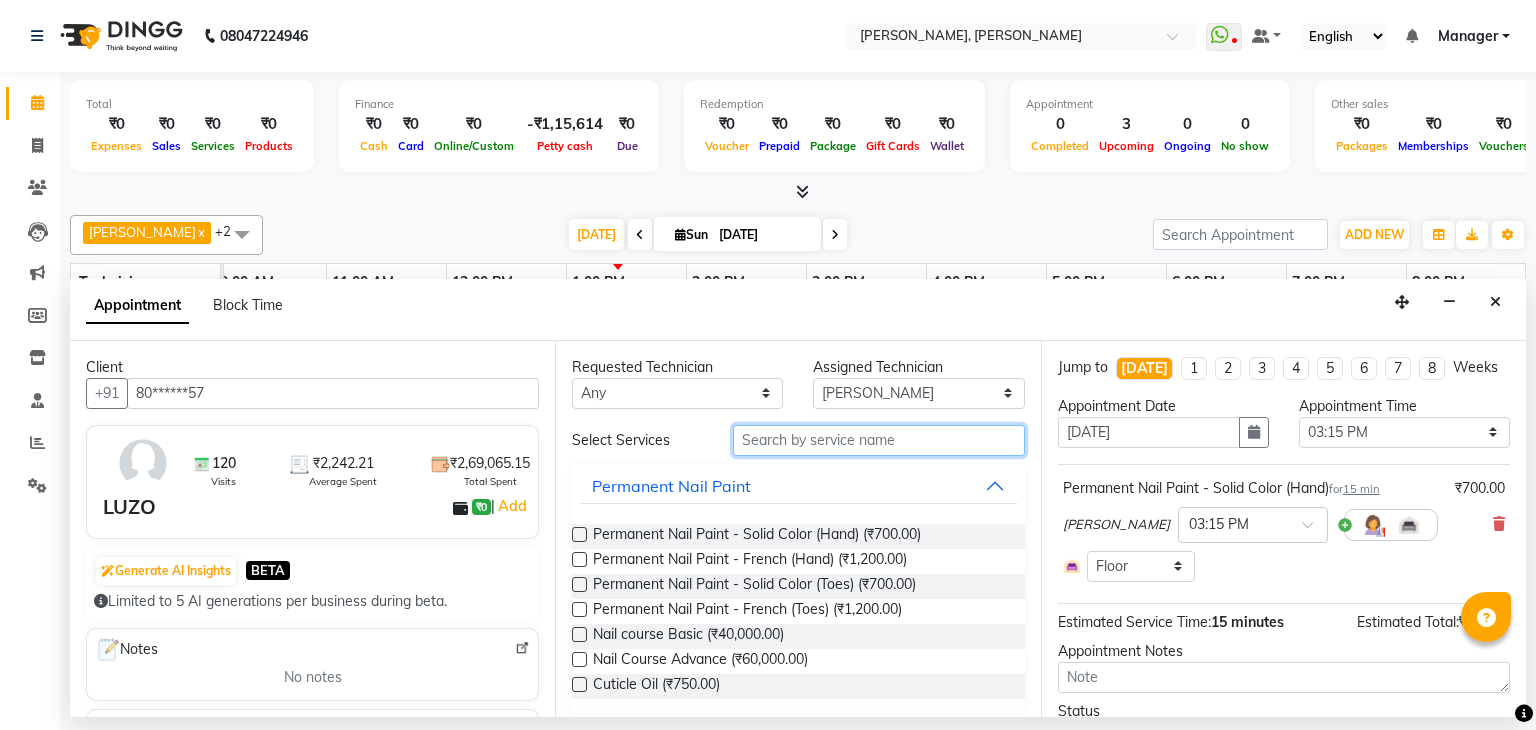 click at bounding box center (879, 440) 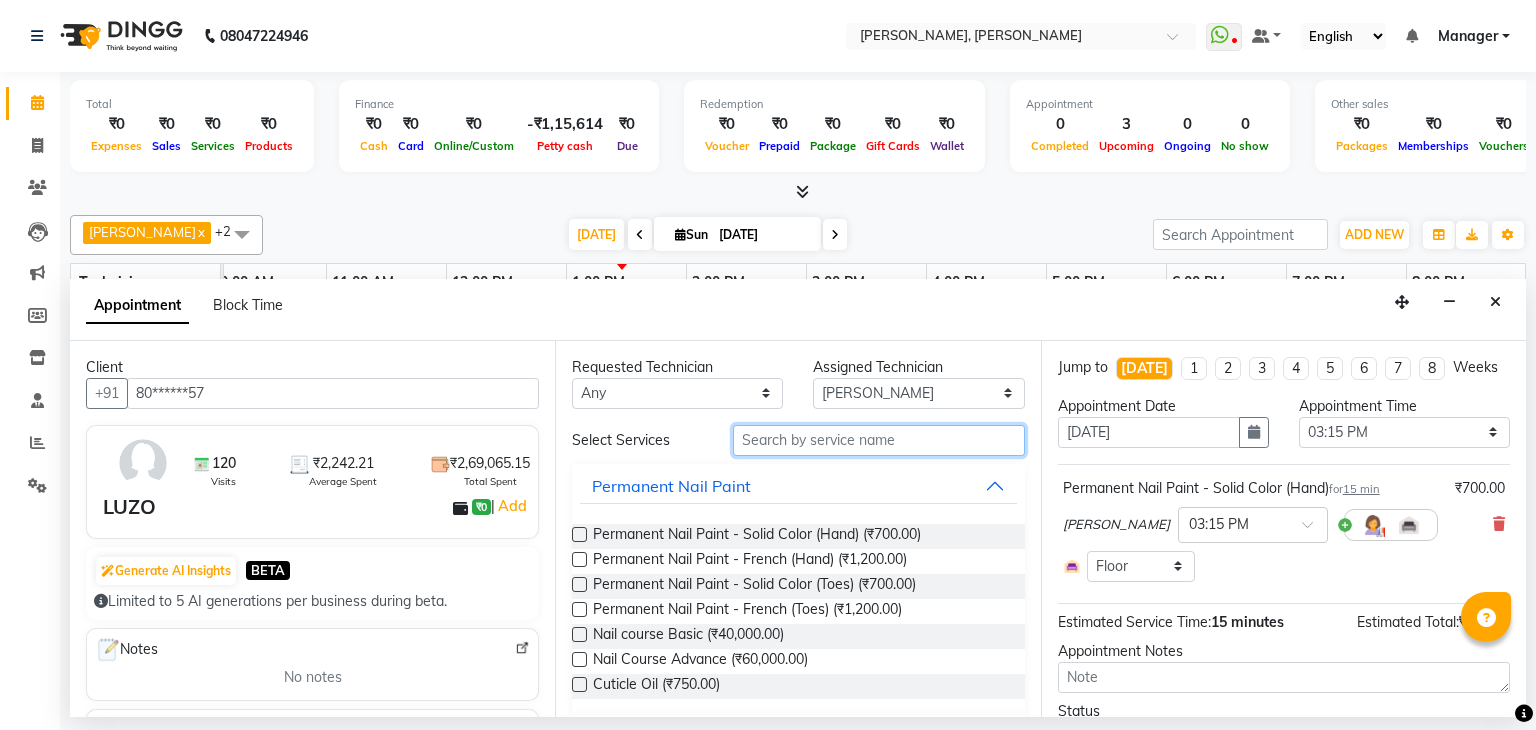 click at bounding box center [879, 440] 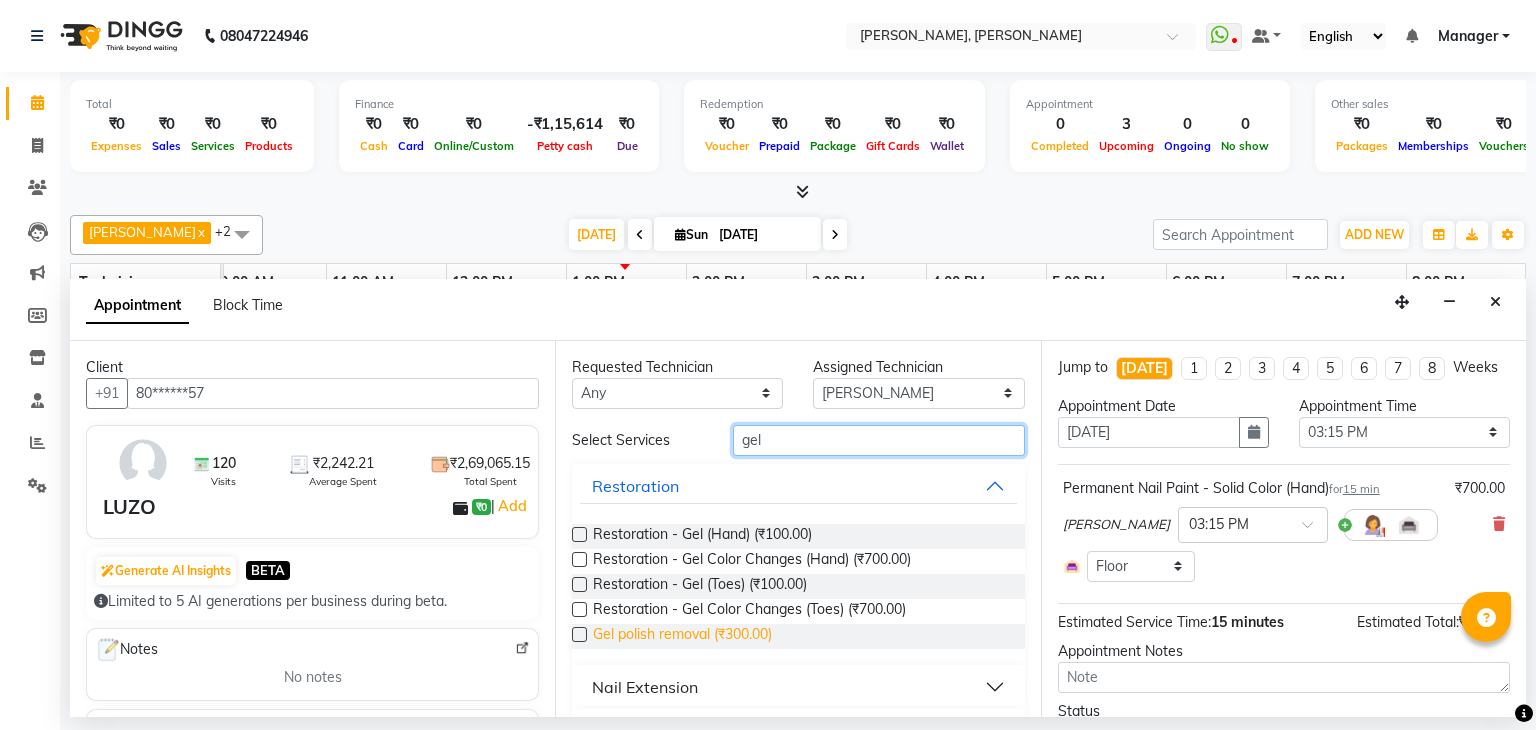 scroll, scrollTop: 96, scrollLeft: 0, axis: vertical 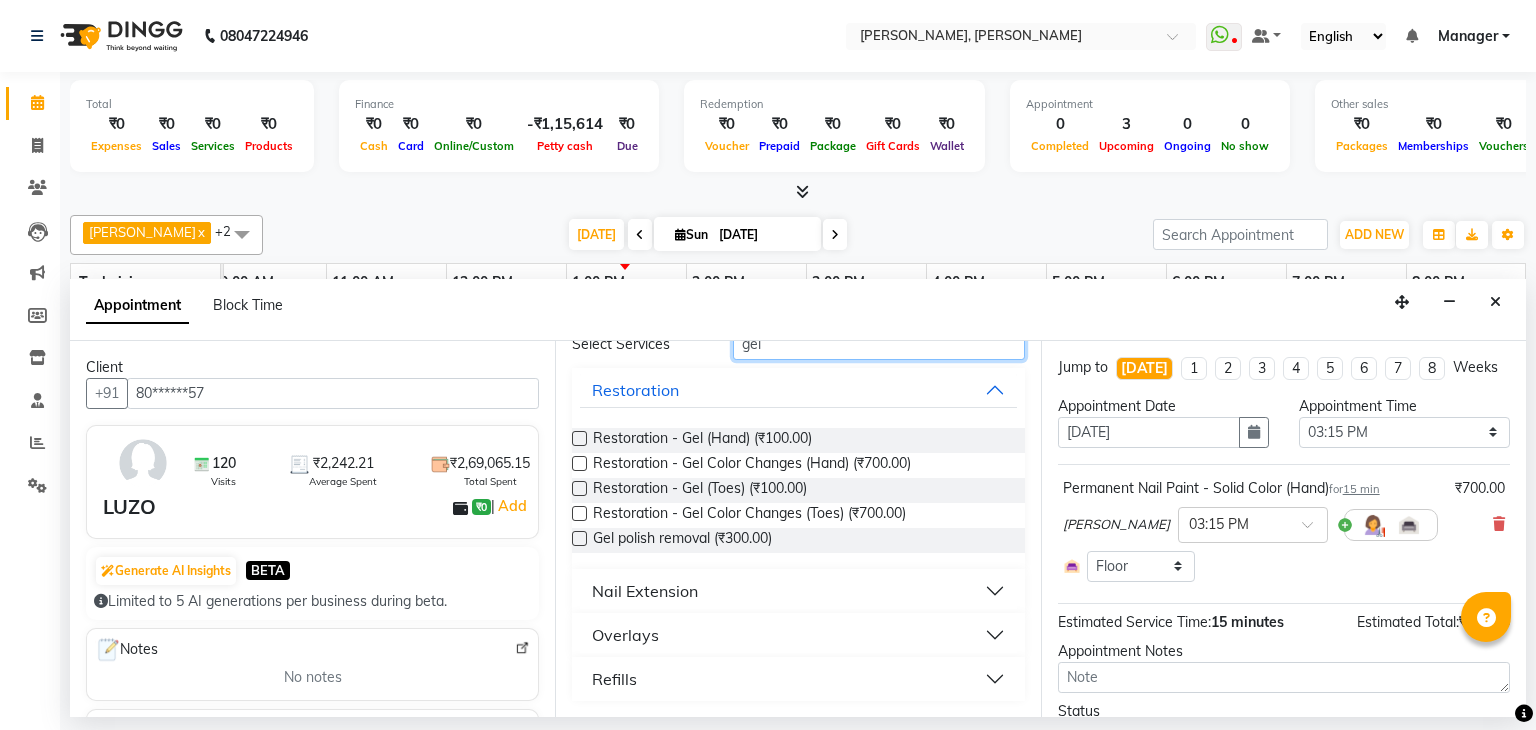 type on "gel" 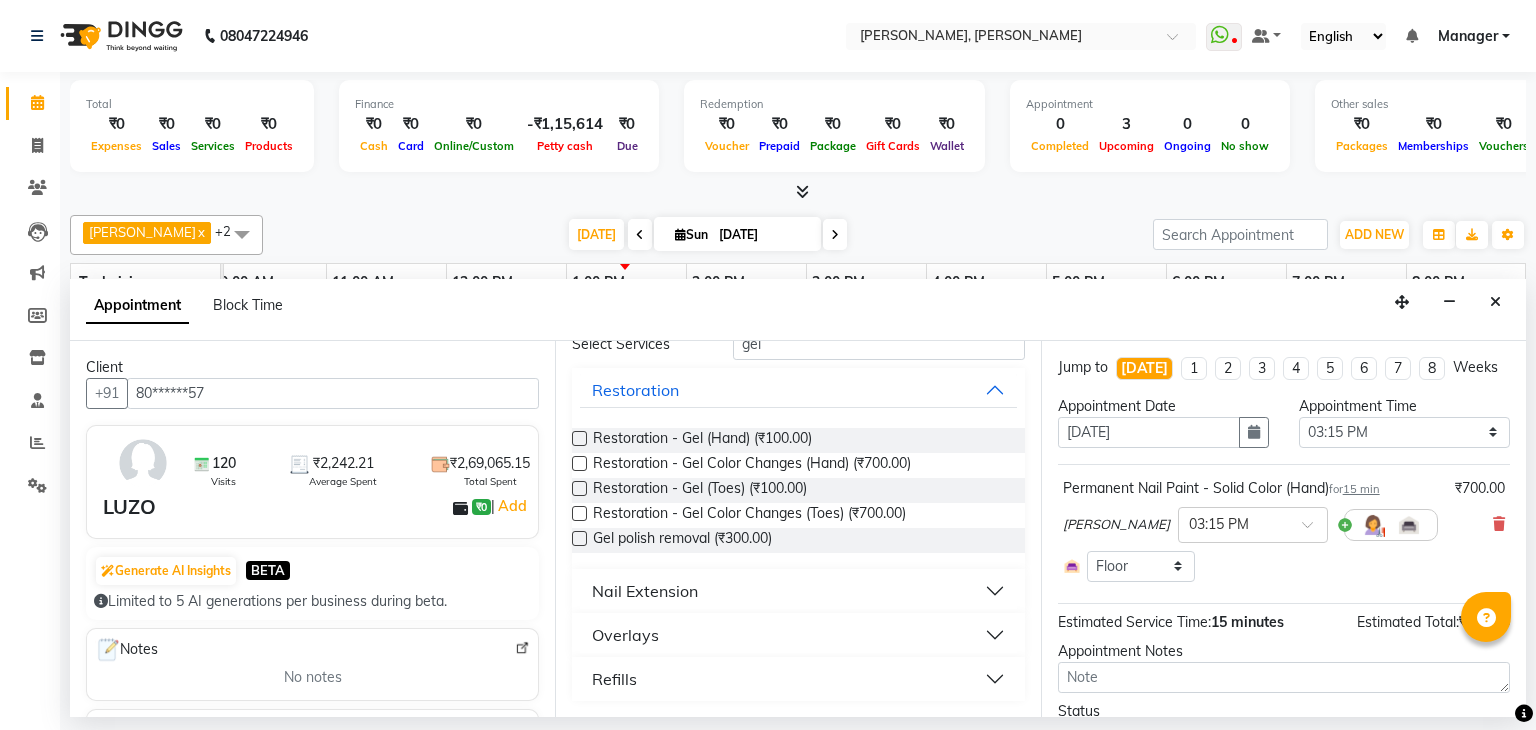 click on "Nail Extension" at bounding box center [645, 591] 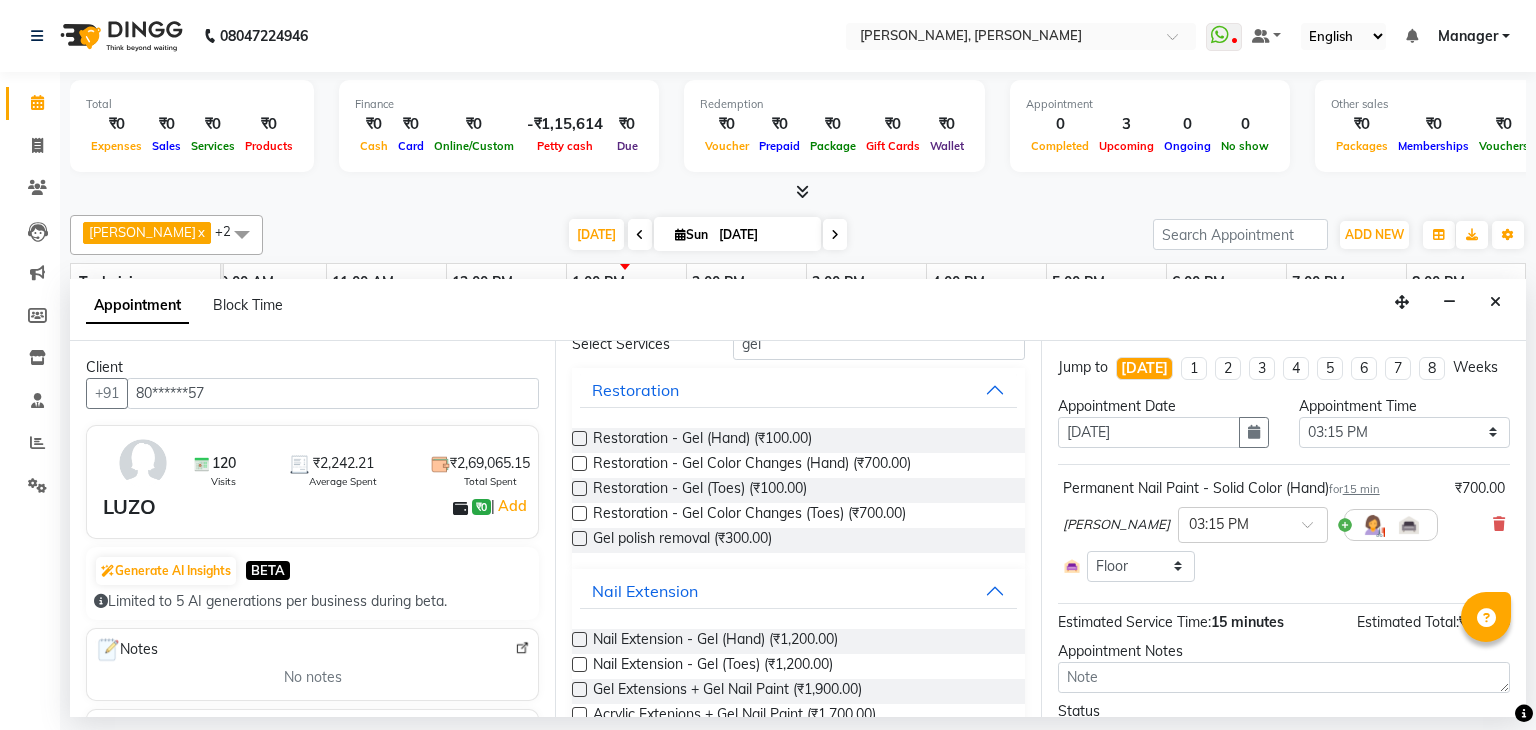 click at bounding box center [579, 639] 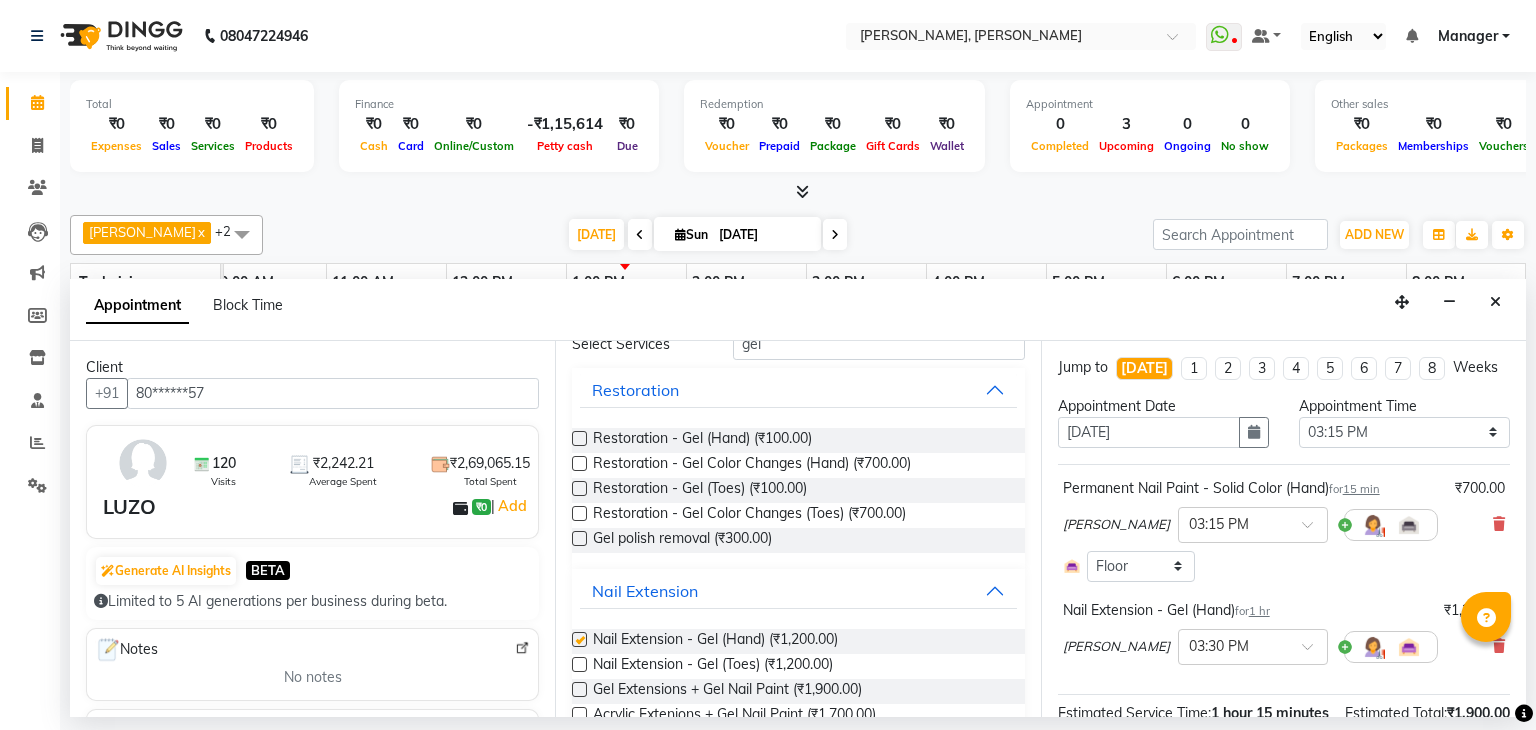 checkbox on "false" 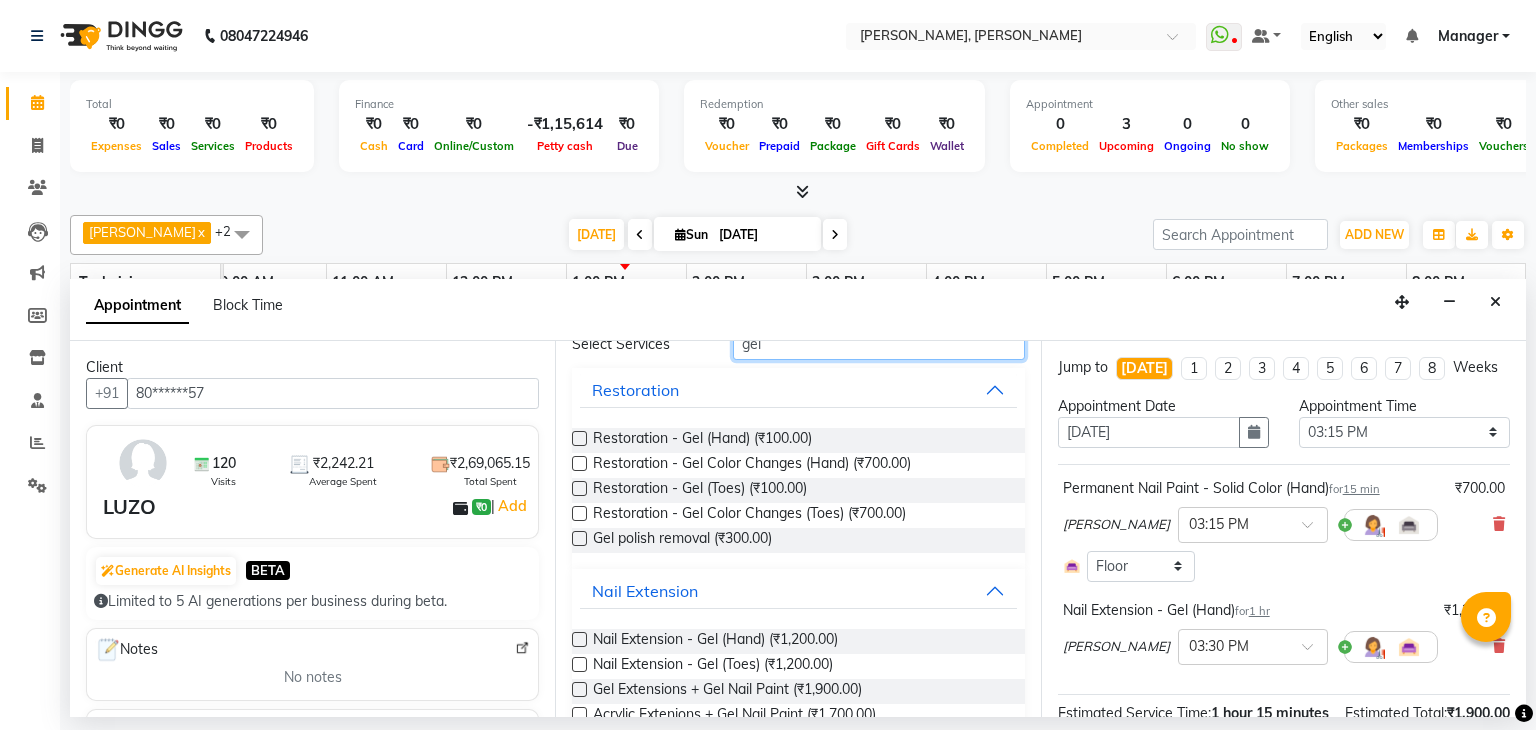 click on "gel" at bounding box center [879, 344] 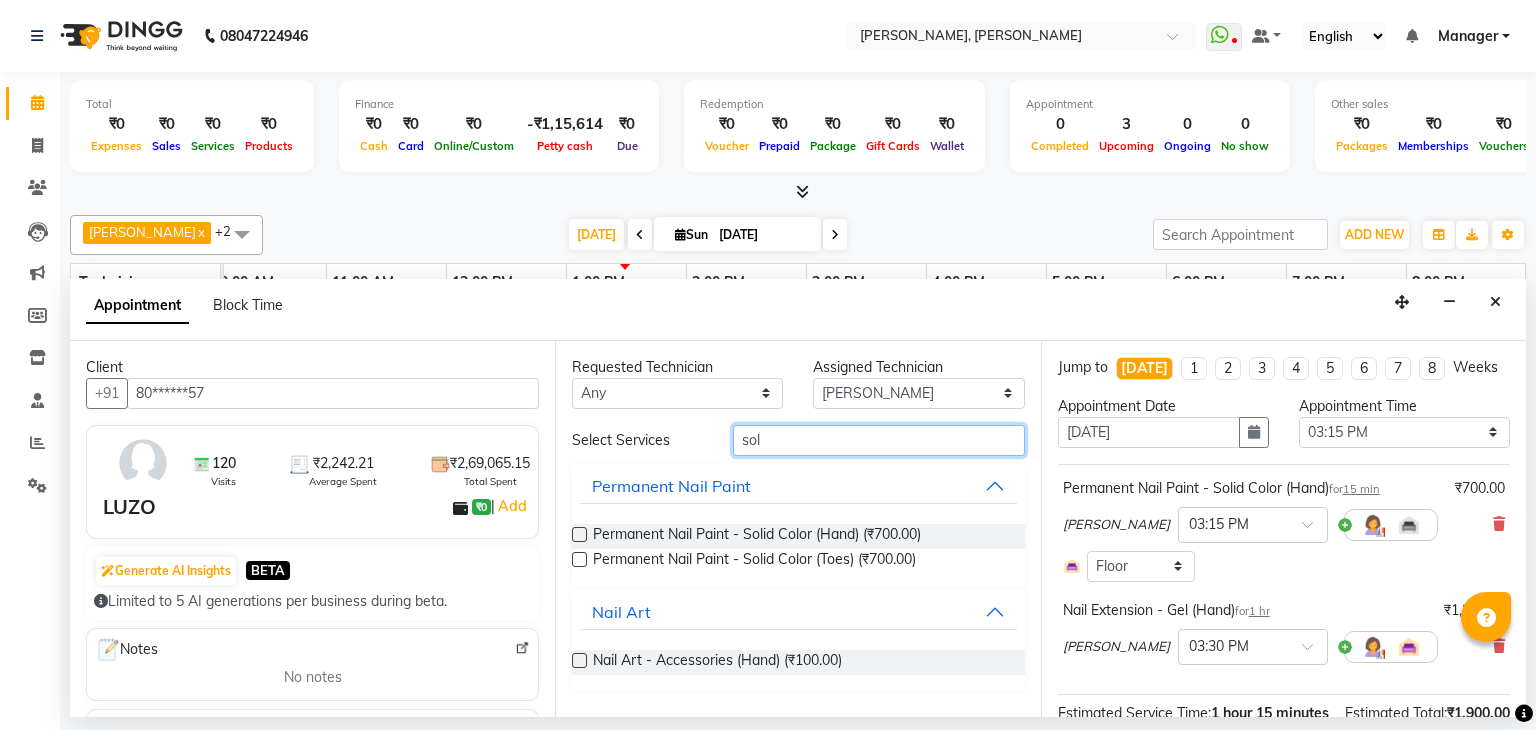 scroll, scrollTop: 0, scrollLeft: 0, axis: both 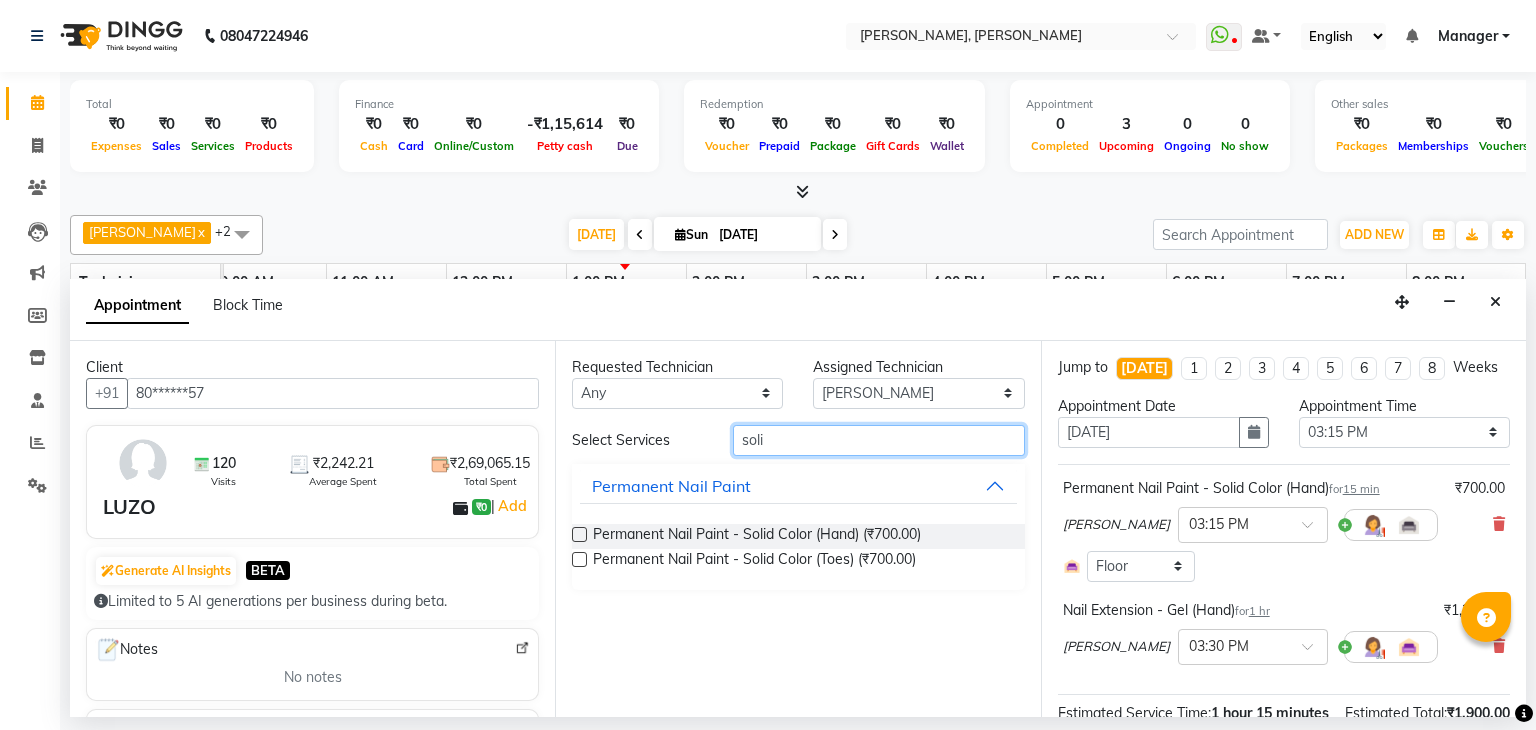 type on "soli" 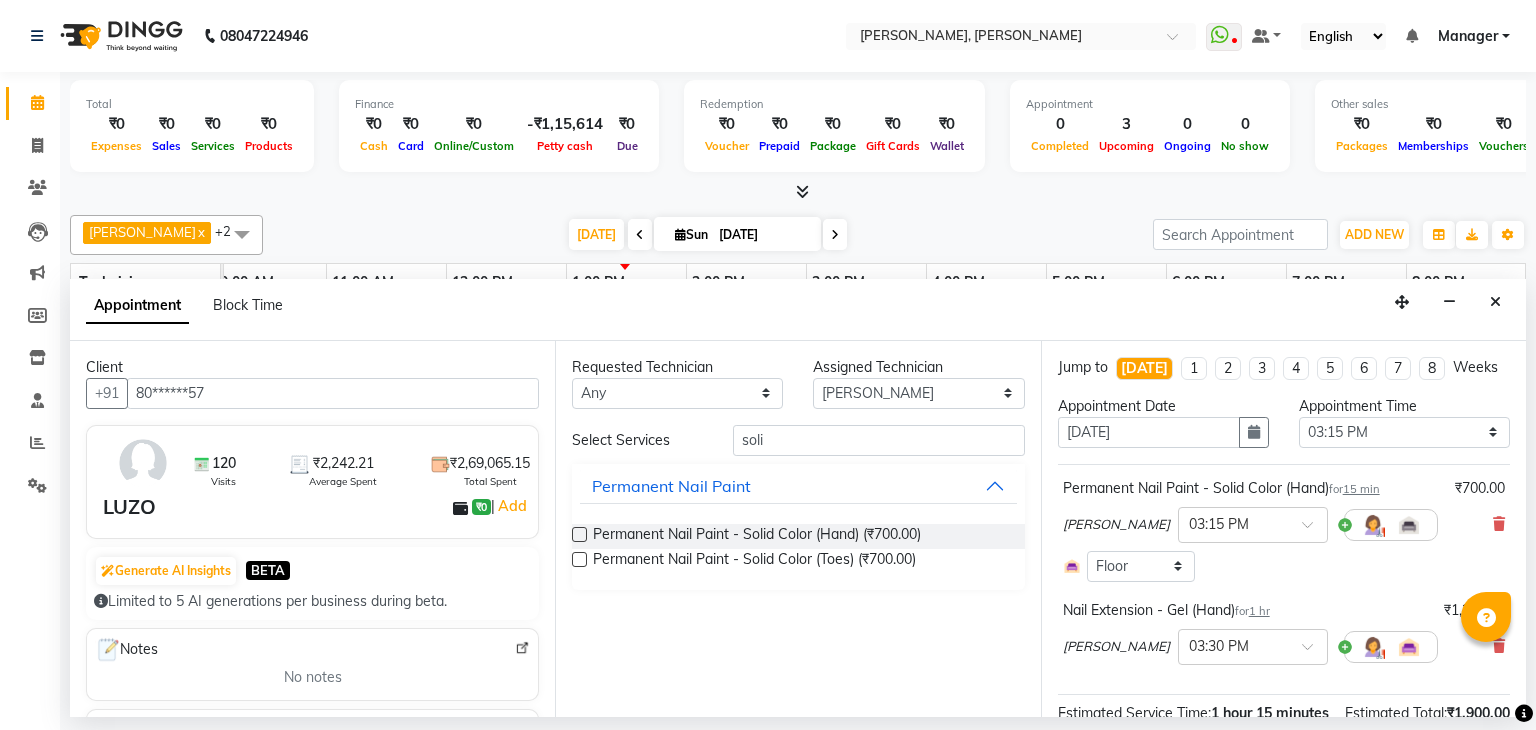 click at bounding box center (579, 534) 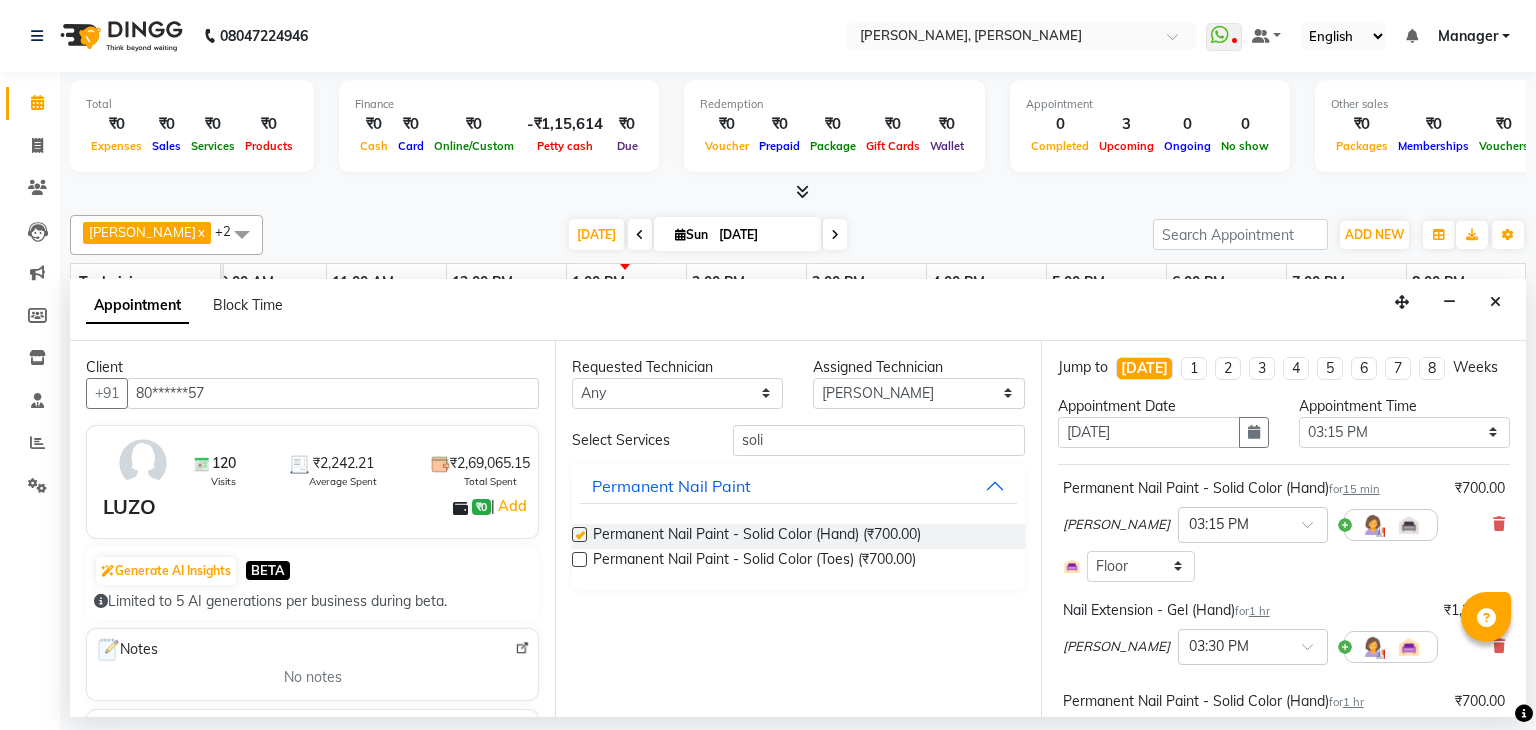 checkbox on "false" 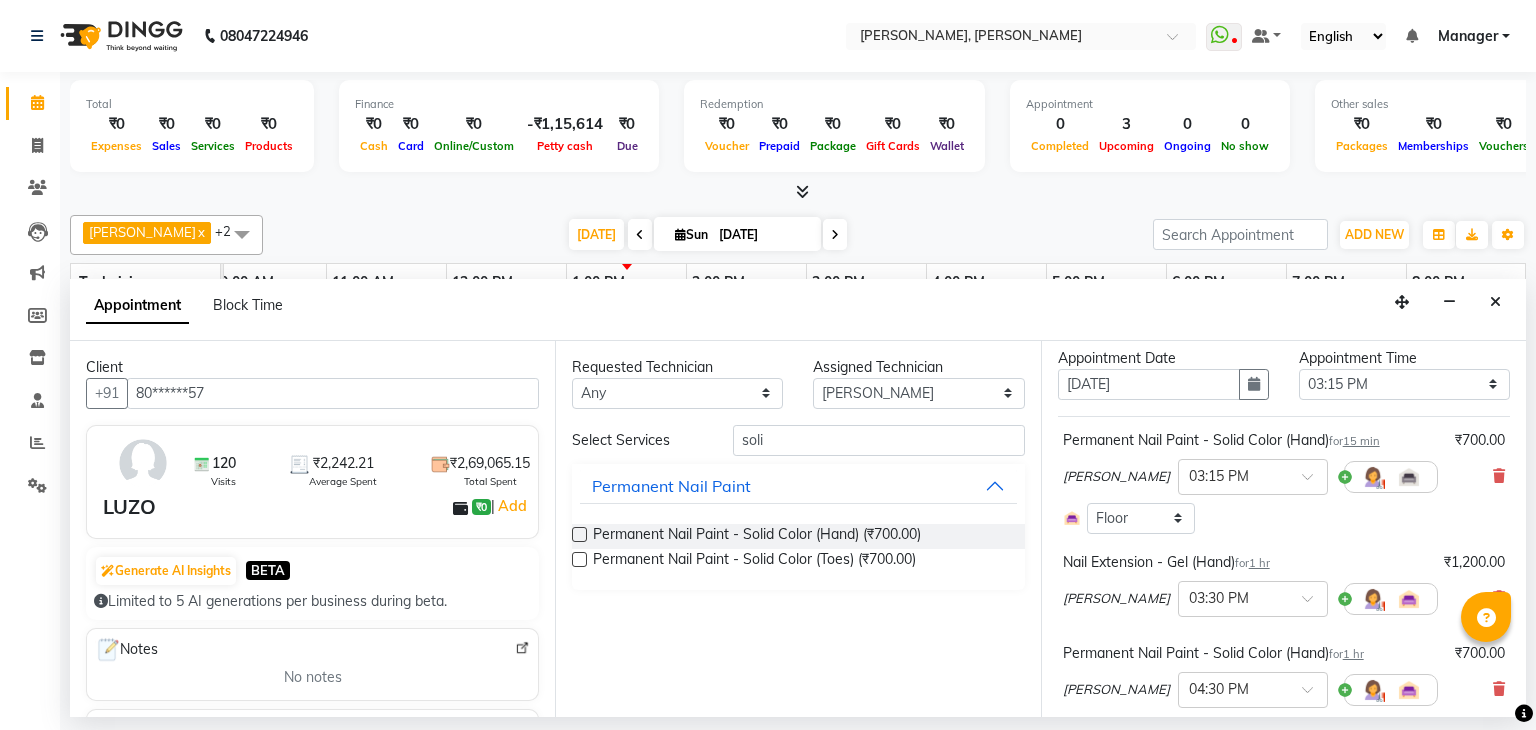 scroll, scrollTop: 0, scrollLeft: 0, axis: both 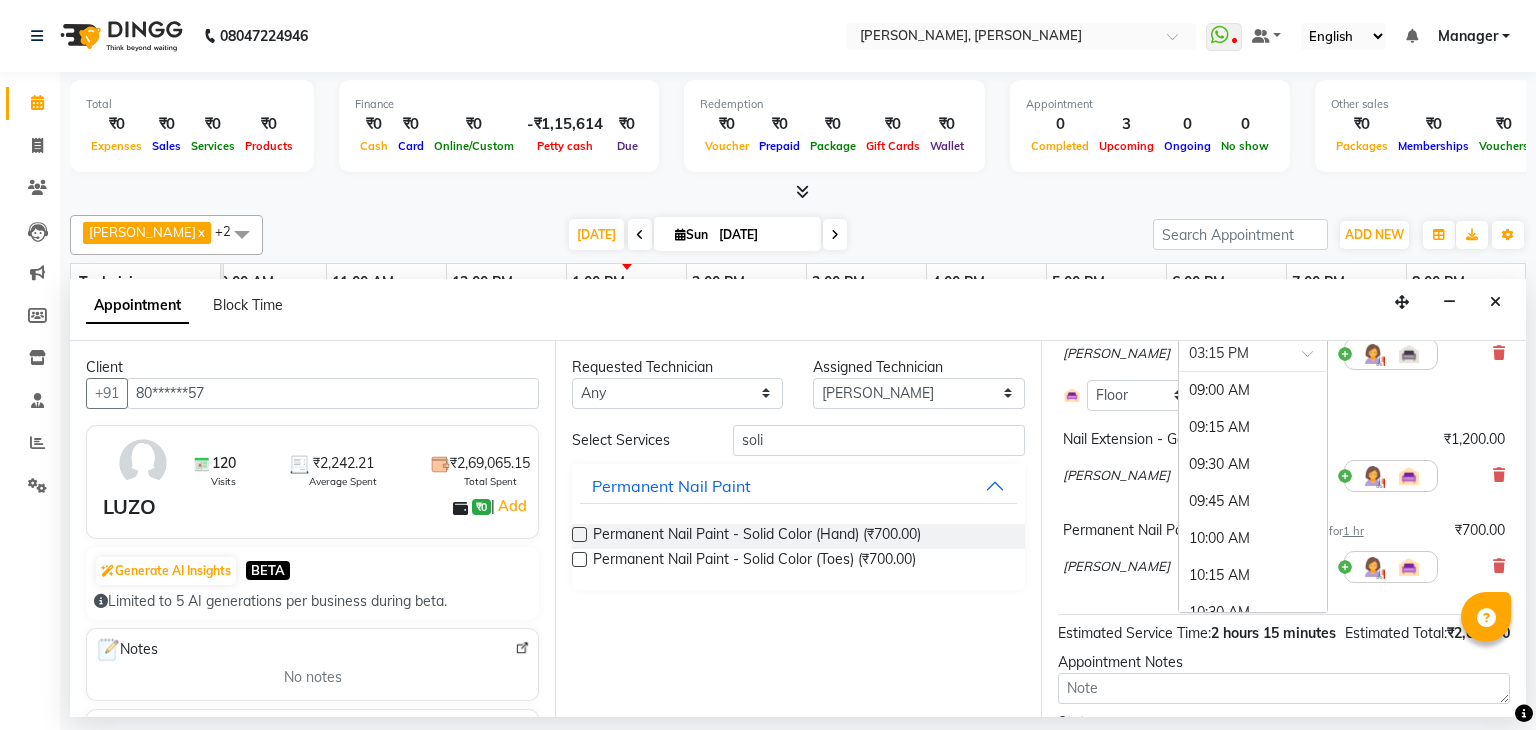 click at bounding box center [1314, 359] 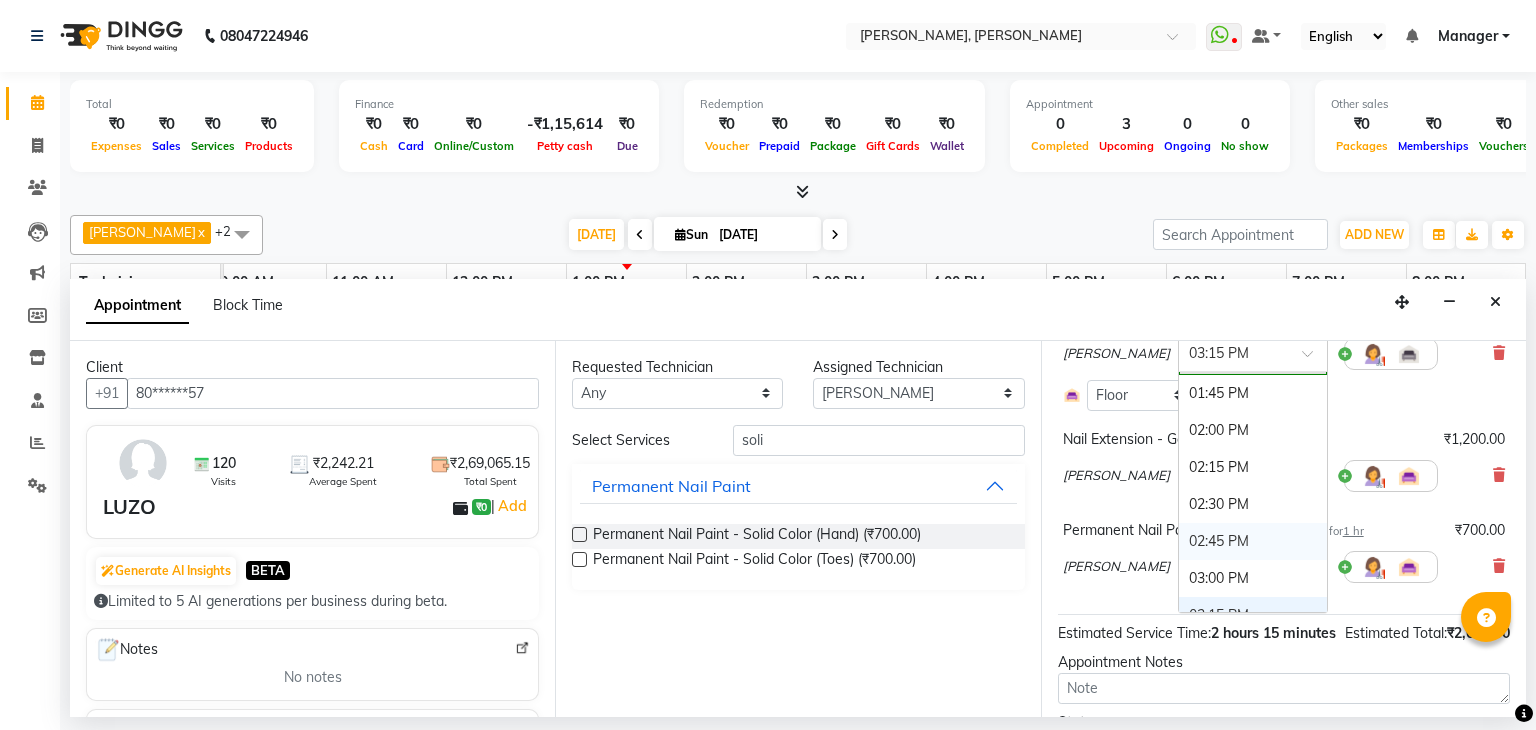 scroll, scrollTop: 704, scrollLeft: 0, axis: vertical 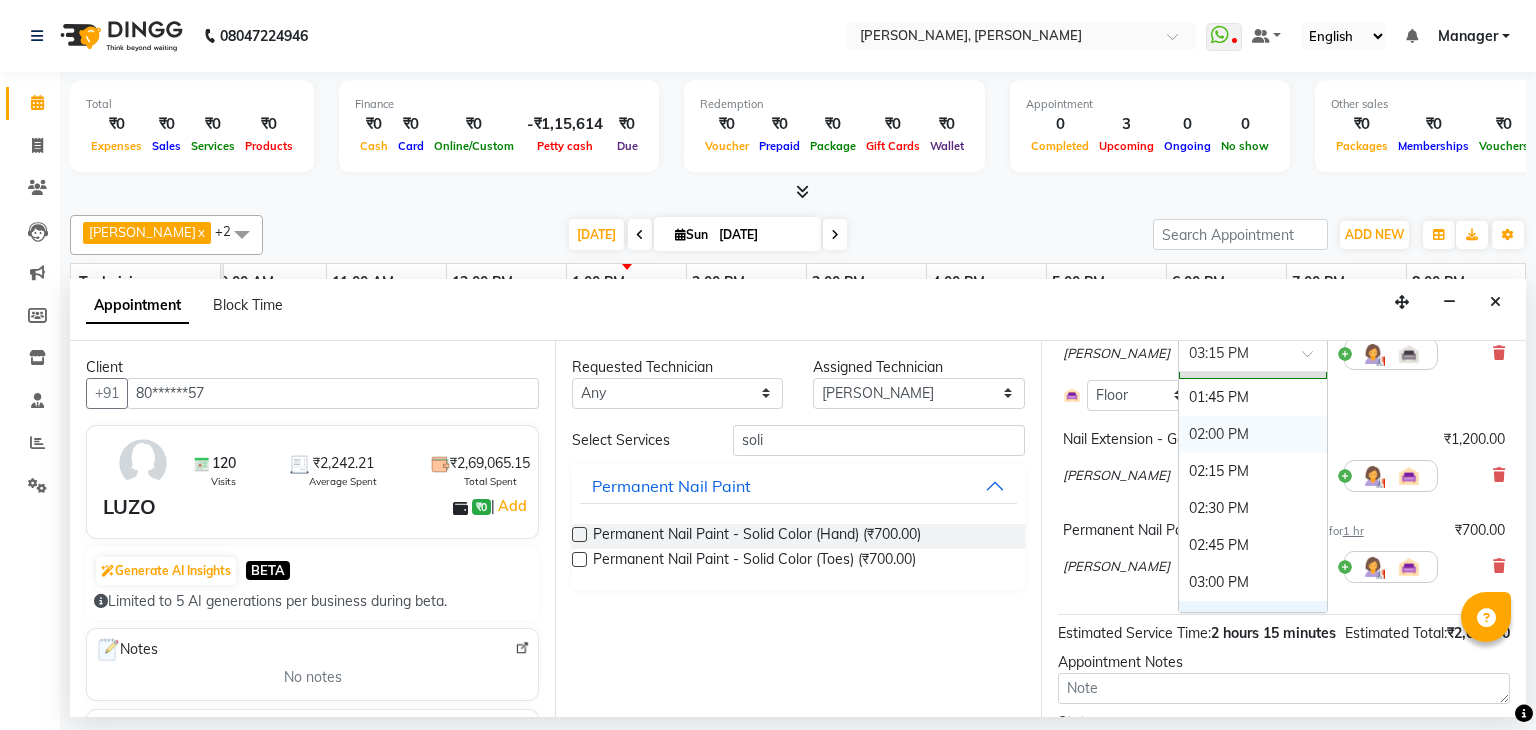 click on "02:00 PM" at bounding box center [1253, 434] 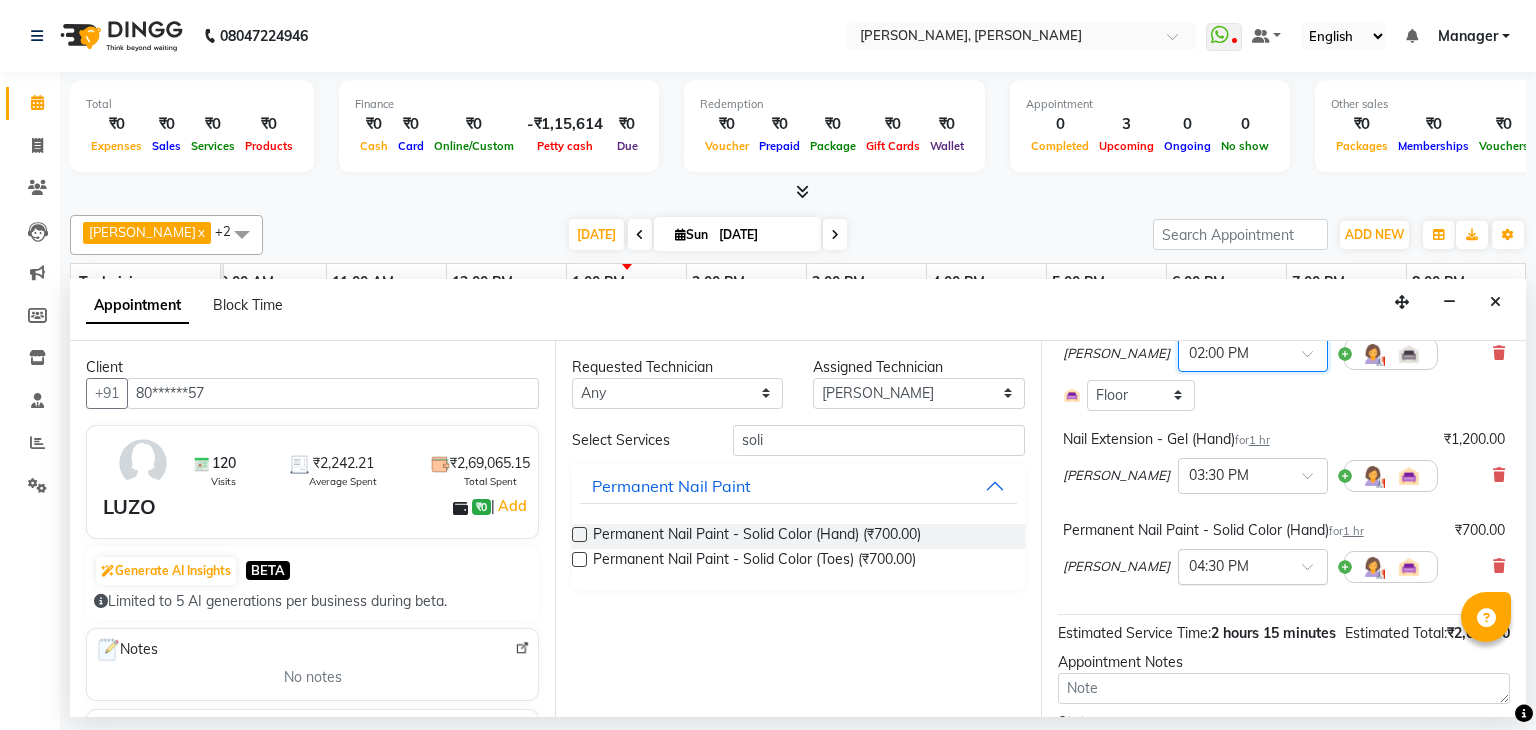 scroll, scrollTop: 306, scrollLeft: 0, axis: vertical 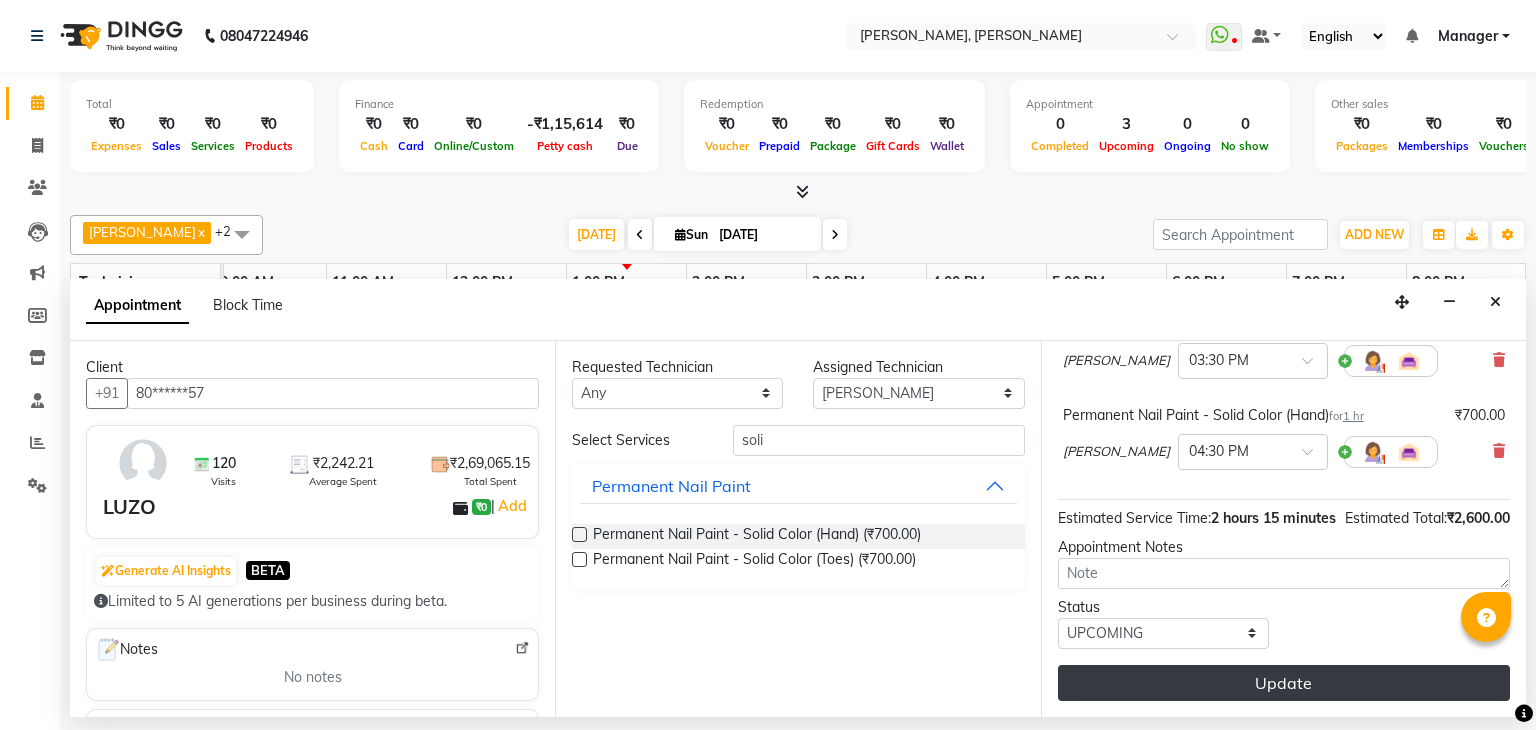 click on "Update" at bounding box center (1284, 683) 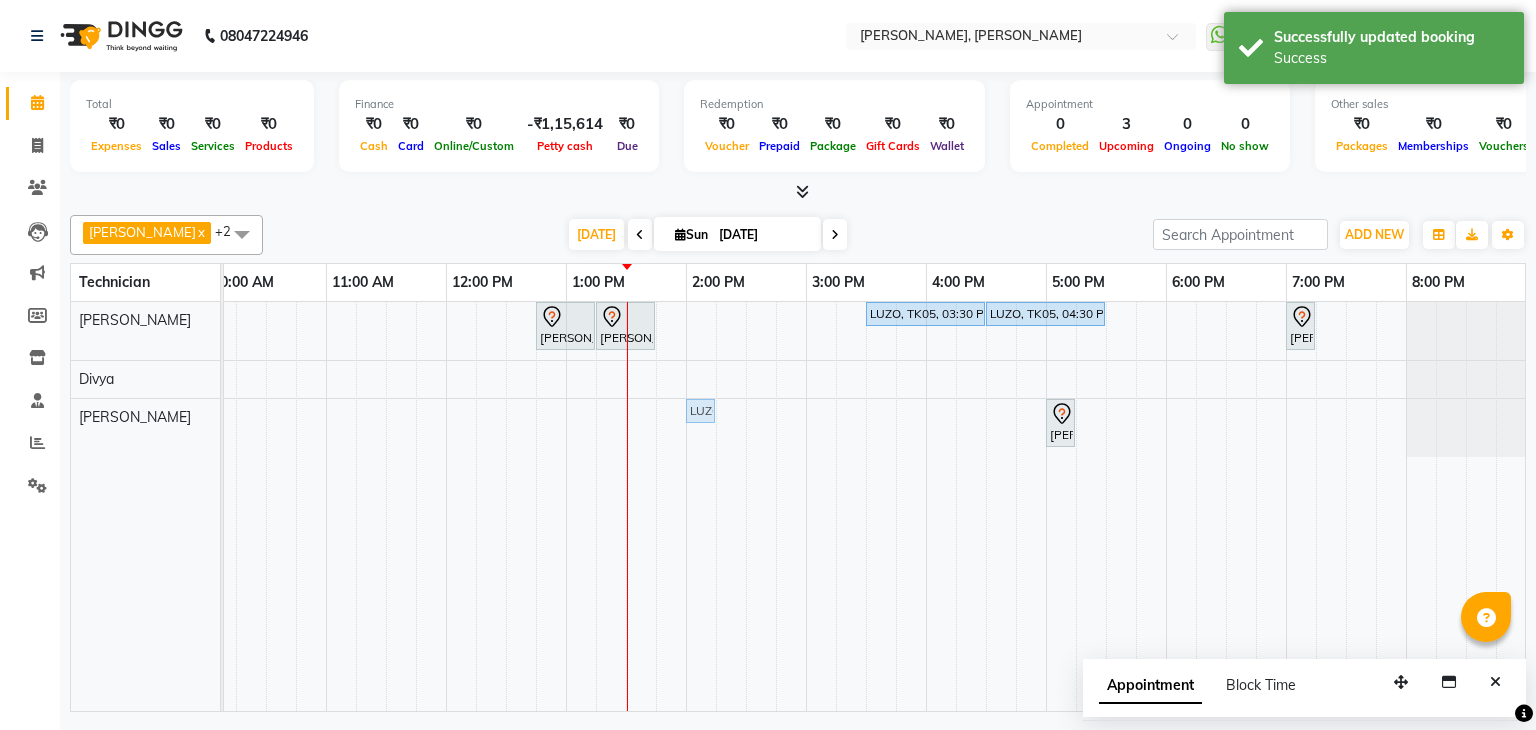drag, startPoint x: 699, startPoint y: 308, endPoint x: 706, endPoint y: 442, distance: 134.18271 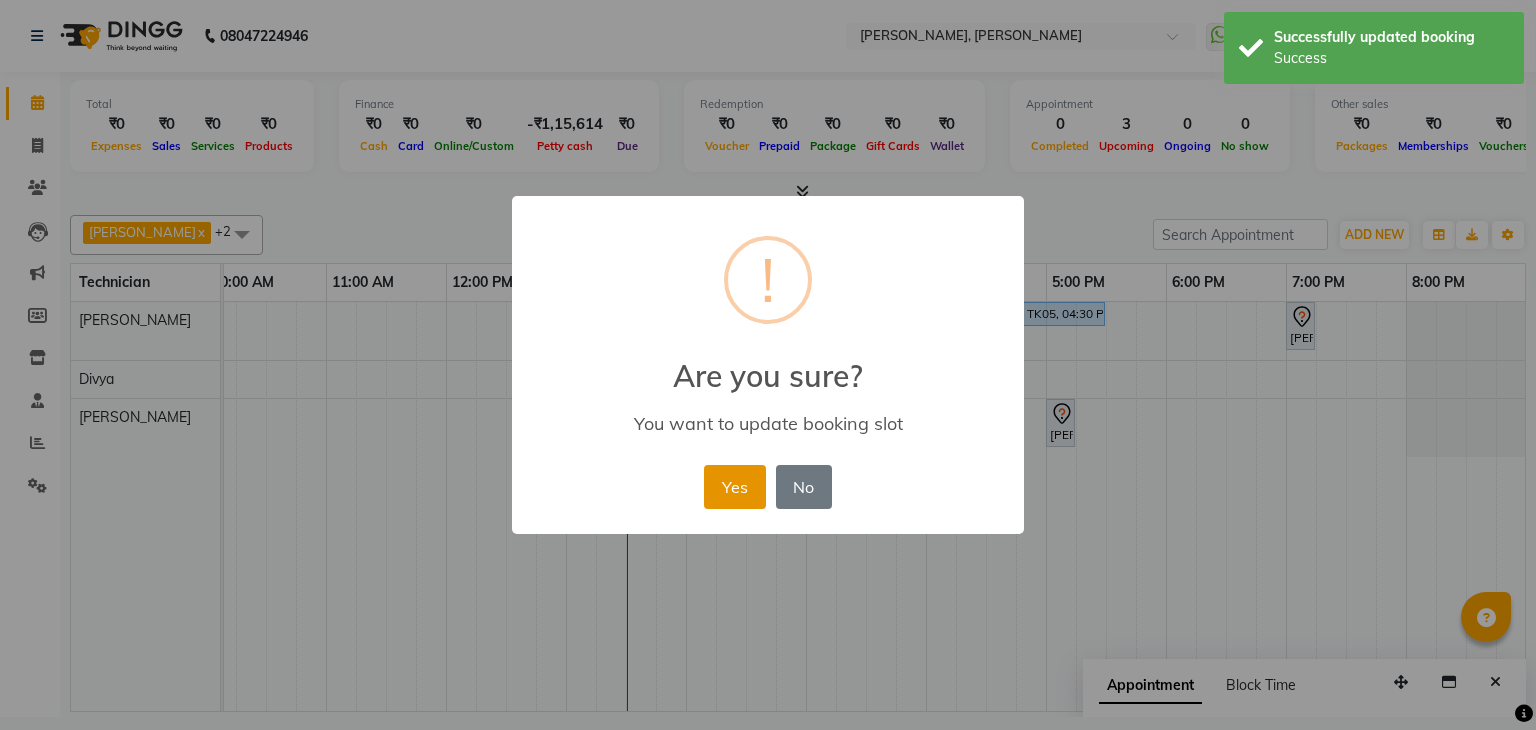 click on "Yes" at bounding box center (734, 487) 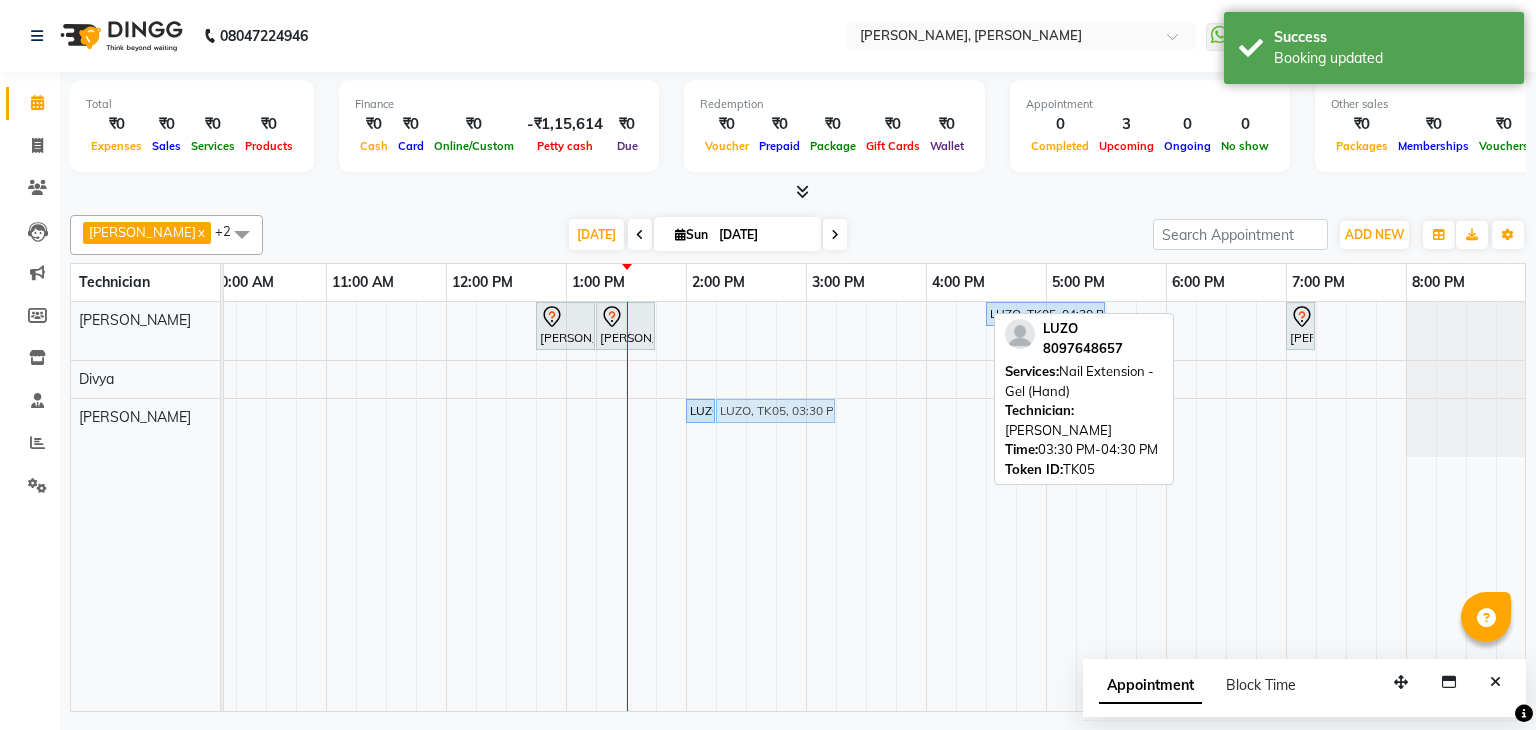 drag, startPoint x: 929, startPoint y: 309, endPoint x: 774, endPoint y: 418, distance: 189.48878 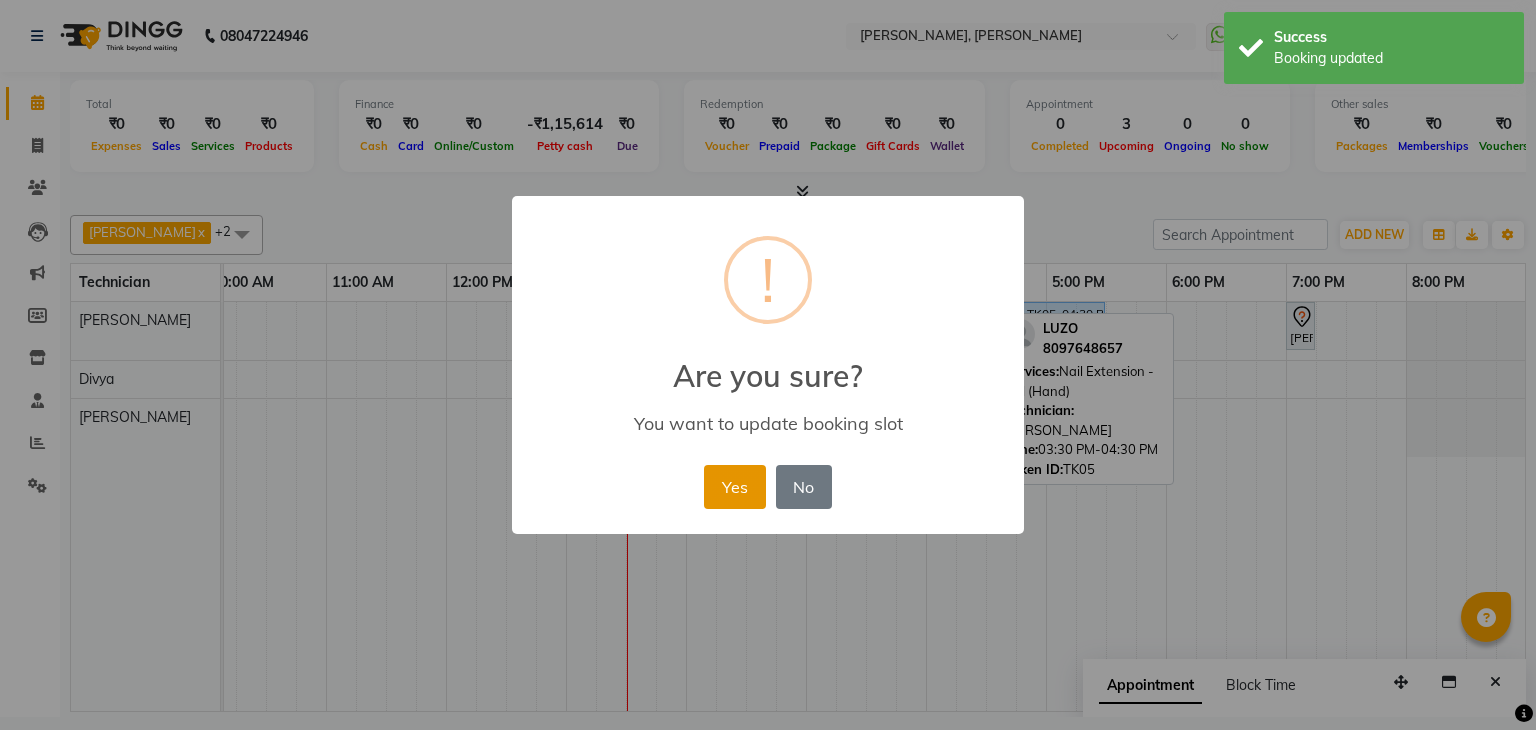 click on "Yes" at bounding box center [734, 487] 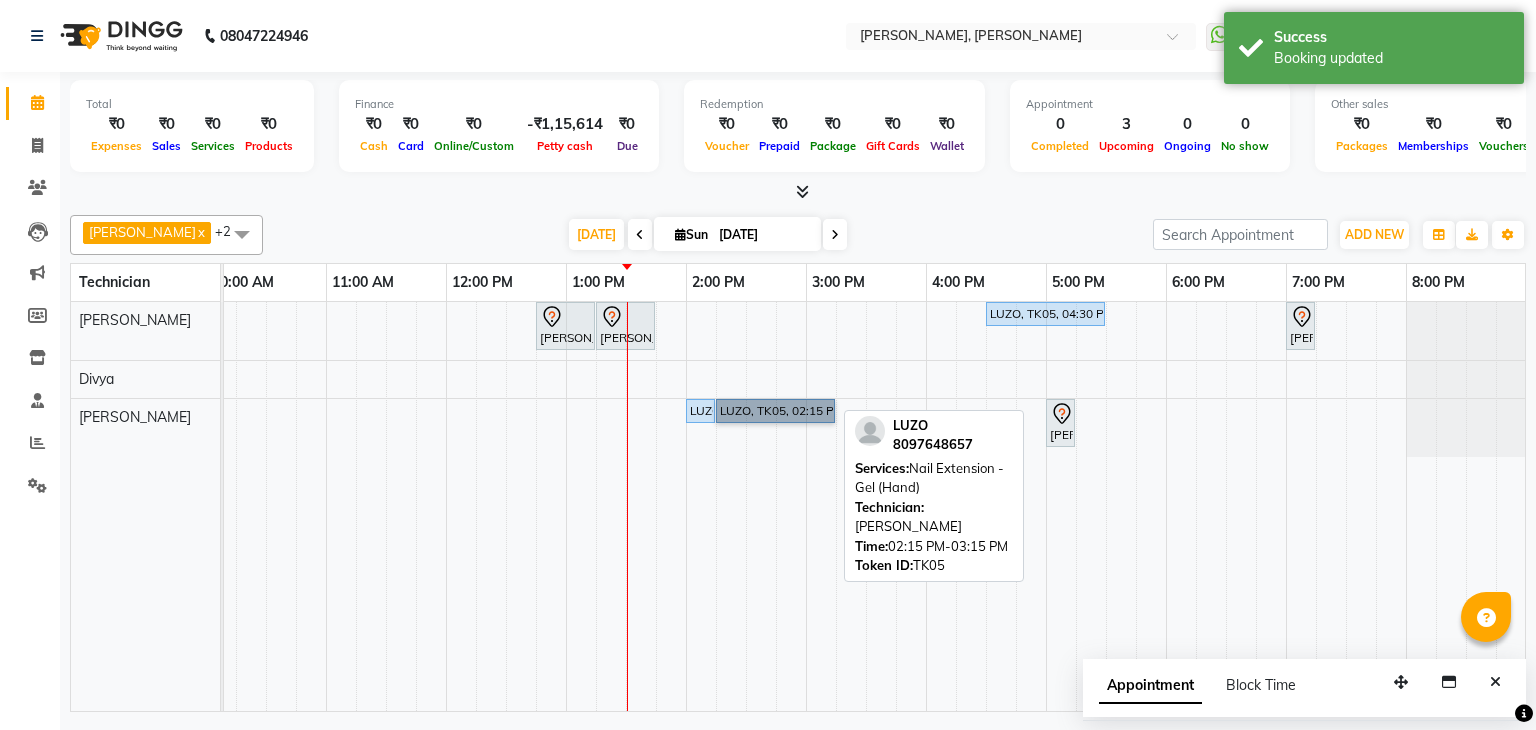 drag, startPoint x: 833, startPoint y: 404, endPoint x: 765, endPoint y: 414, distance: 68.73136 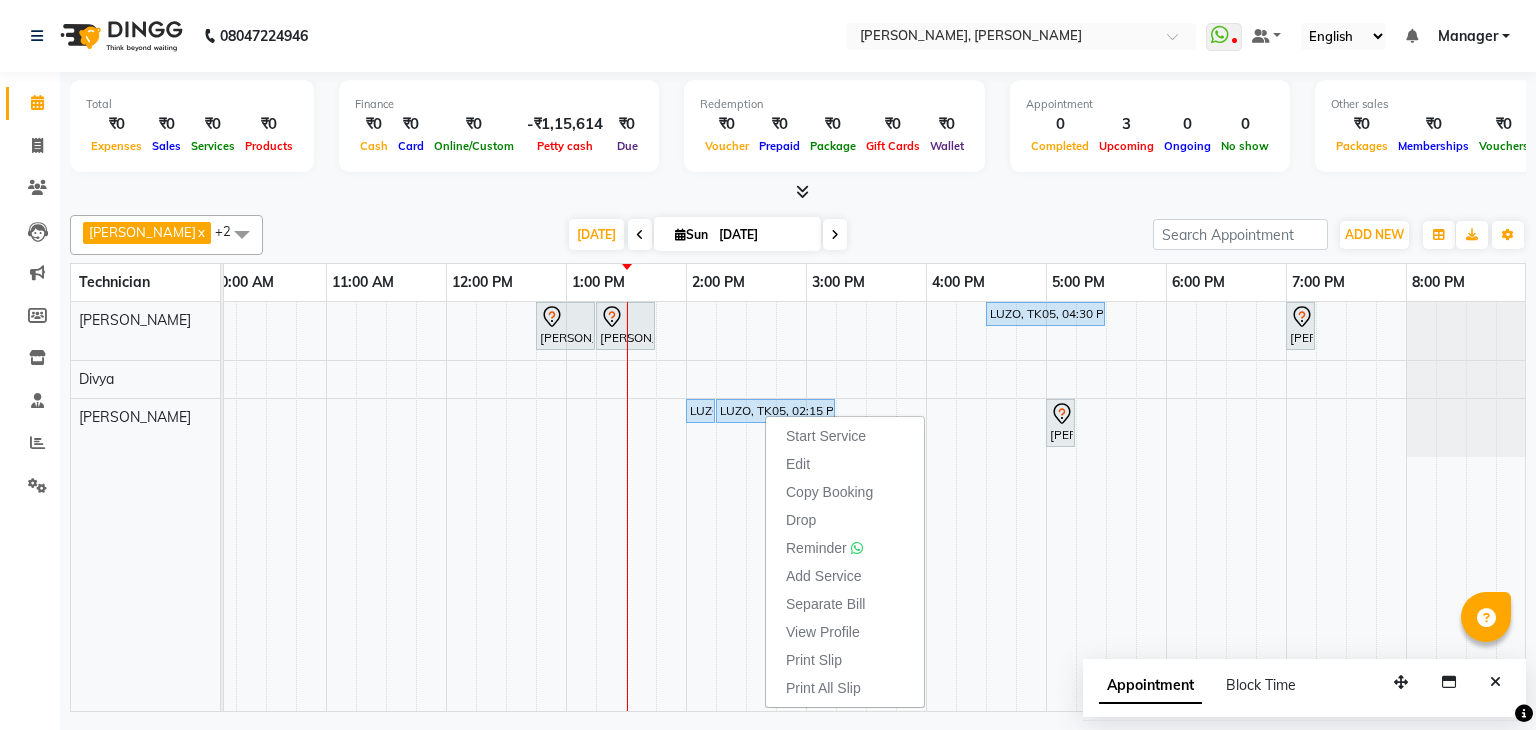 click at bounding box center (798, 192) 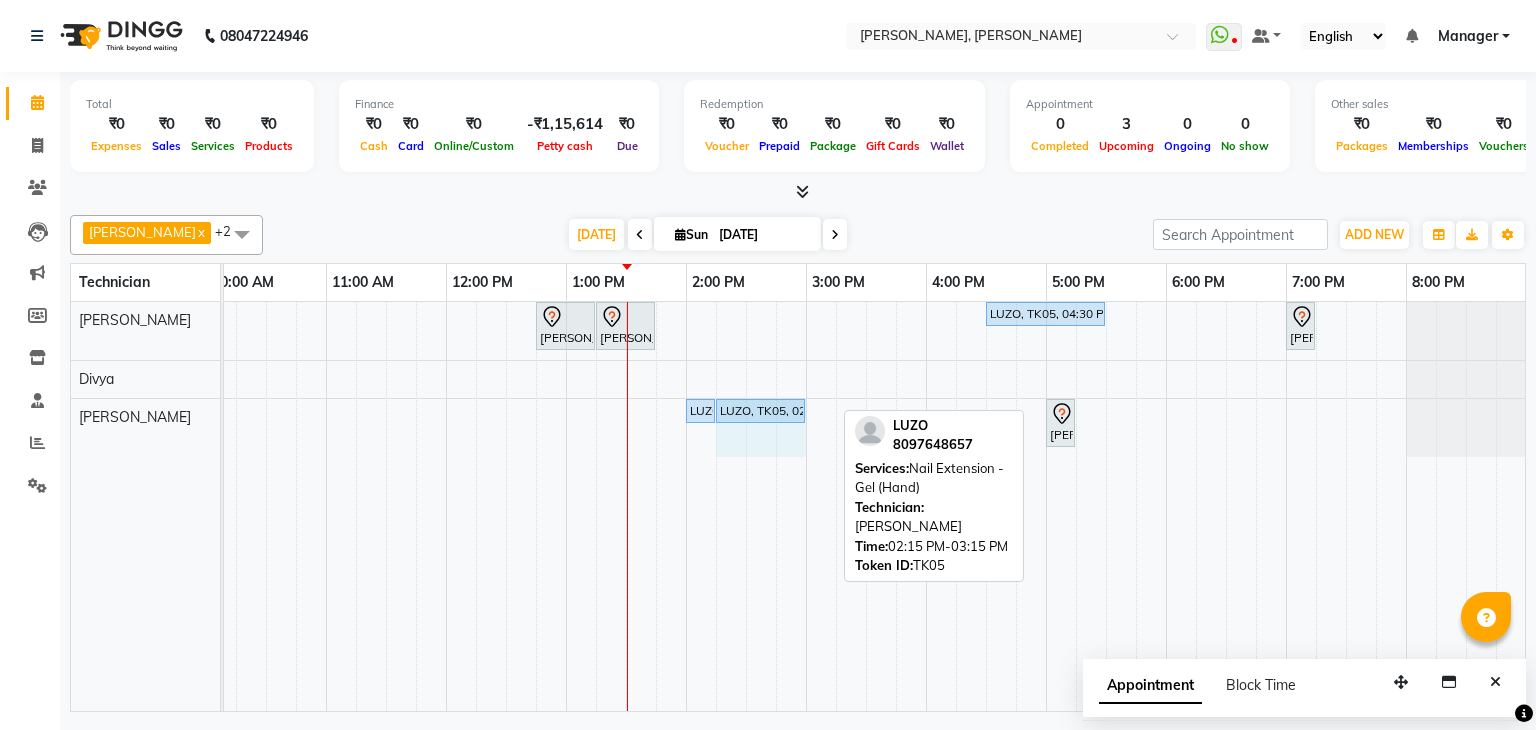 drag, startPoint x: 831, startPoint y: 402, endPoint x: 791, endPoint y: 399, distance: 40.112343 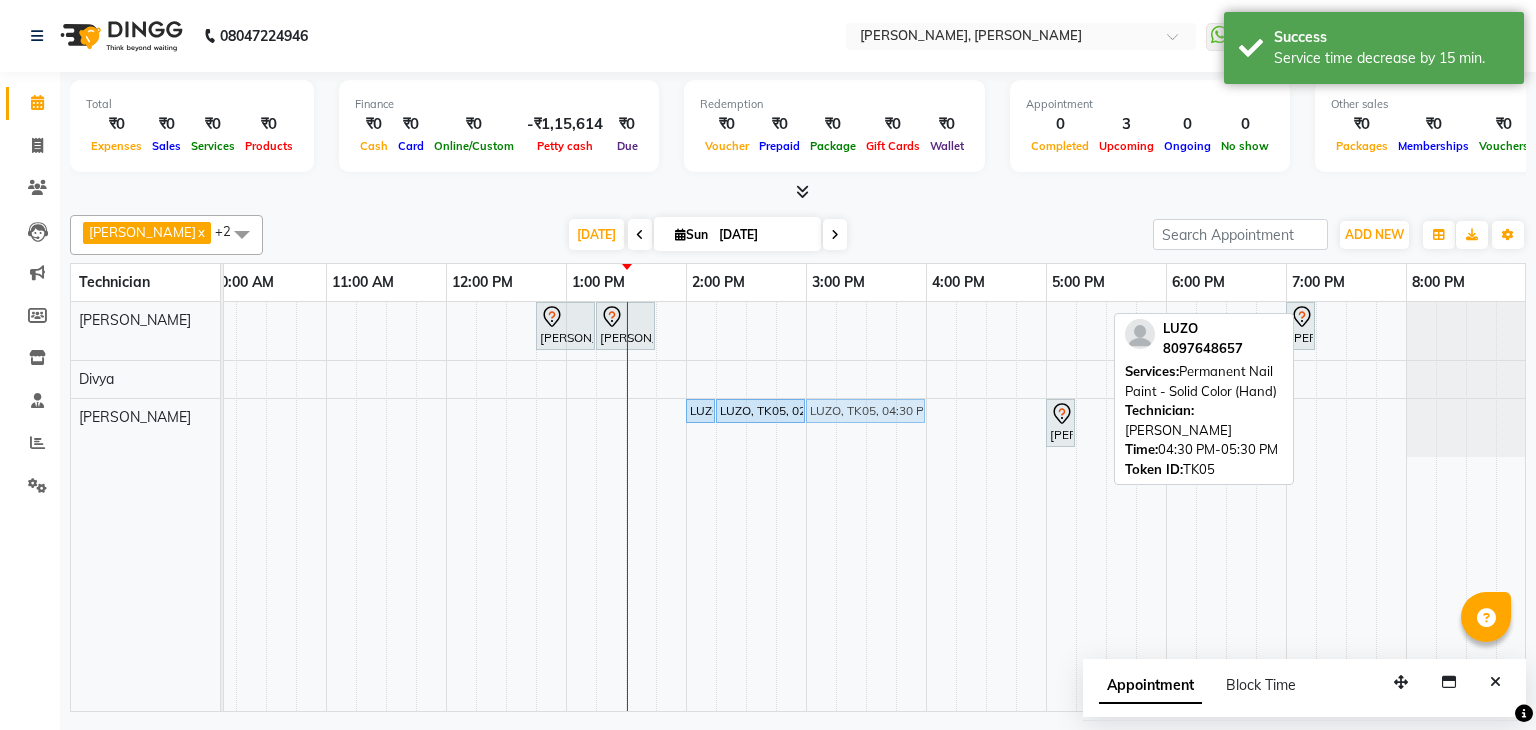 drag, startPoint x: 1032, startPoint y: 307, endPoint x: 853, endPoint y: 423, distance: 213.30026 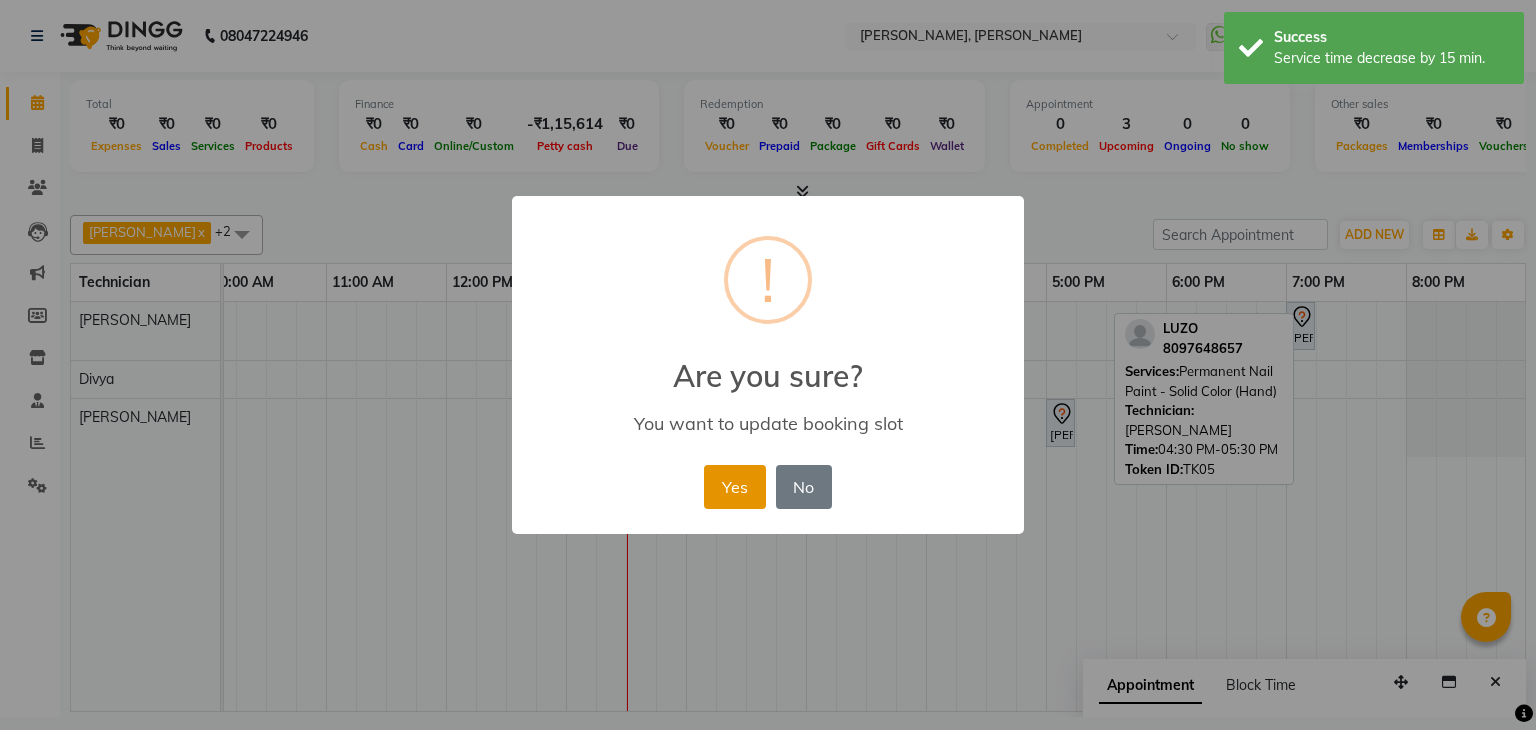 click on "Yes" at bounding box center [734, 487] 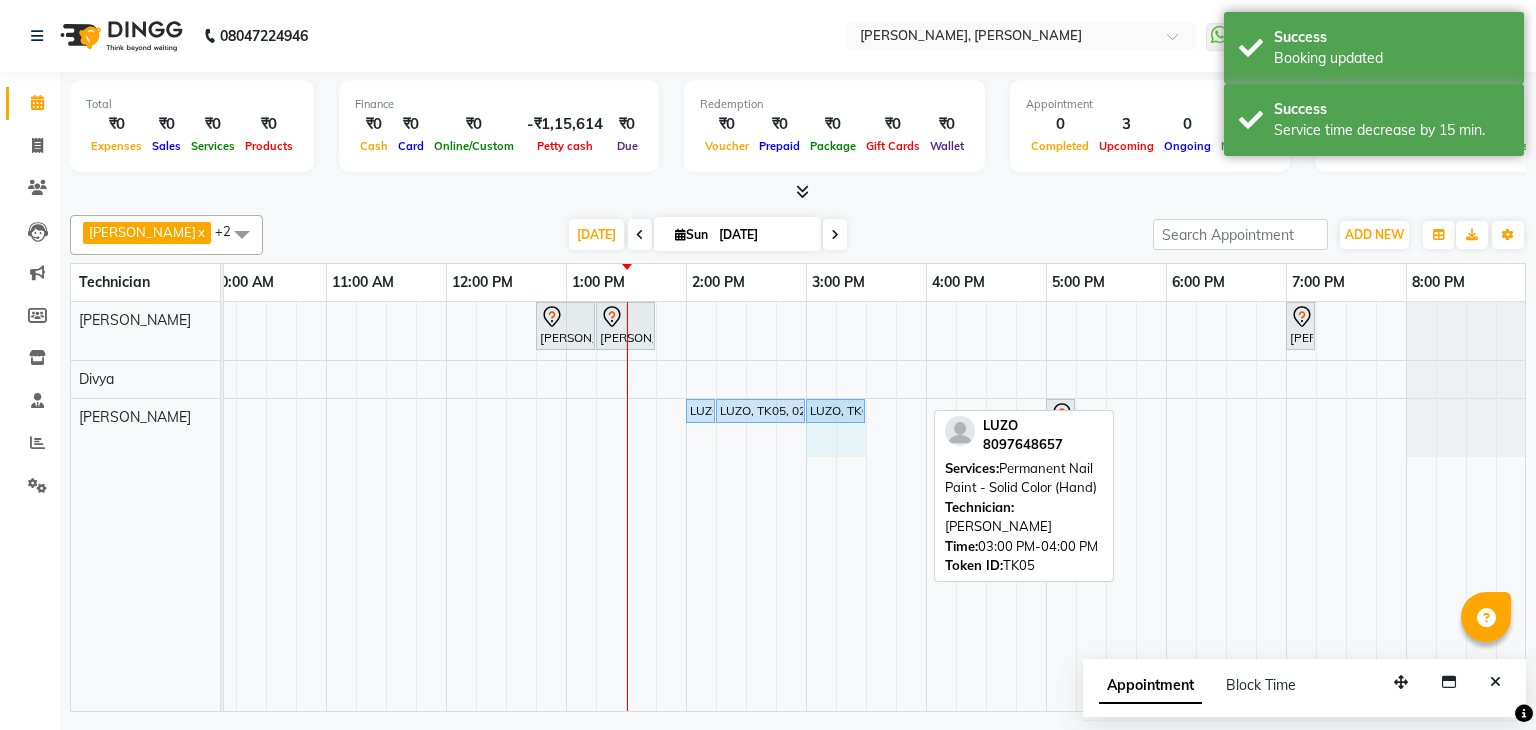 drag, startPoint x: 922, startPoint y: 404, endPoint x: 839, endPoint y: 417, distance: 84.0119 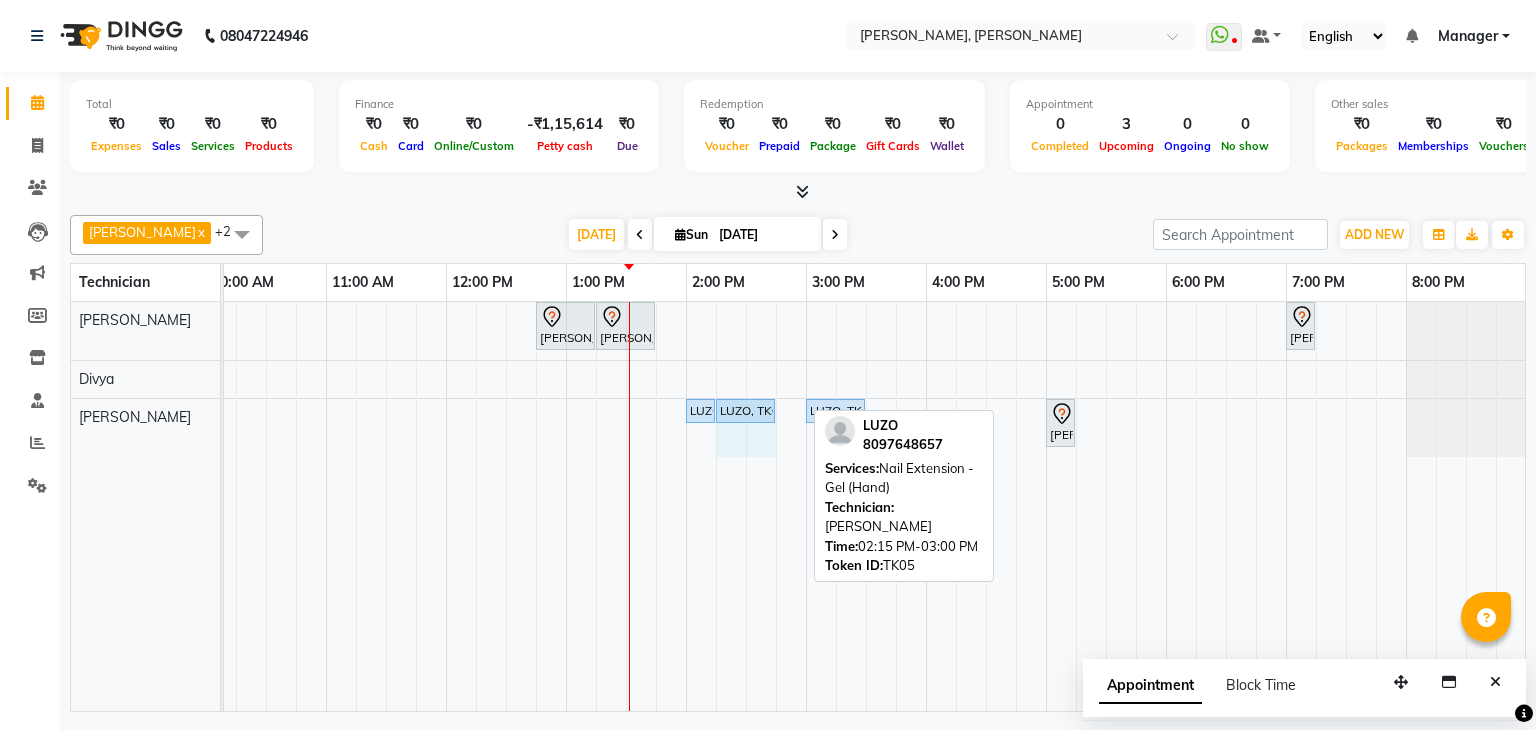 drag, startPoint x: 803, startPoint y: 409, endPoint x: 756, endPoint y: 421, distance: 48.507732 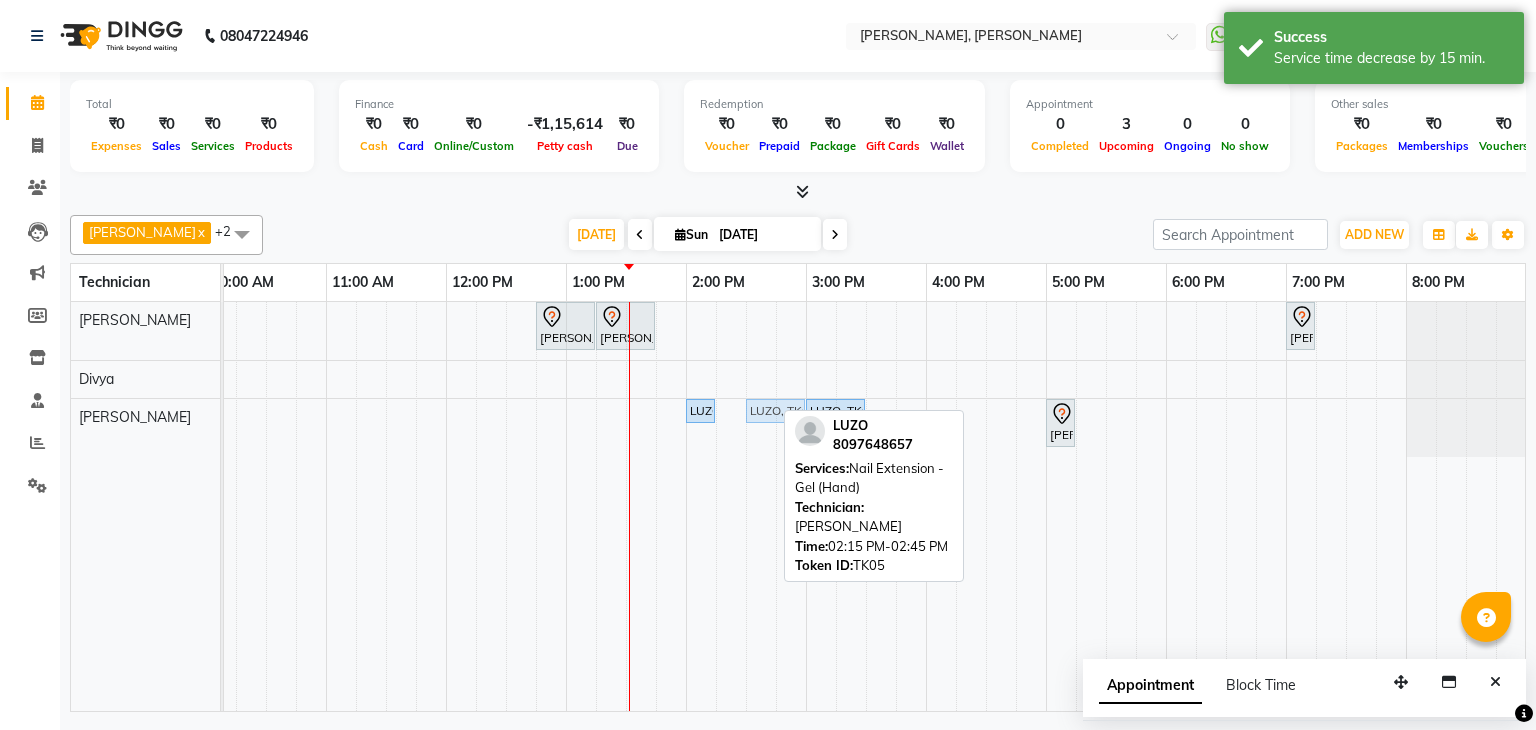 drag, startPoint x: 746, startPoint y: 400, endPoint x: 776, endPoint y: 401, distance: 30.016663 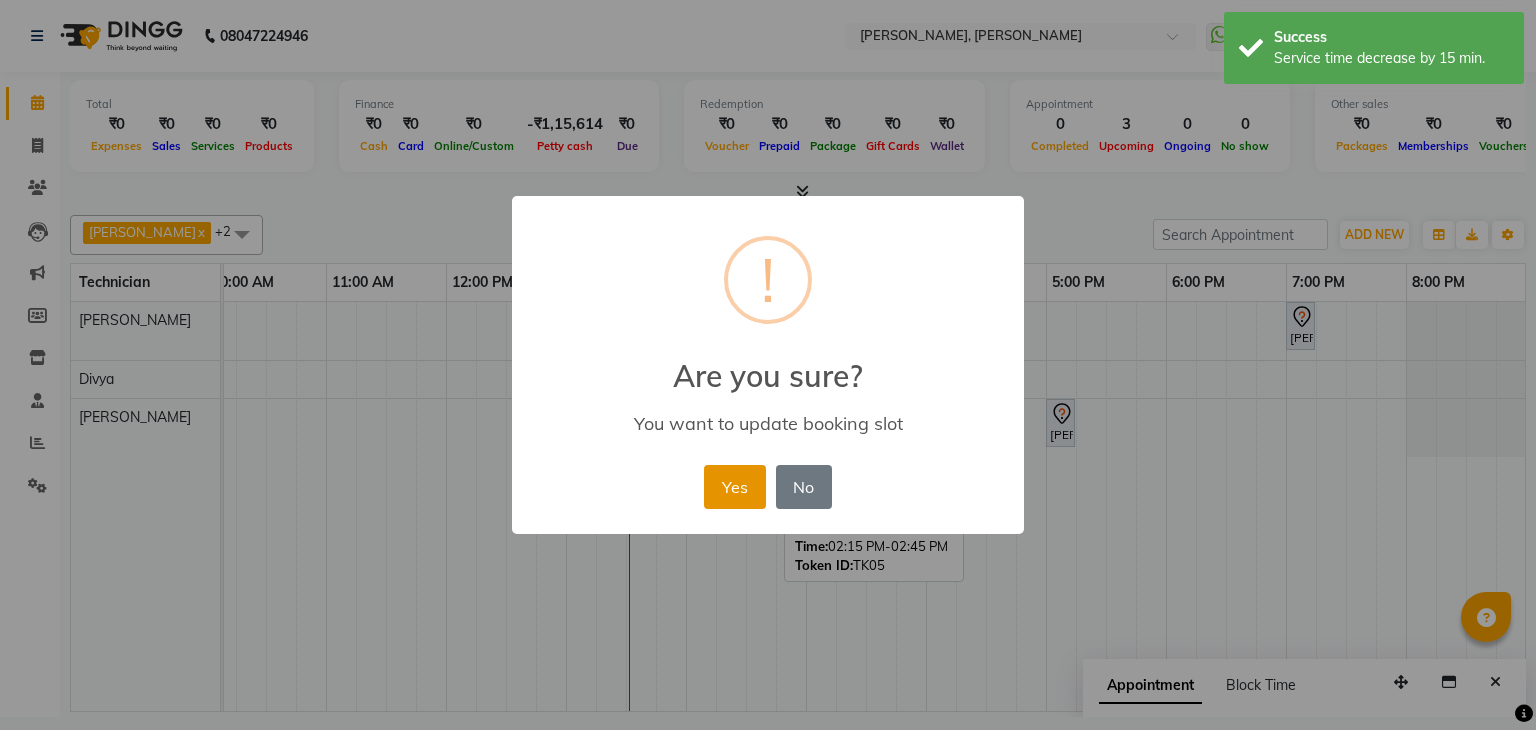 click on "Yes" at bounding box center (734, 487) 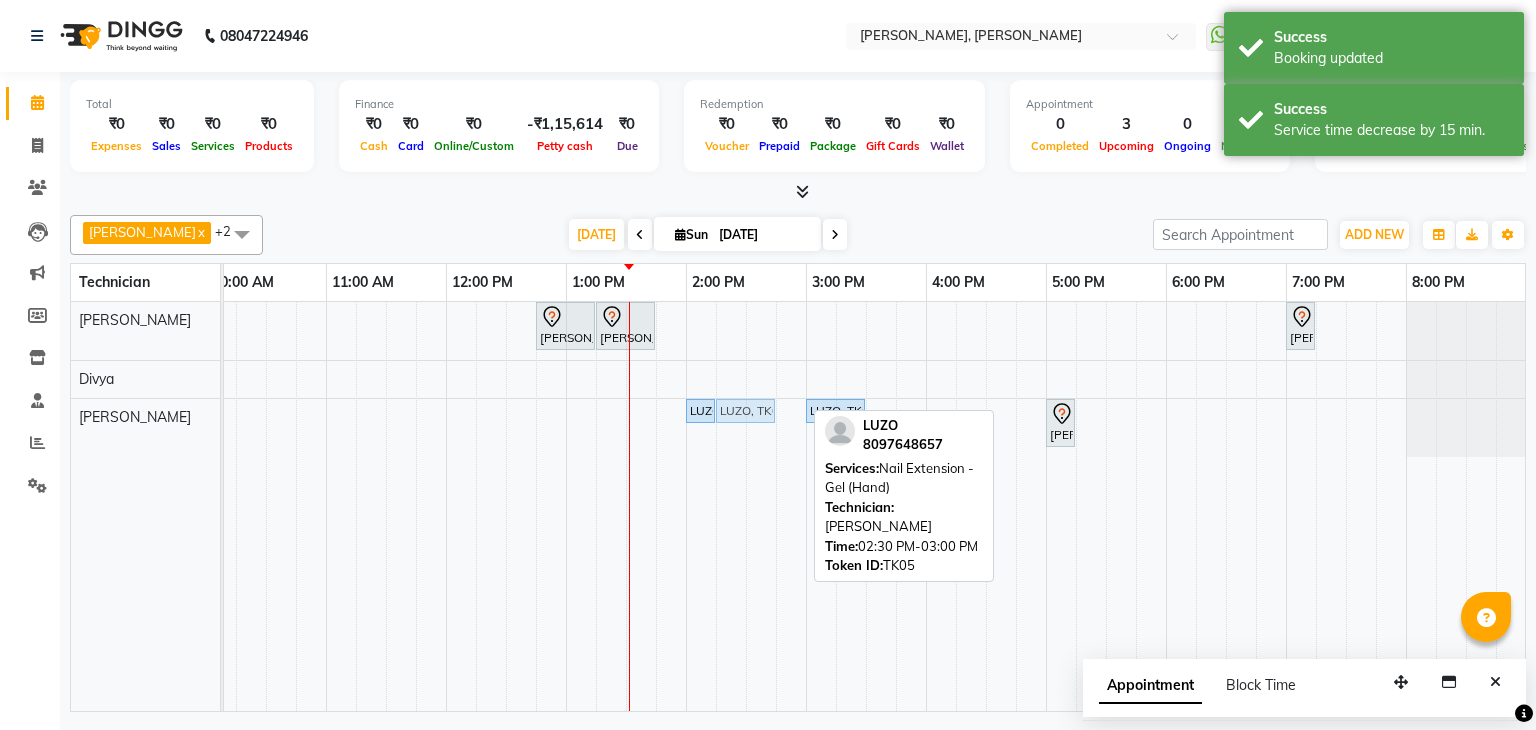 drag, startPoint x: 772, startPoint y: 404, endPoint x: 736, endPoint y: 408, distance: 36.221542 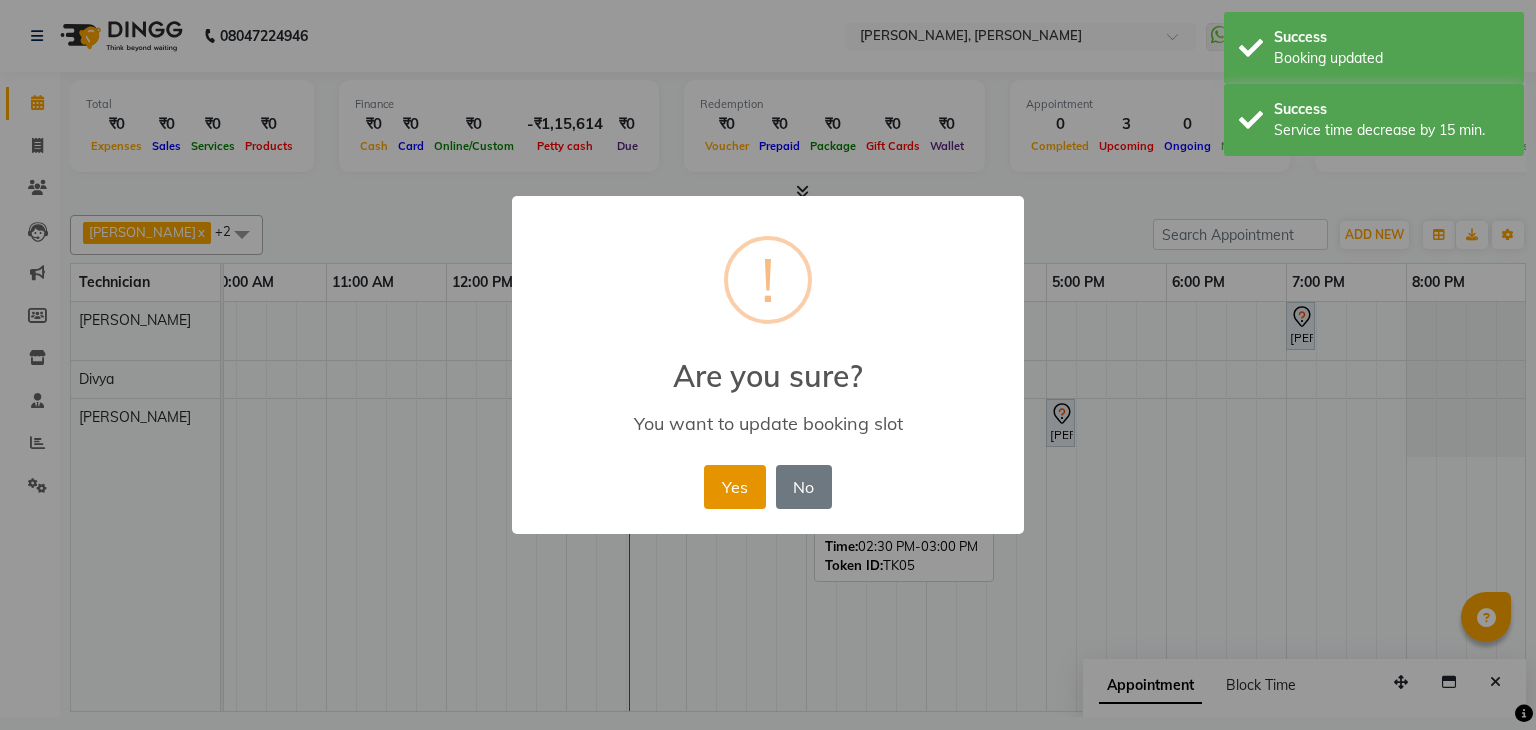 click on "Yes" at bounding box center (734, 487) 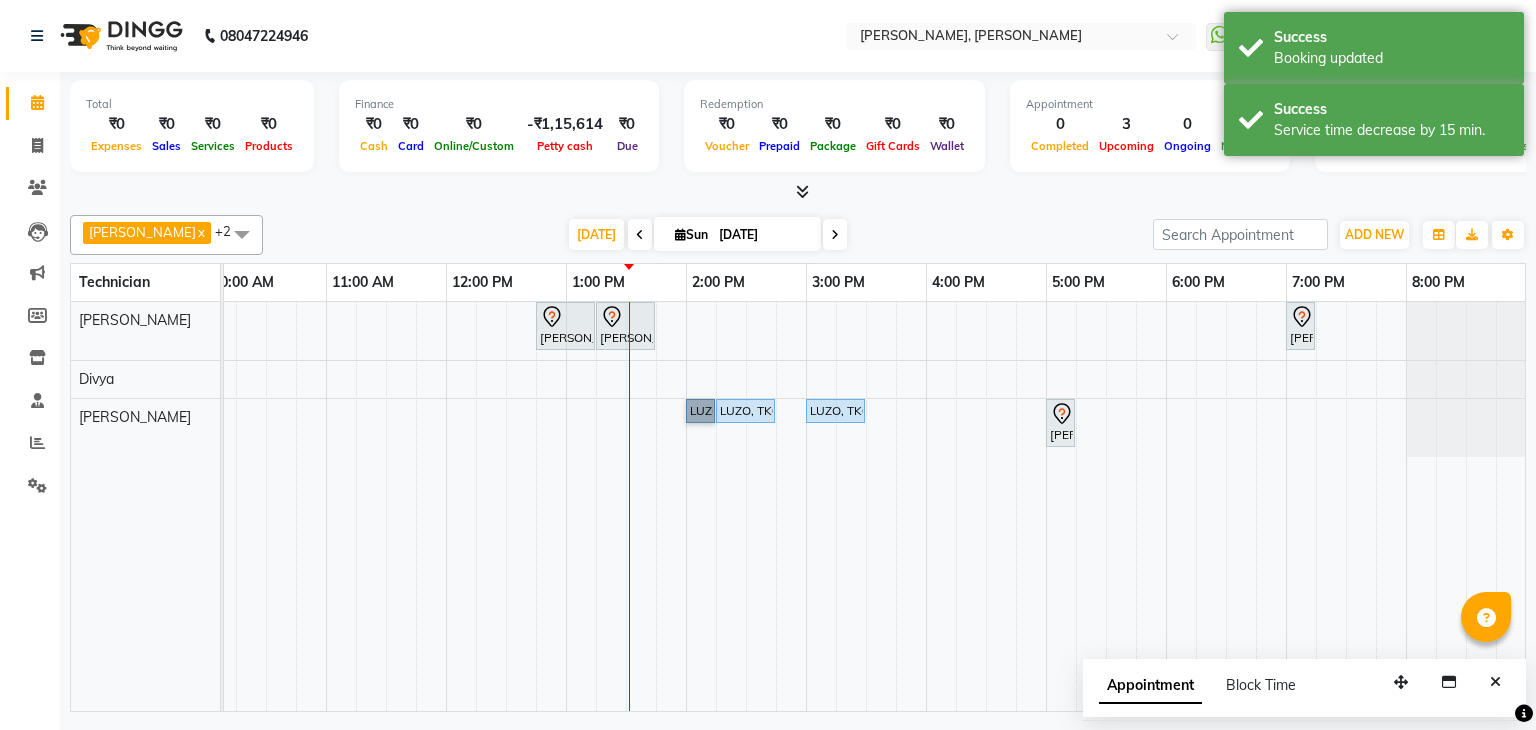 drag, startPoint x: 692, startPoint y: 403, endPoint x: 824, endPoint y: 355, distance: 140.4564 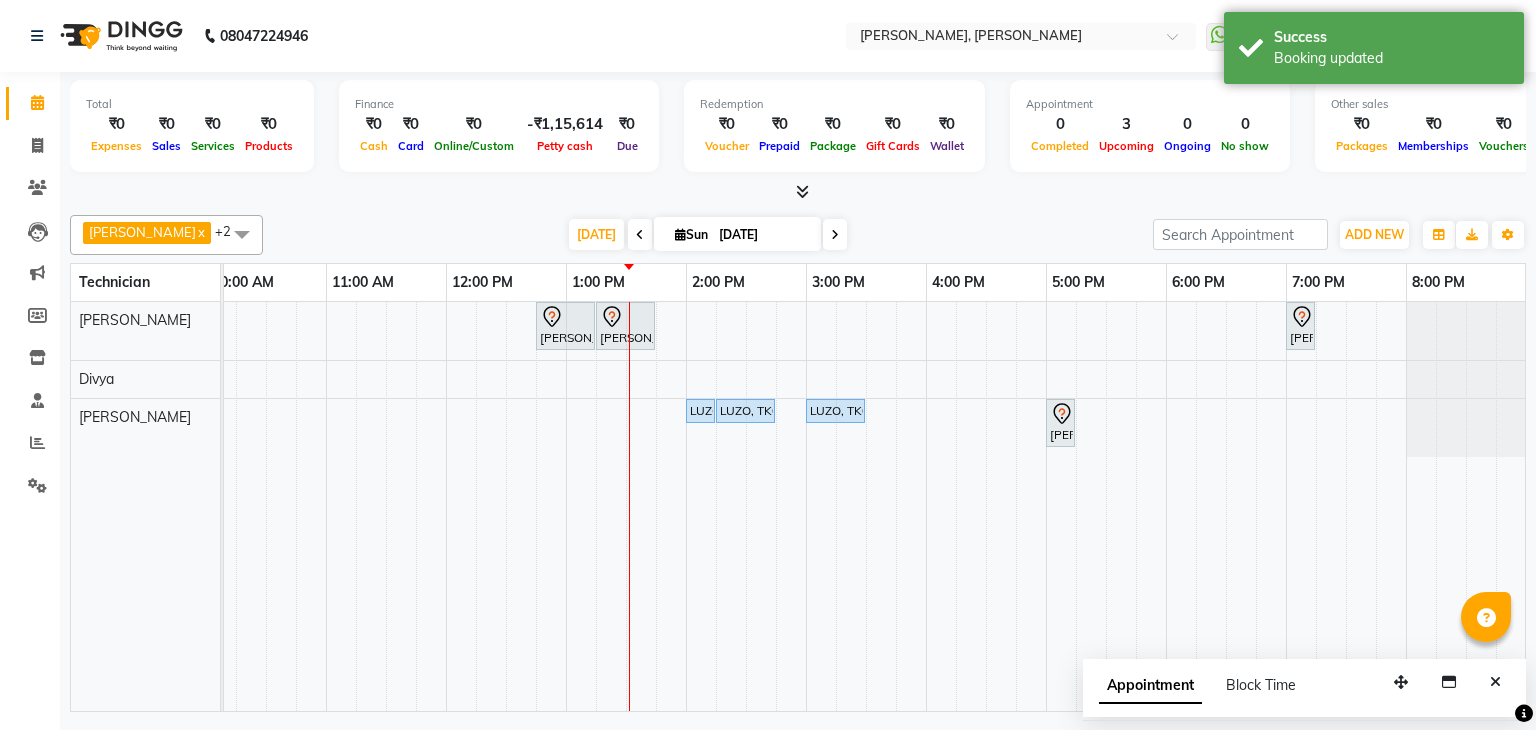 drag, startPoint x: 824, startPoint y: 355, endPoint x: 484, endPoint y: 214, distance: 368.07742 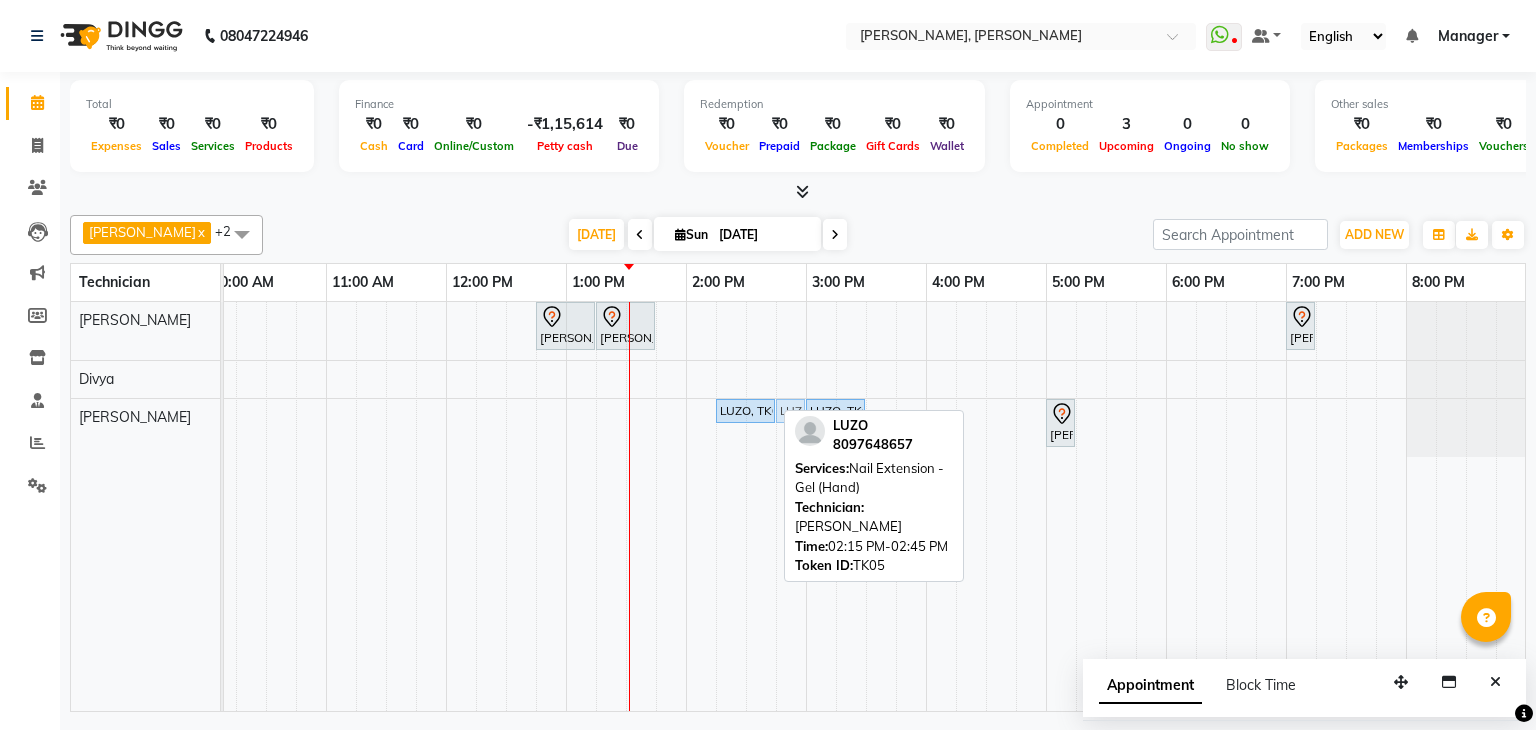 drag, startPoint x: 702, startPoint y: 407, endPoint x: 790, endPoint y: 400, distance: 88.27797 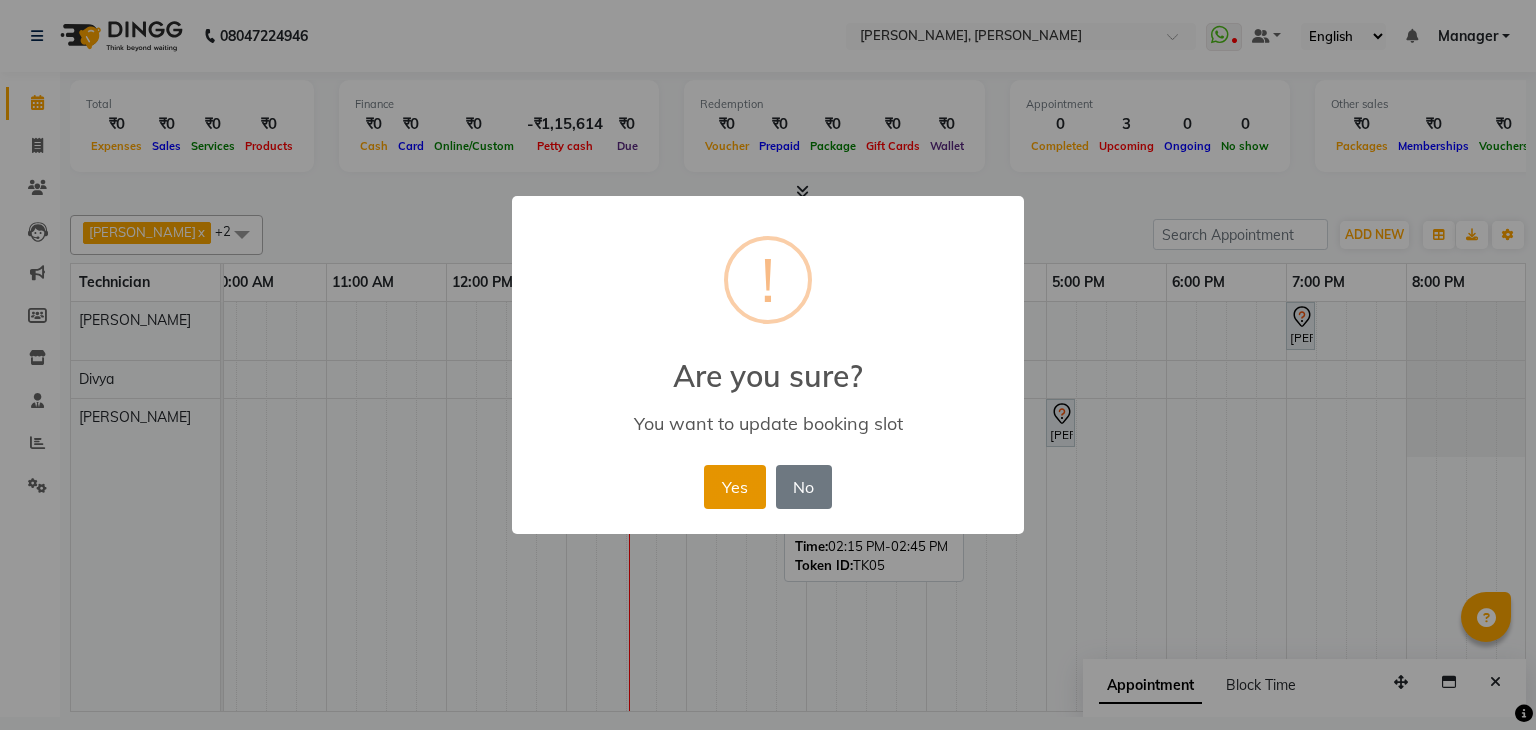 click on "Yes" at bounding box center (734, 487) 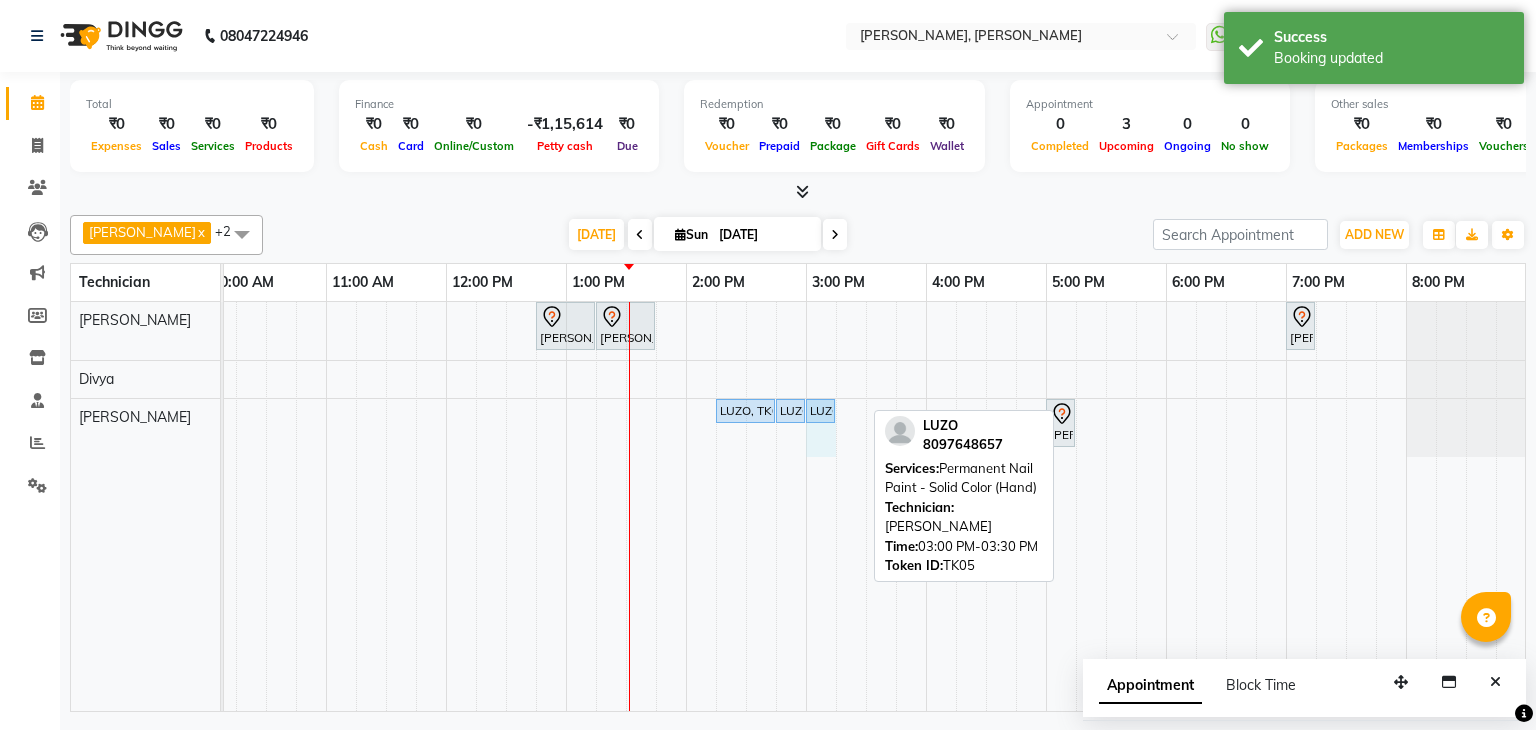 drag, startPoint x: 865, startPoint y: 409, endPoint x: 812, endPoint y: 416, distance: 53.460266 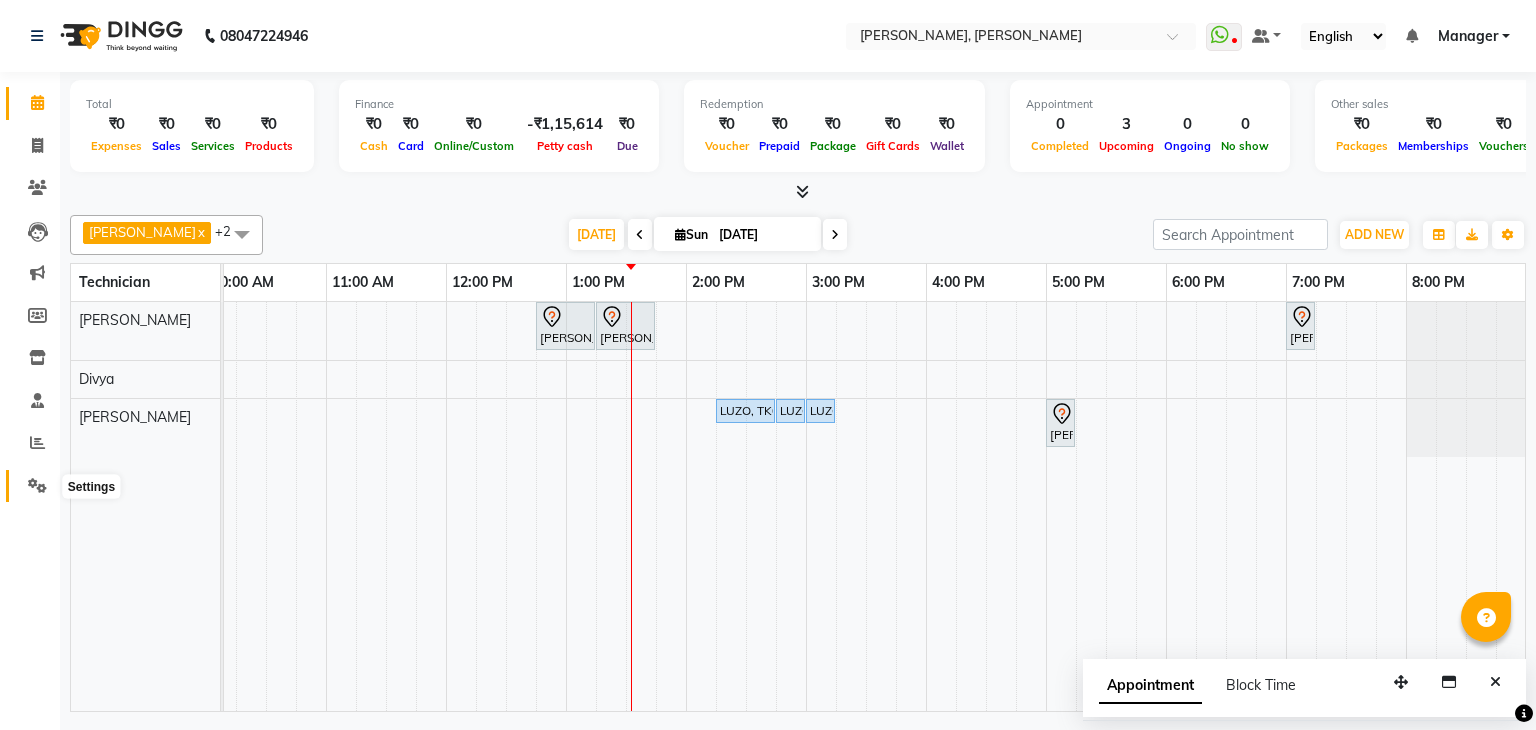 click 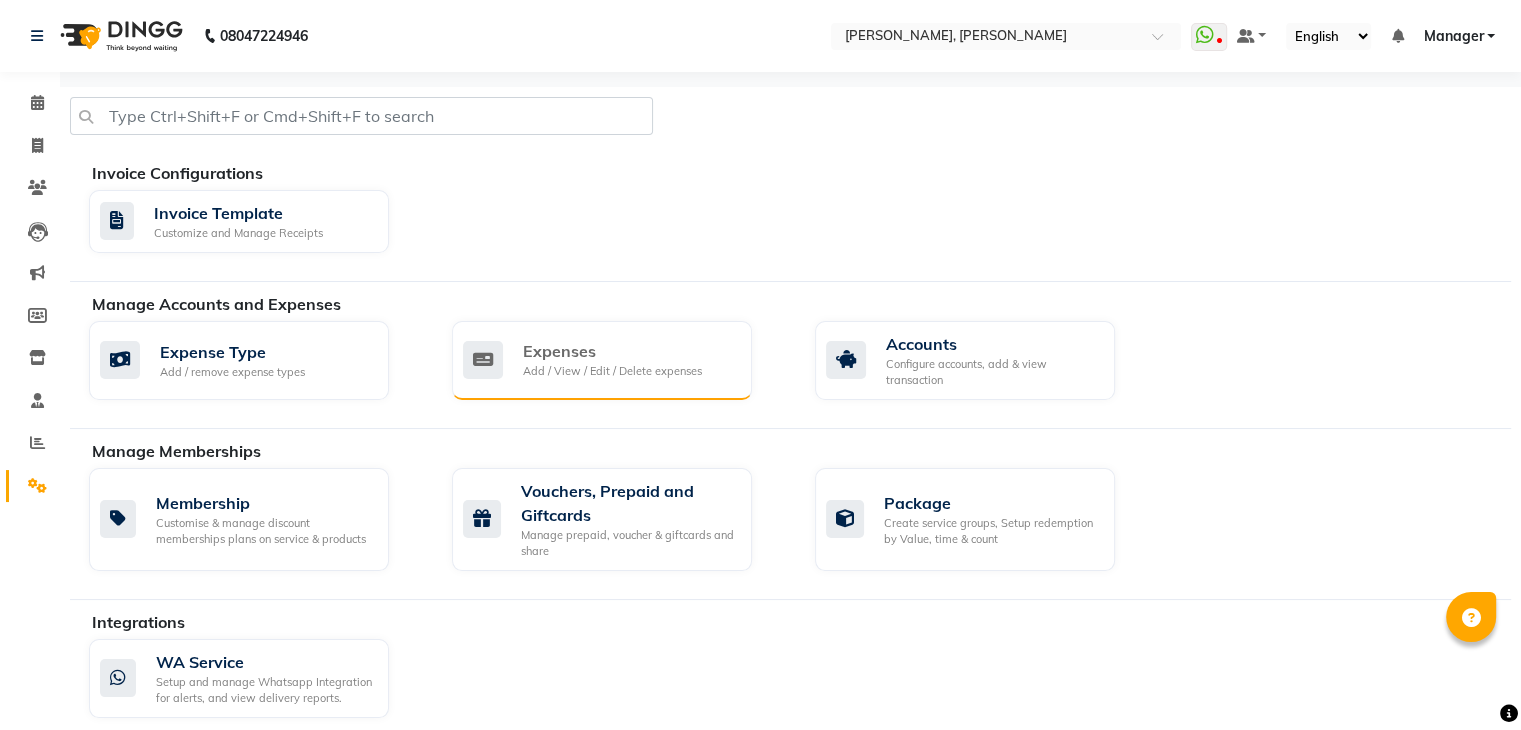 click on "Add / View / Edit / Delete expenses" 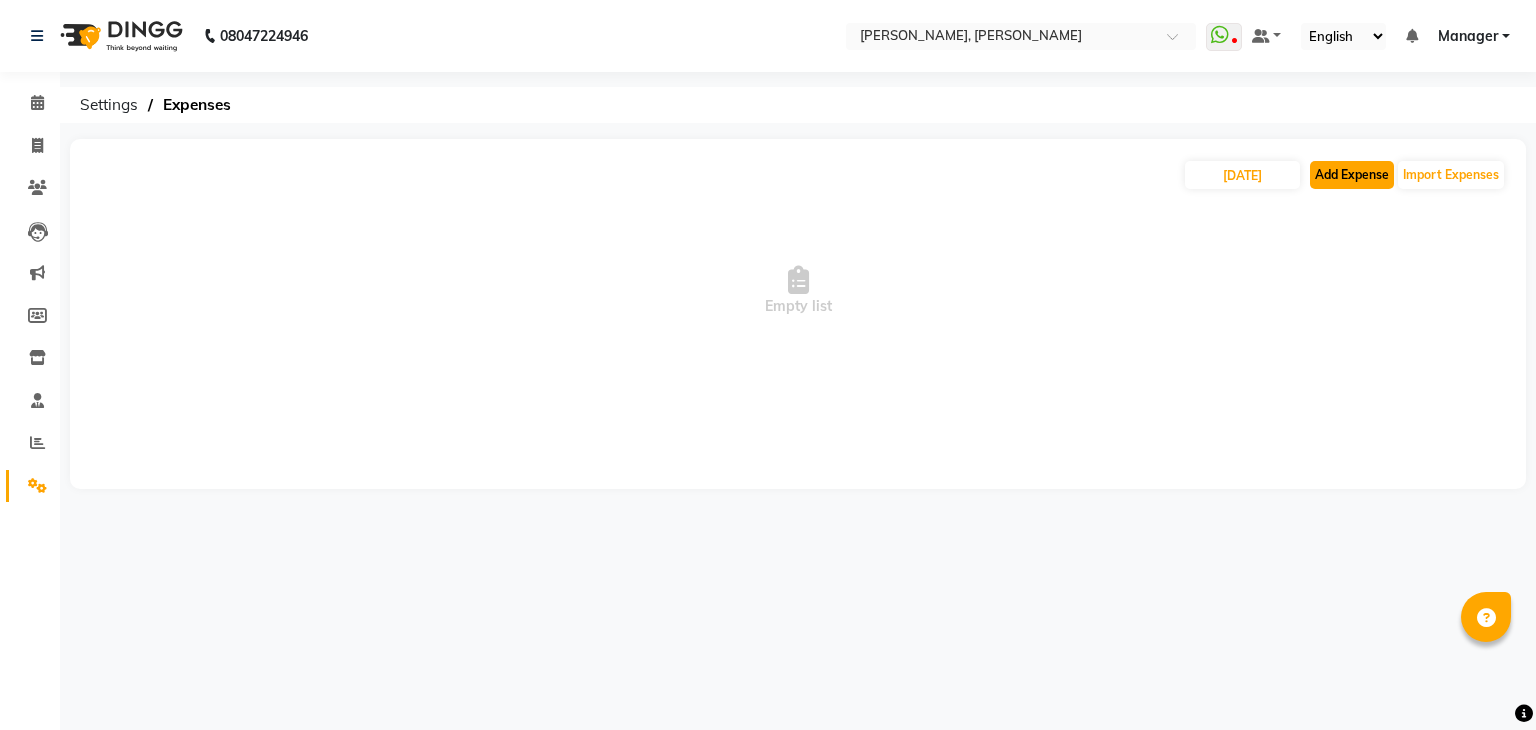 click on "Add Expense" 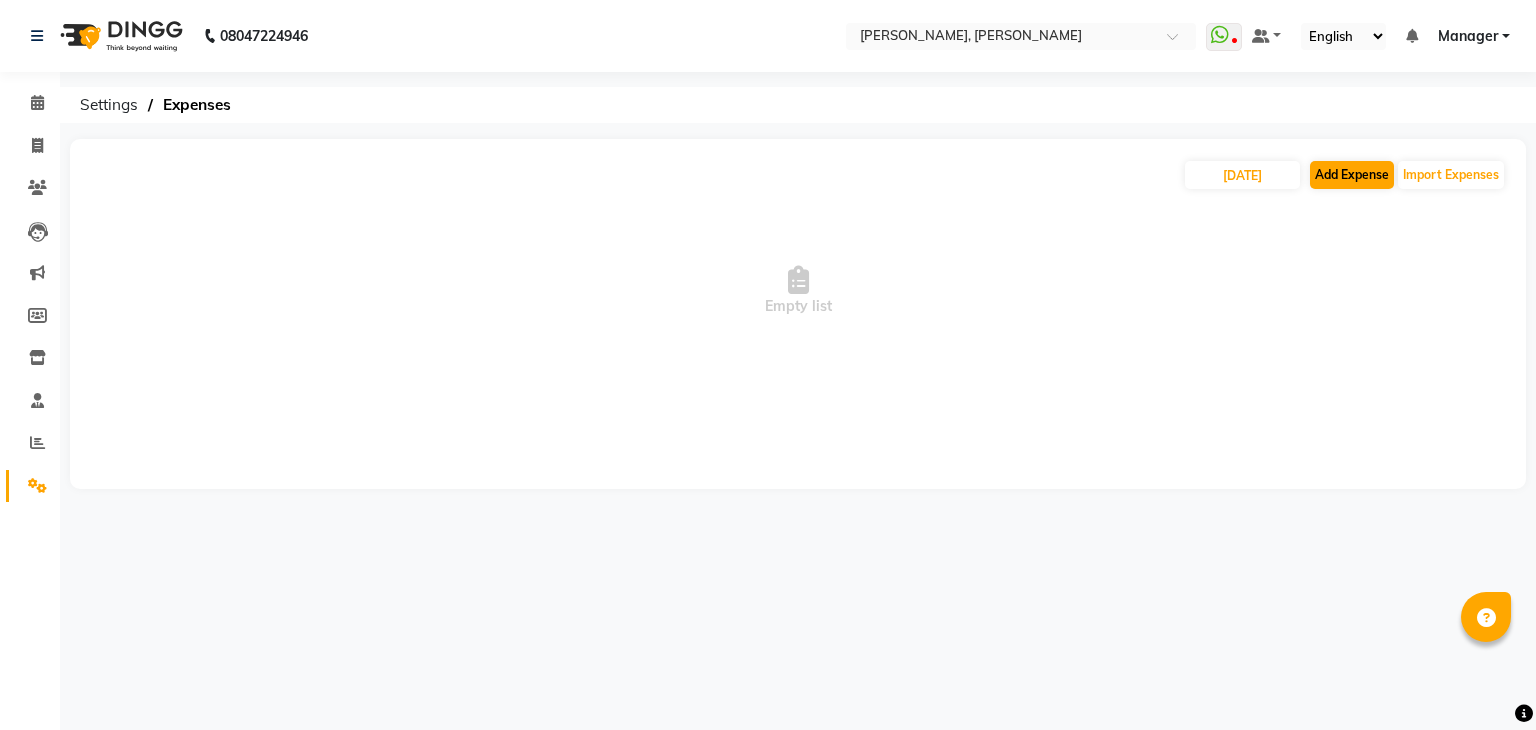 select on "1" 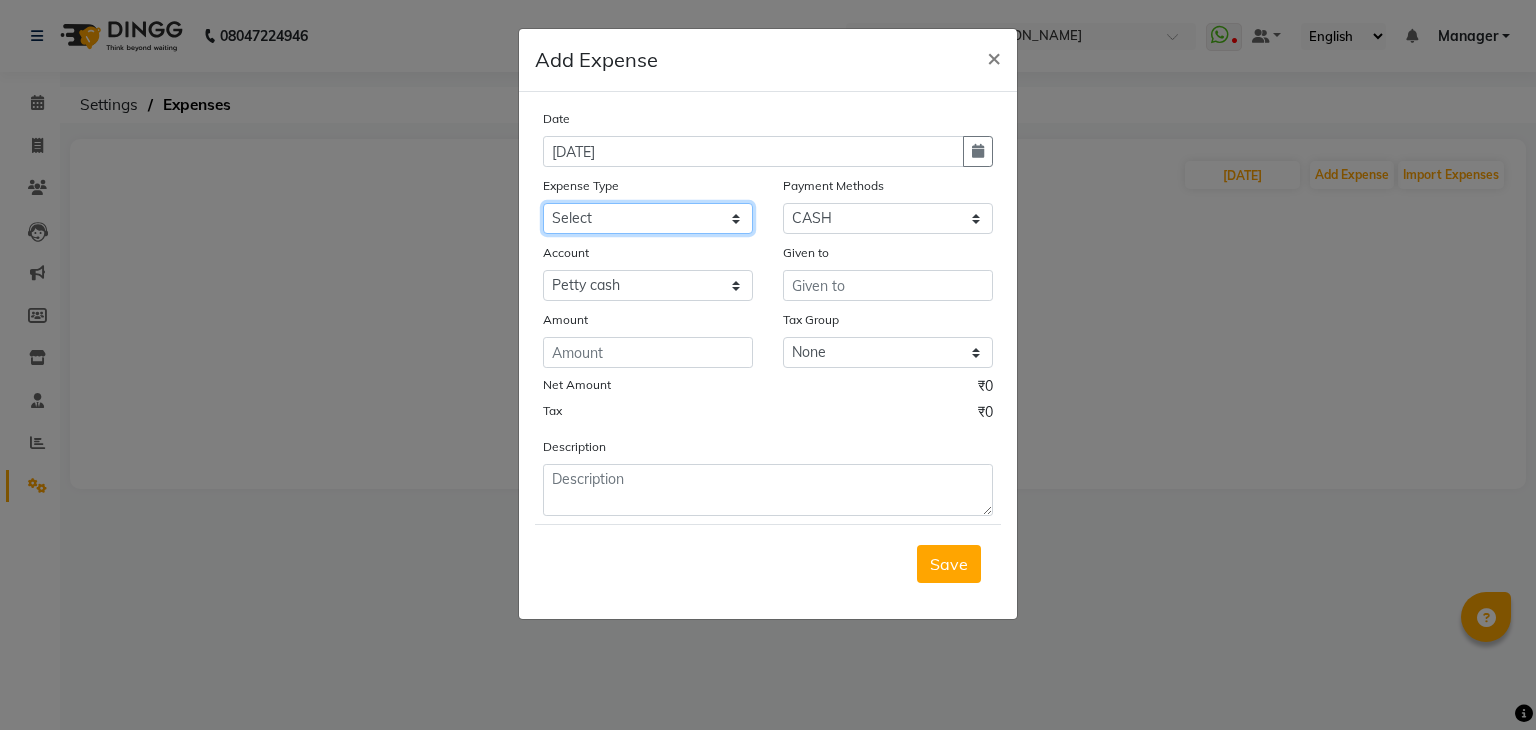 click on "Select acetone Advance Salary bank deposite BBMP Beauty products Bed charges BIRTHDAY CAKE Bonus [PERSON_NAME] CASH EXPENSE VOUCHER Cash handover Client Refreshment coconut water for clients COFFEE coffee powder Commission Conveyance Cotton Courier decoration Diesel for generator Donation Drinking Water Electricity Eyelashes return Face mask floor cleaner flowers daily garbage generator diesel green tea GST handover HANDWASH House Keeping Material House keeping Salary Incentive Internet Bill juice LAUNDRY Maintainance Marketing Medical Membership Milk Milk miscelleneous Naturals salon NEWSPAPER O T Other Pantry PETROL Phone Bill Plants plumber pooja items Porter priest Product Purchase product return Product sale puja items RAPIDO Refund Rent Shop Rent Staff Accommodation Royalty Salary Staff cab charges Staff dinner Staff Flight Ticket Staff  Hiring from another Branch Staff Snacks Stationary sugar sweets TEAM DINNER TIPS Tissue [DEMOGRAPHIC_DATA] Utilities Water Bottle Water cane week of salary Wi Fi Payment" 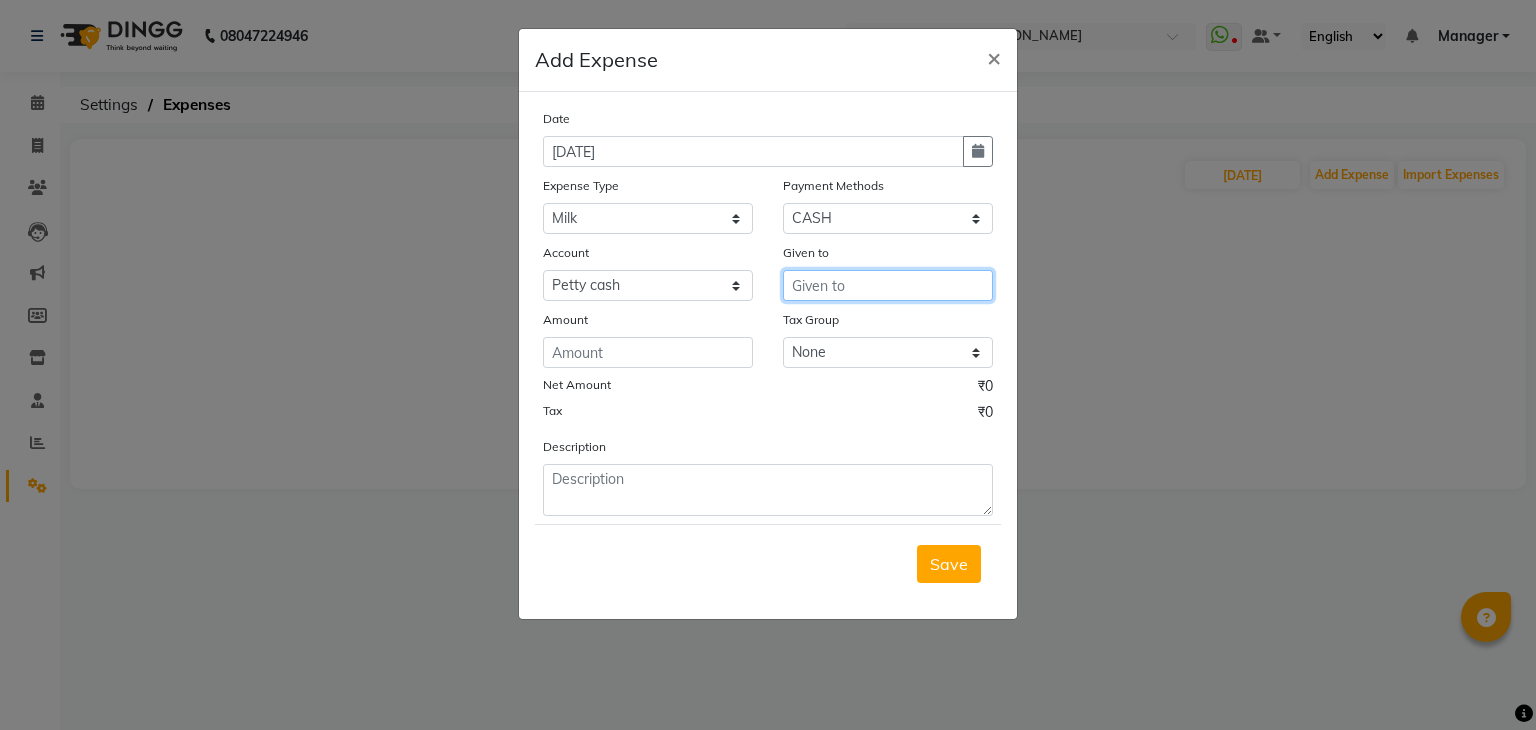 click at bounding box center [888, 285] 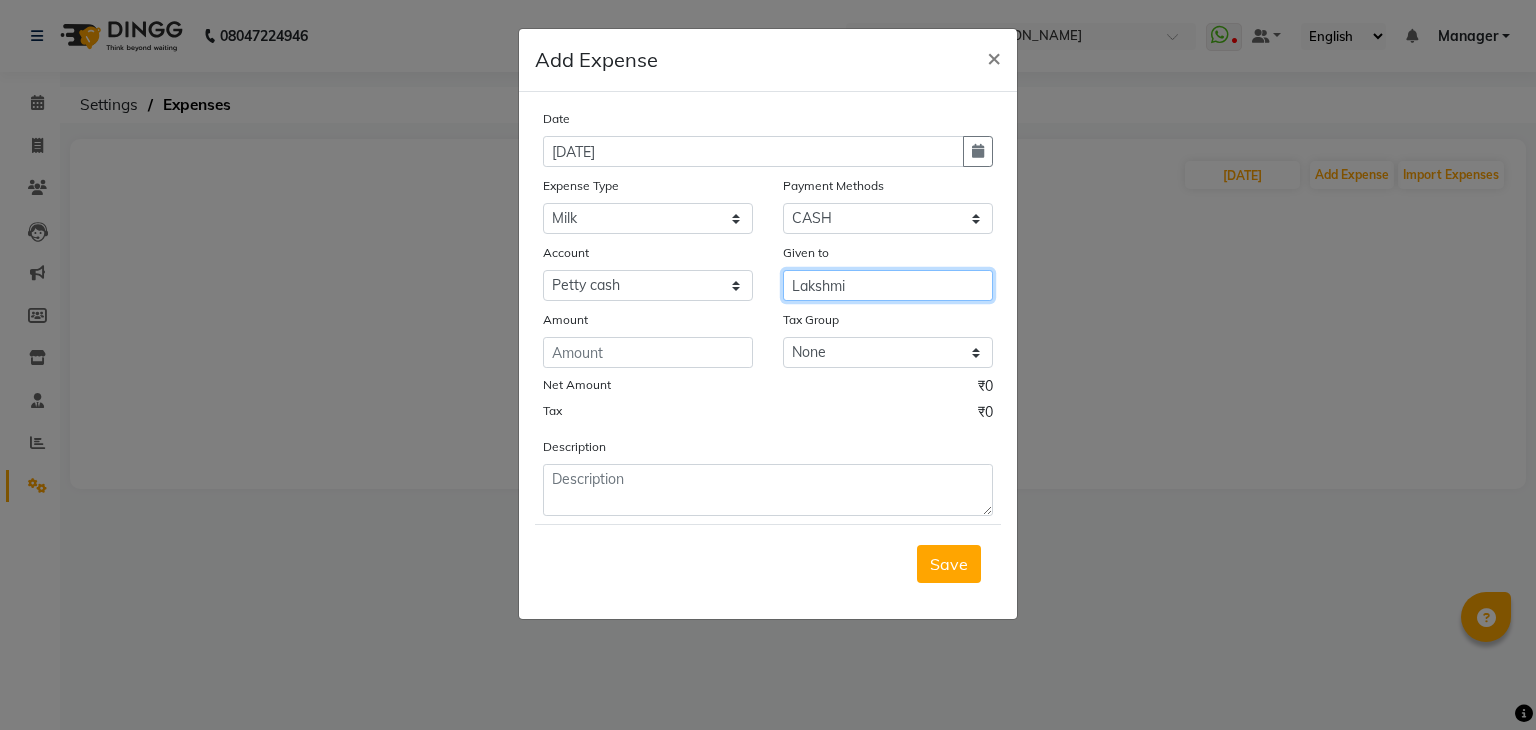 type on "Lakshmi" 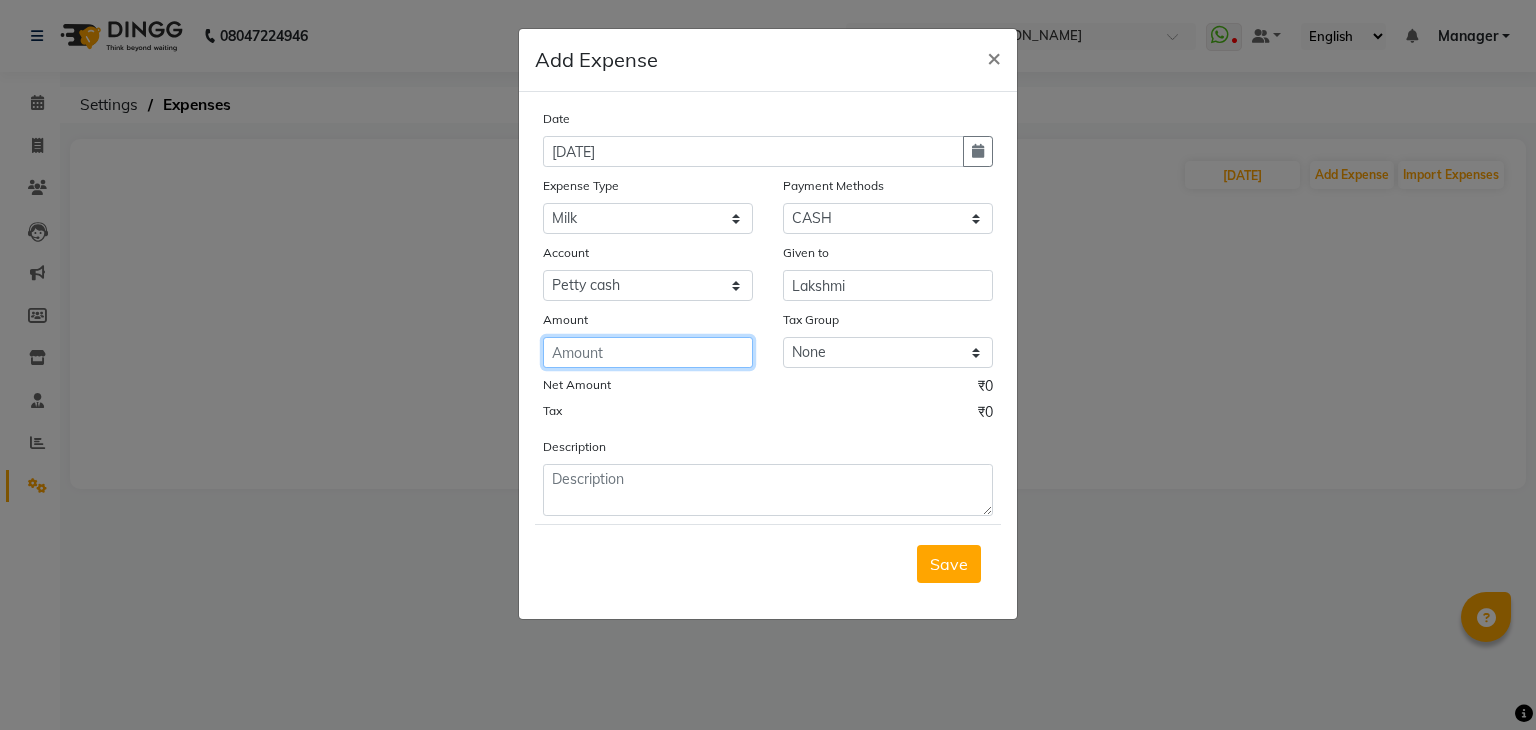 click 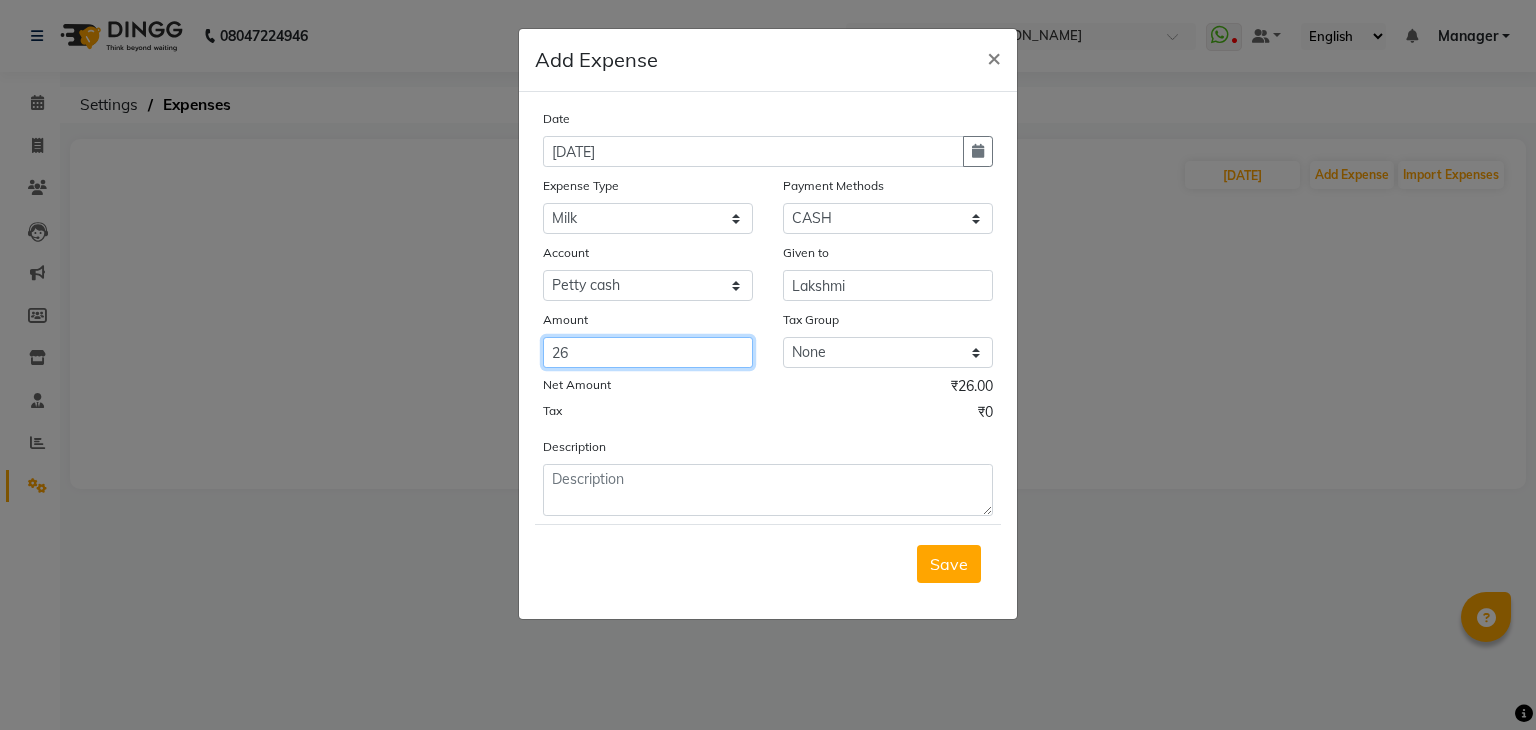 type on "26" 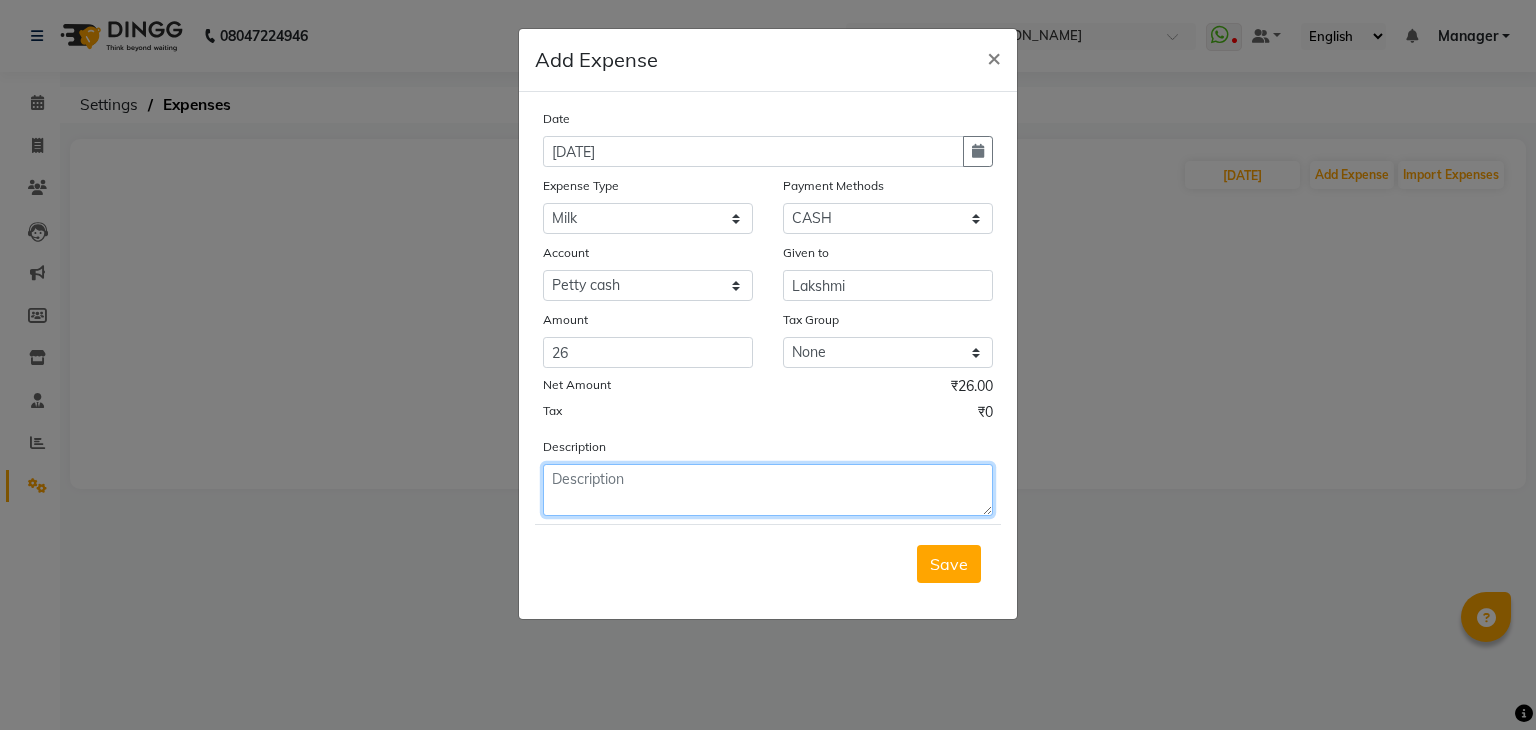 click 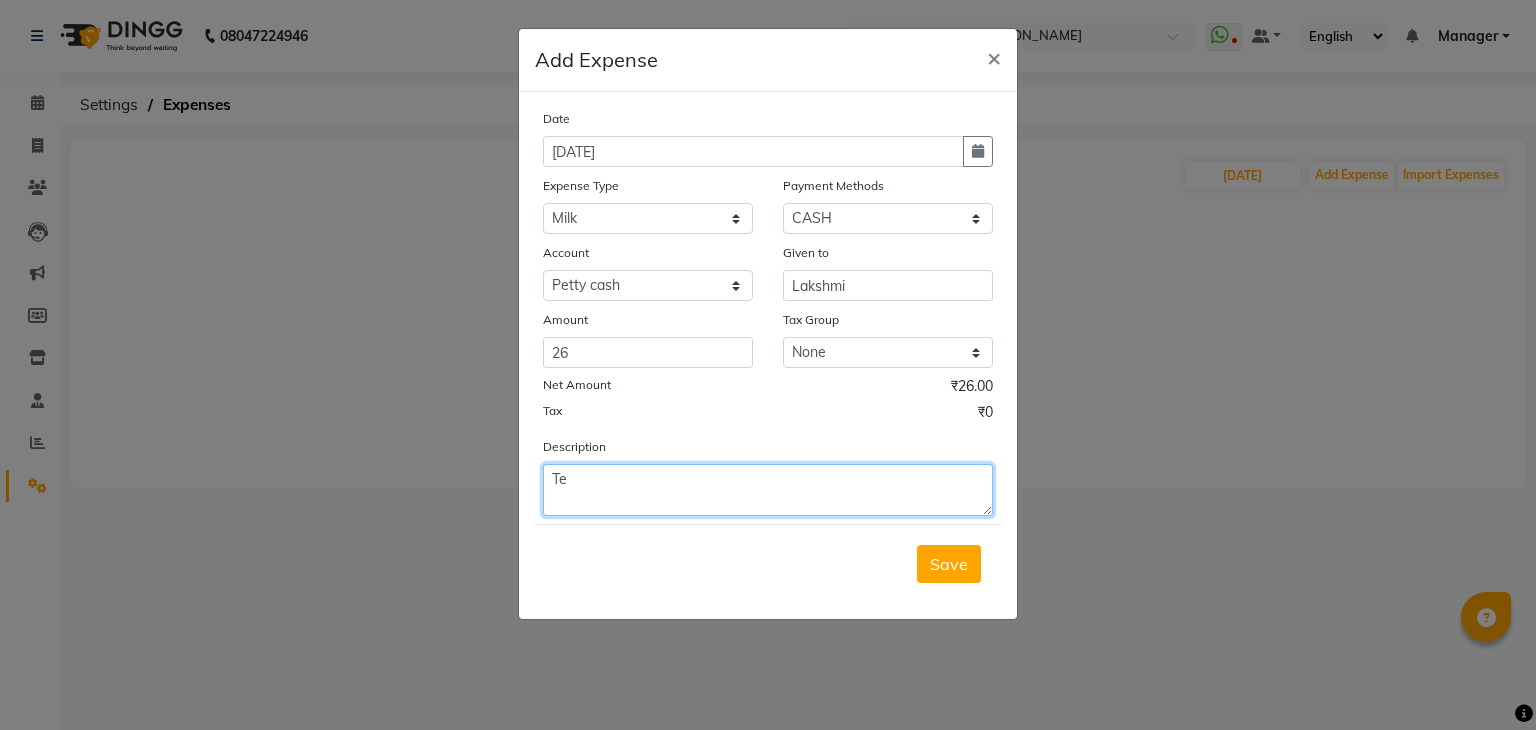 type on "T" 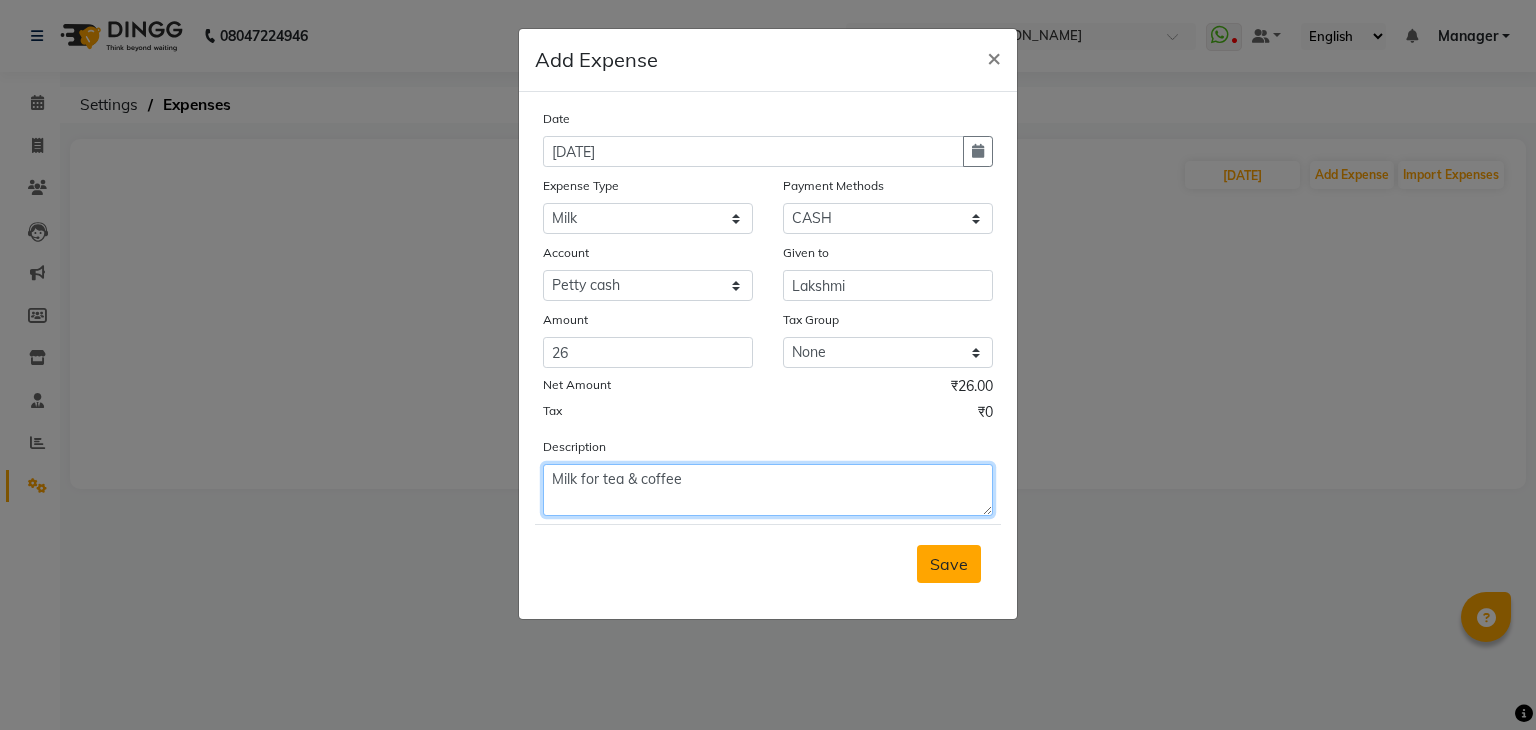 type on "Milk for tea & coffee" 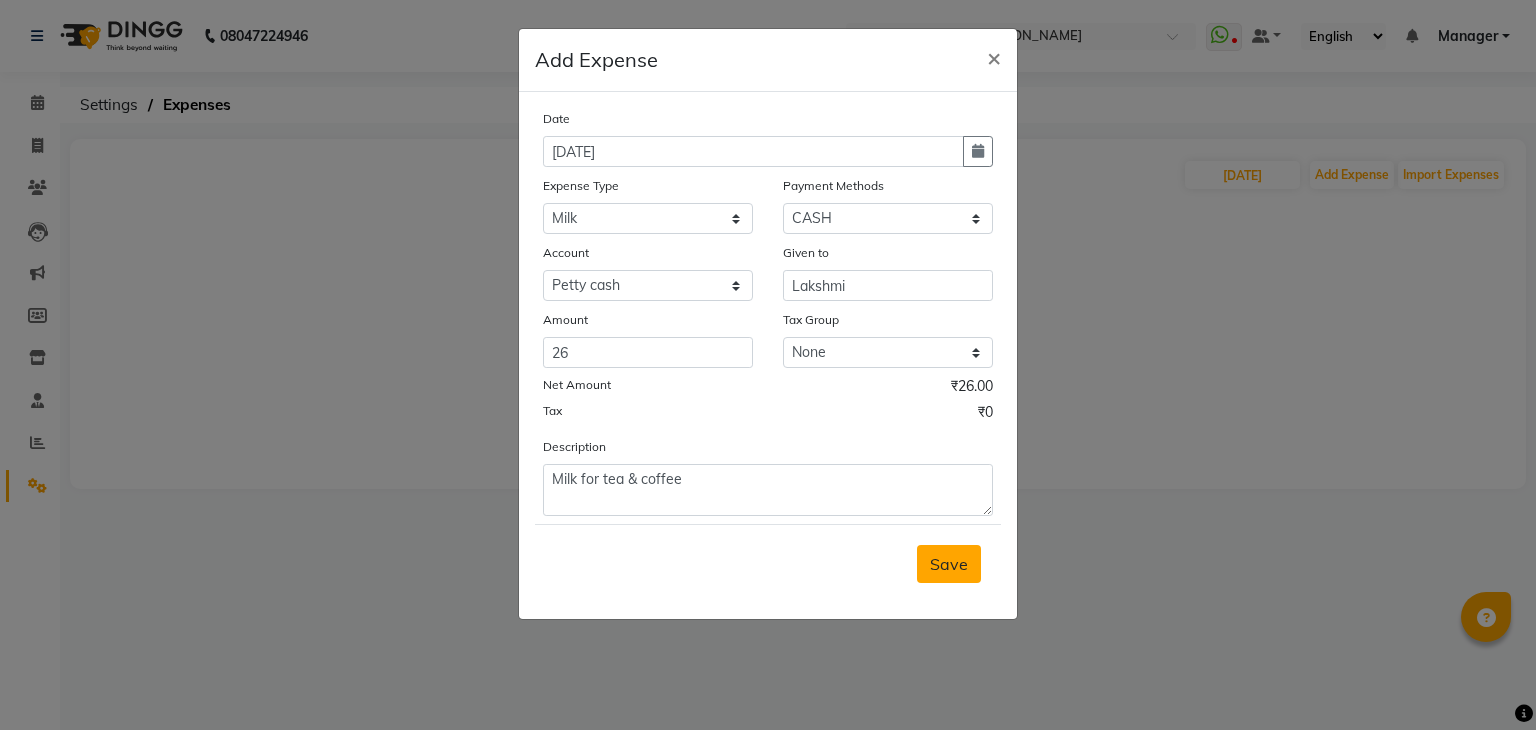 click on "Save" at bounding box center (949, 564) 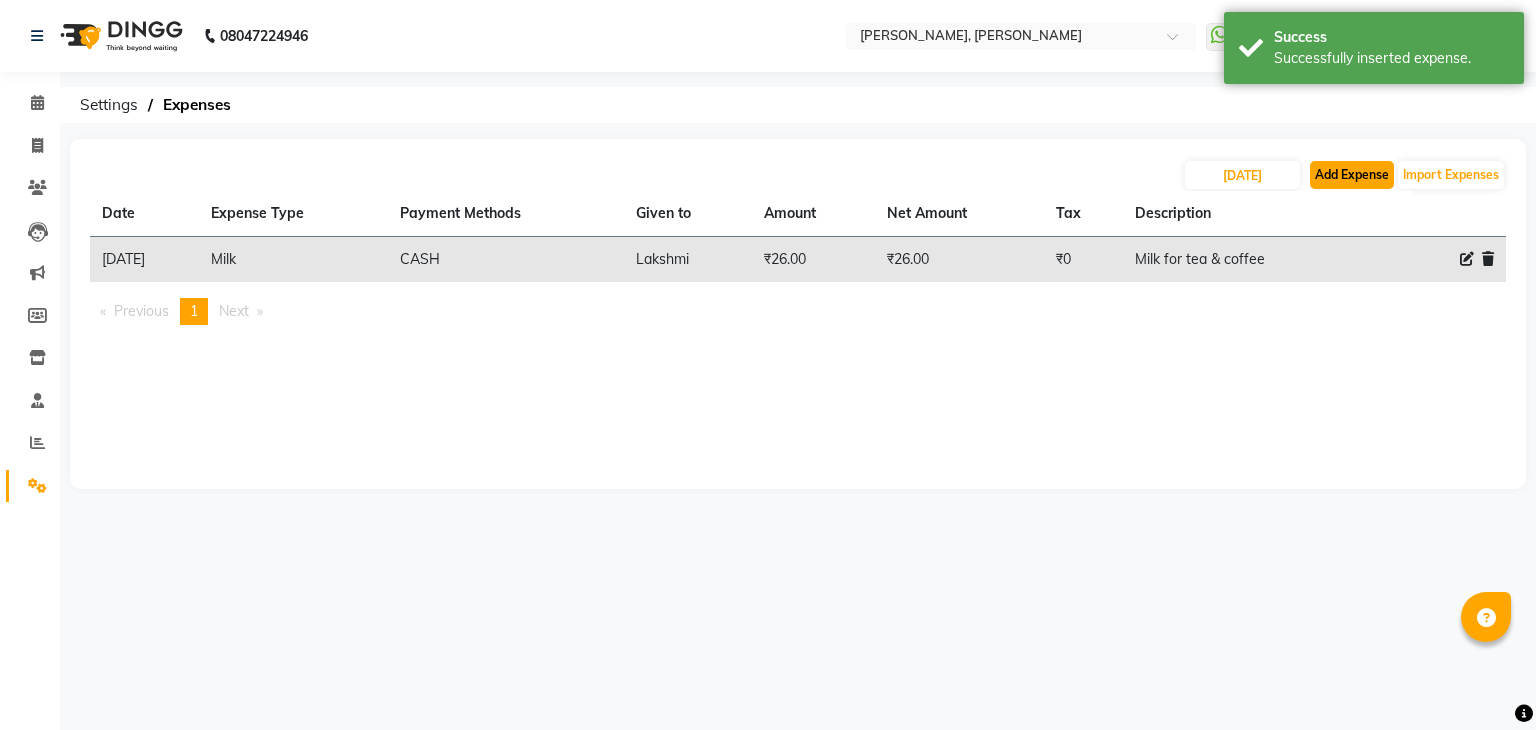 click on "Add Expense" 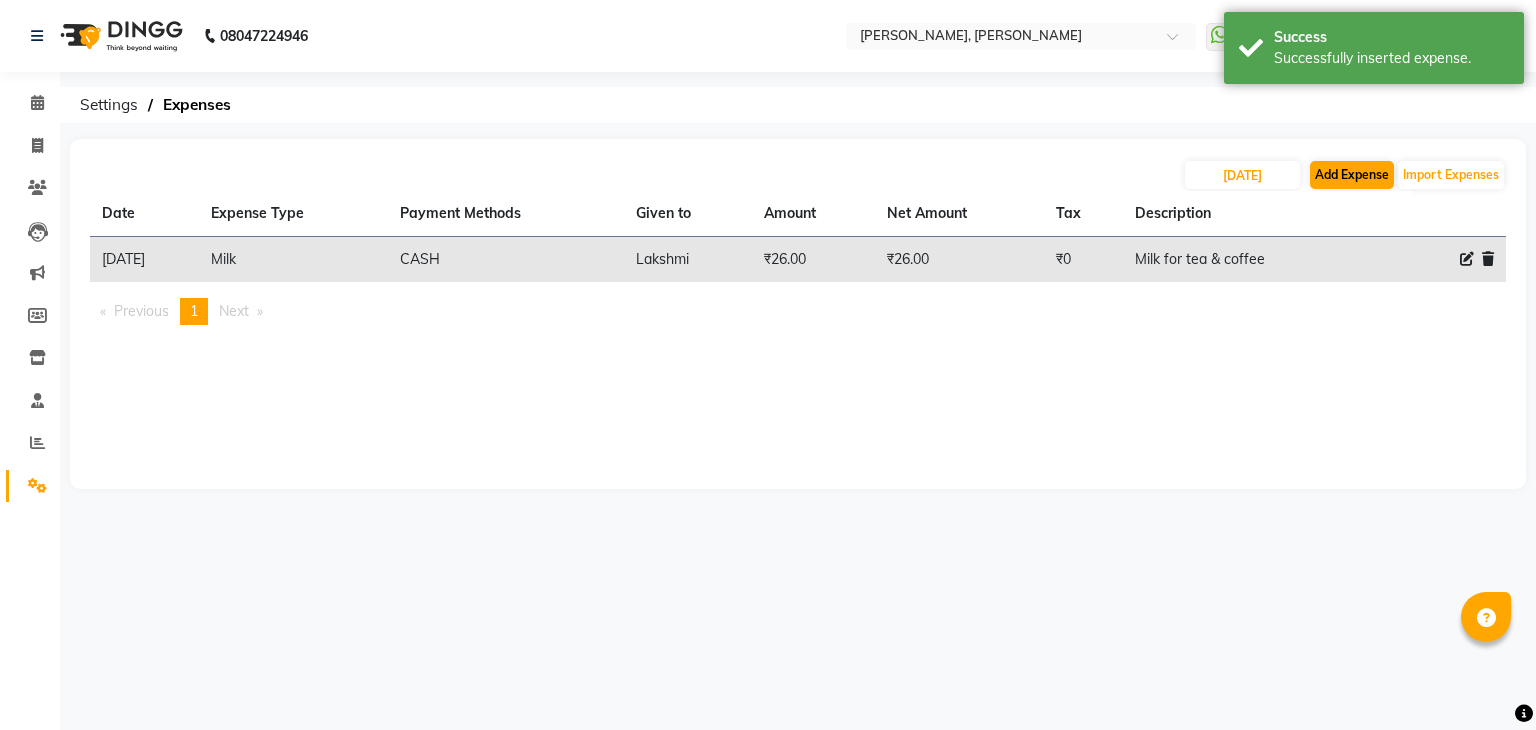 select on "1" 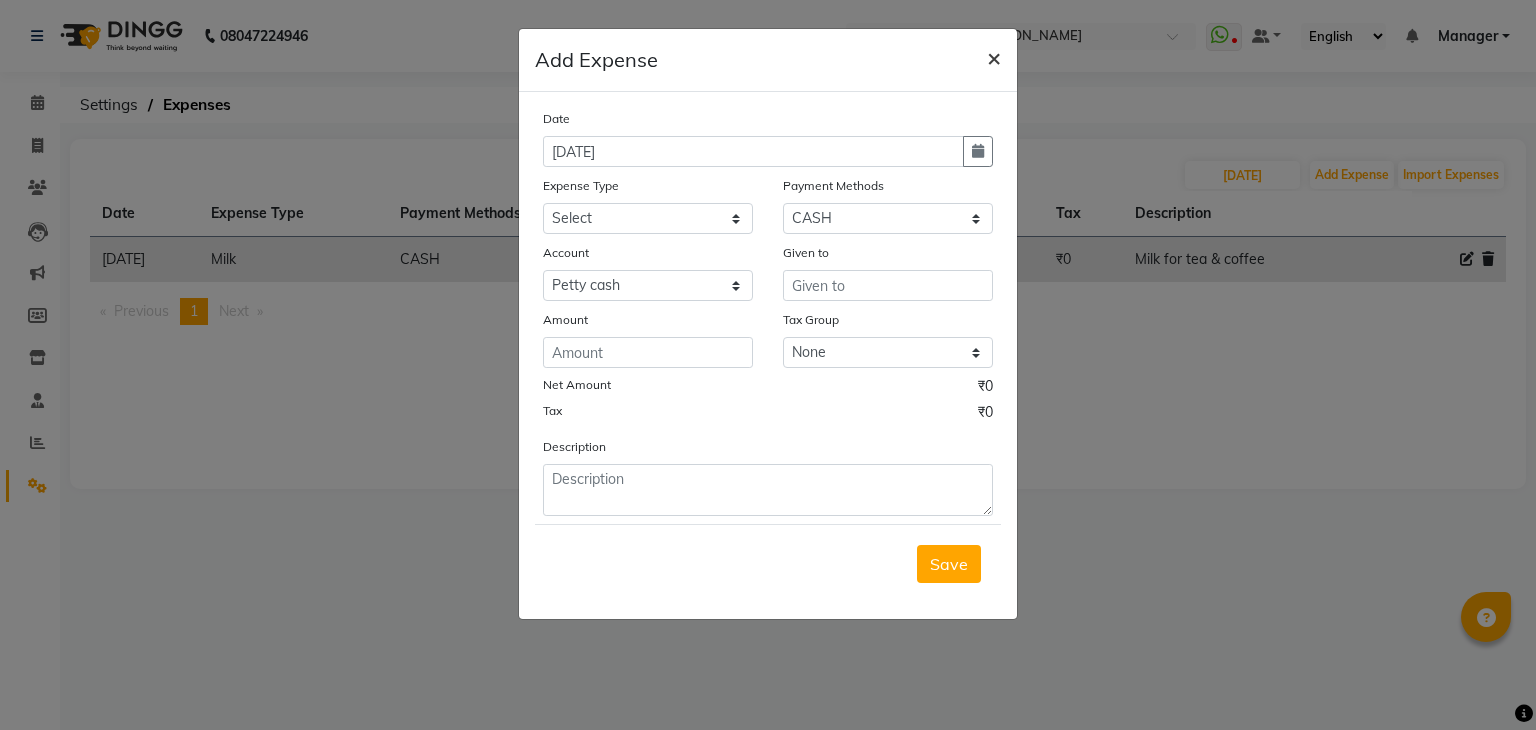 click on "×" 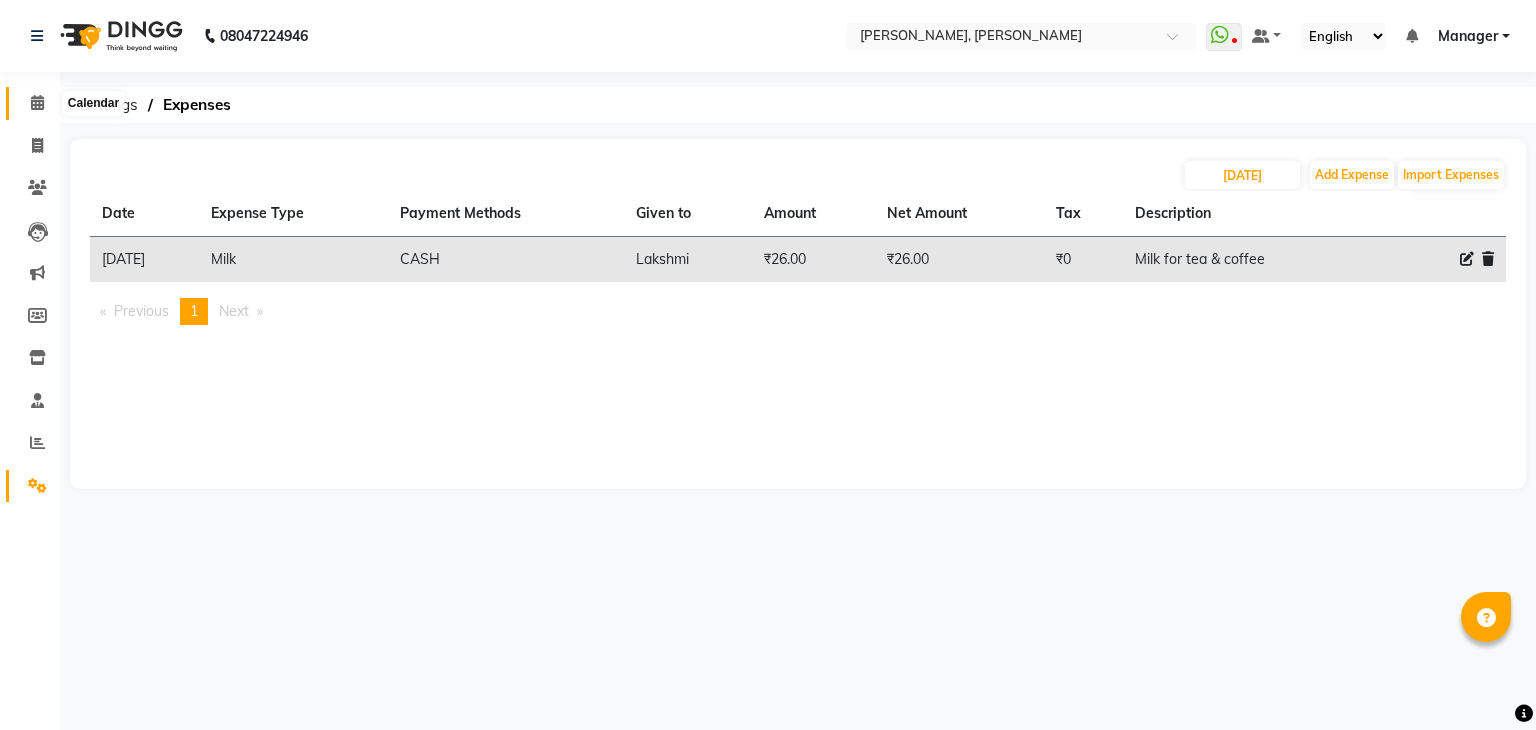 click 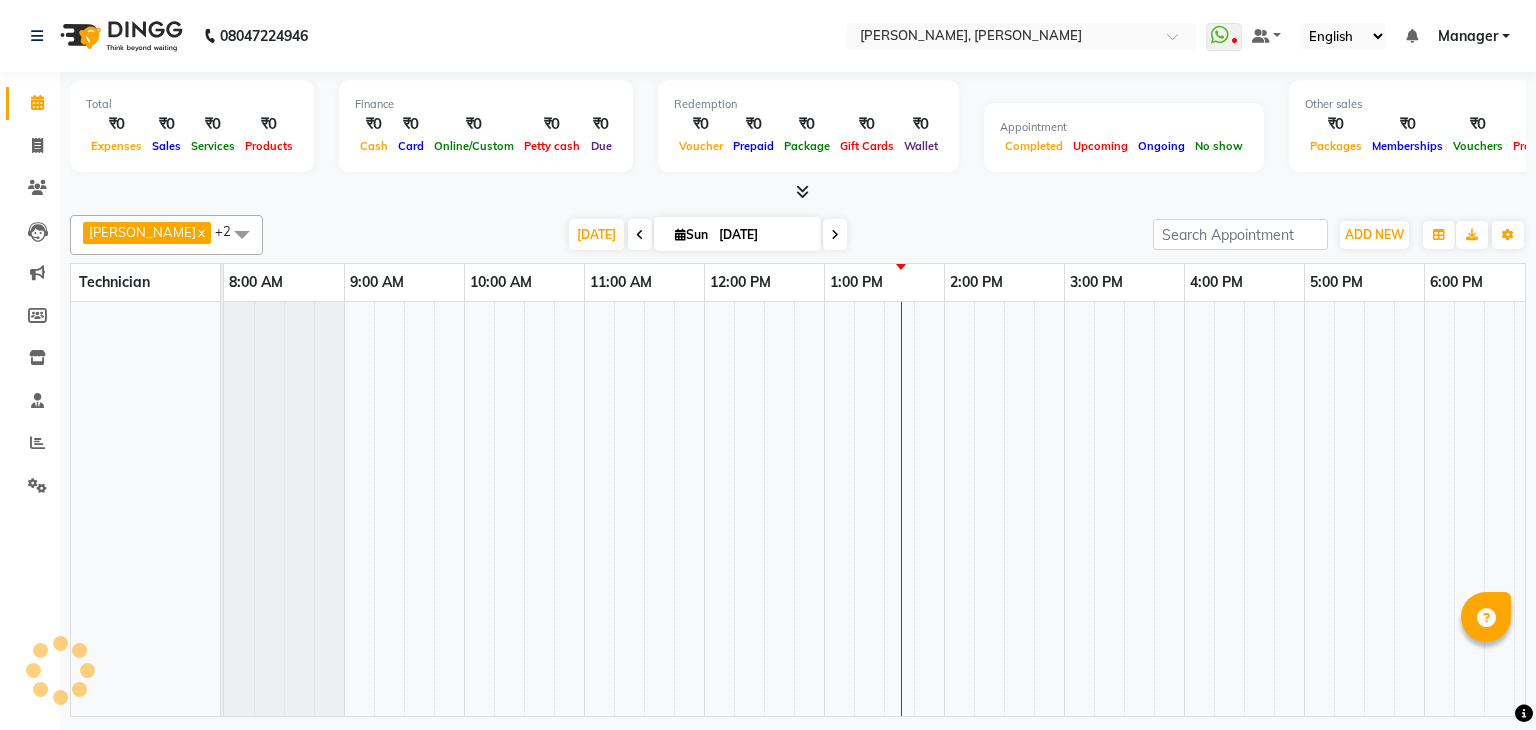 scroll, scrollTop: 0, scrollLeft: 0, axis: both 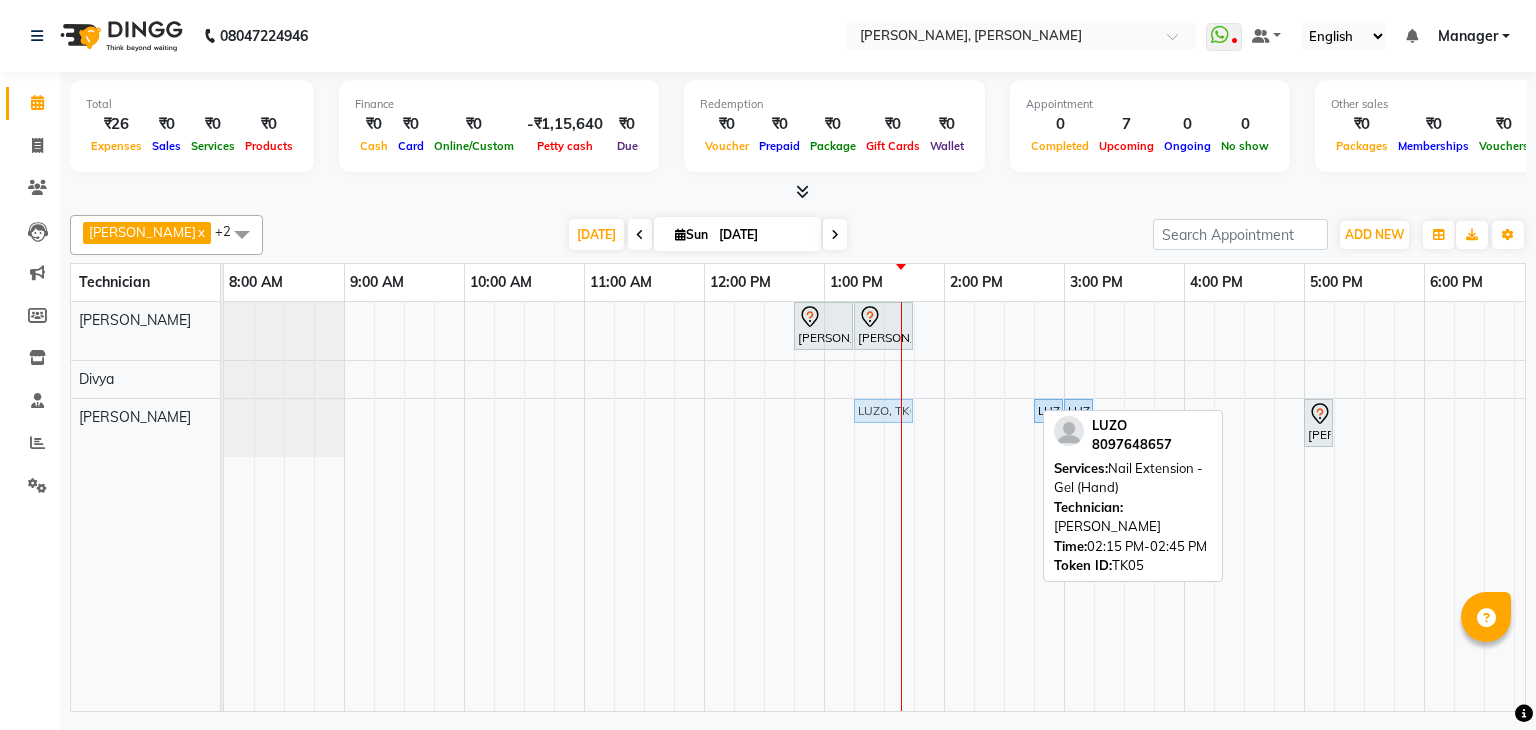 drag, startPoint x: 1004, startPoint y: 403, endPoint x: 871, endPoint y: 429, distance: 135.51753 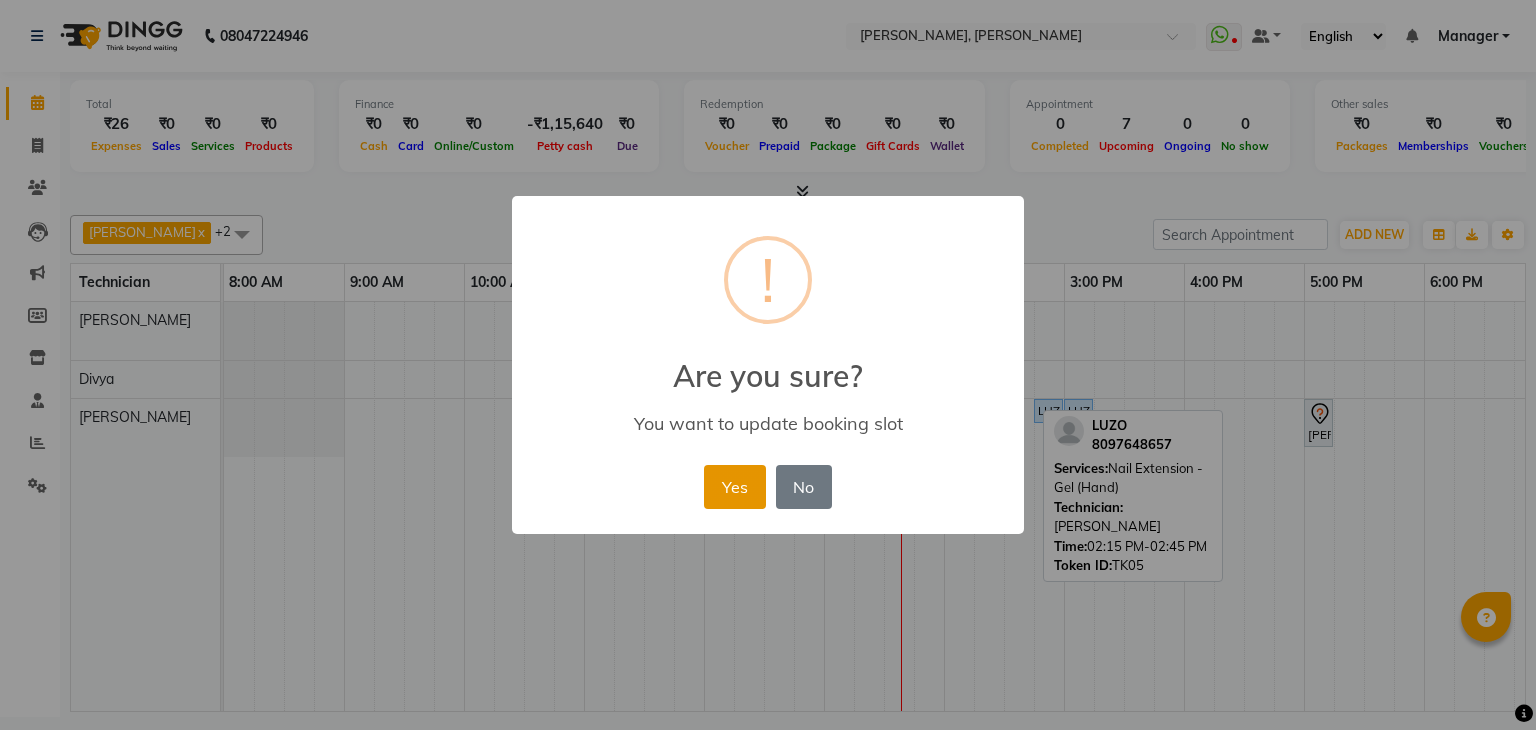 click on "Yes" at bounding box center (734, 487) 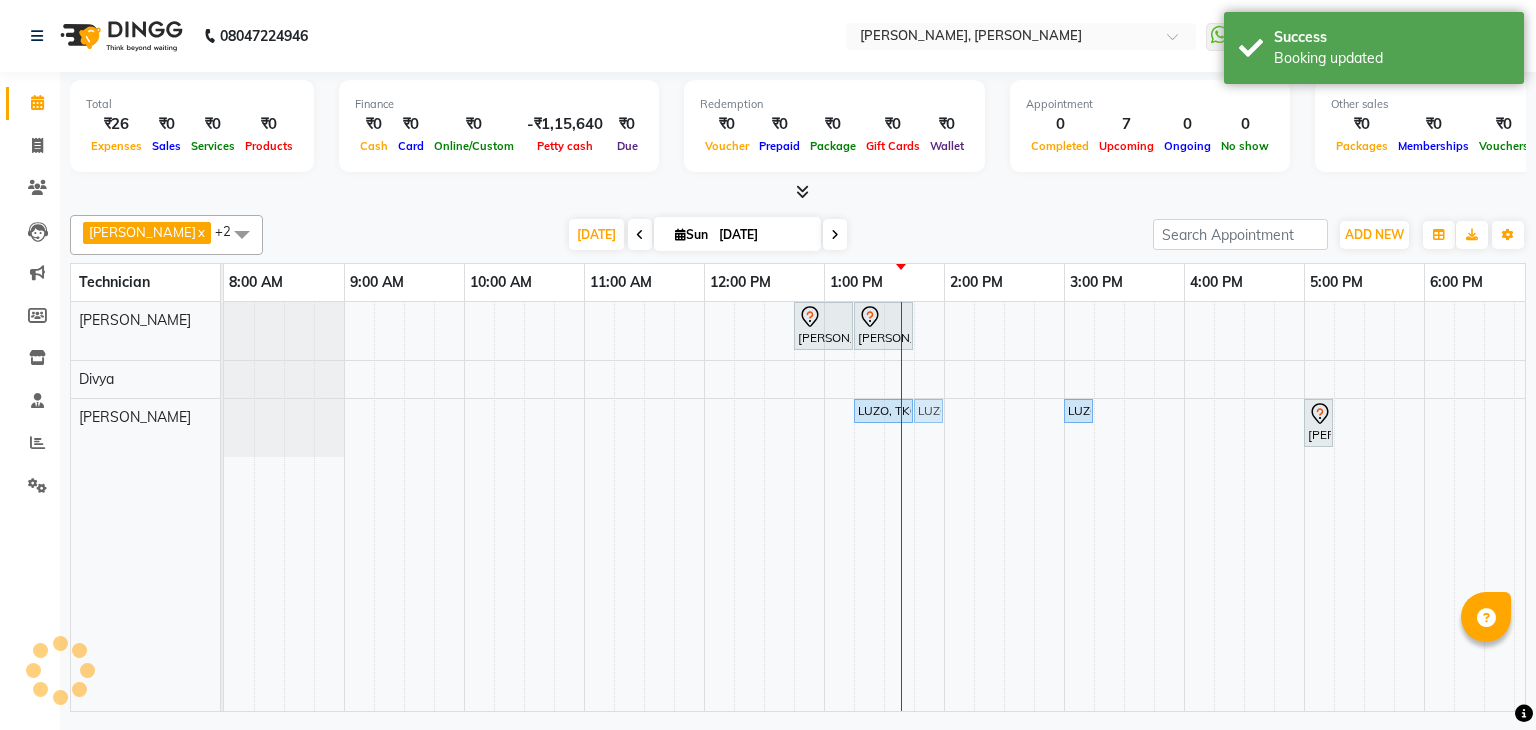 drag, startPoint x: 1050, startPoint y: 401, endPoint x: 940, endPoint y: 430, distance: 113.758514 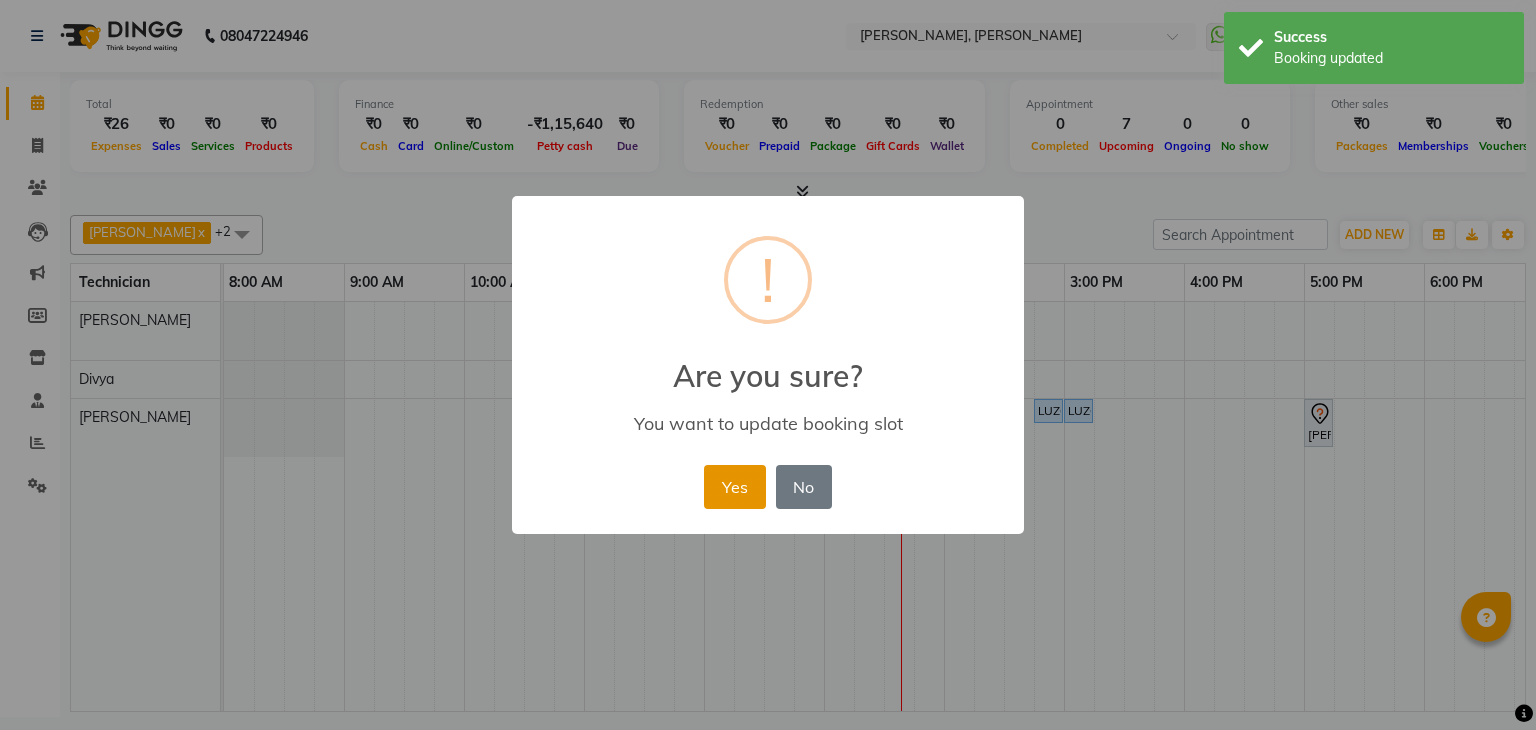 click on "Yes" at bounding box center [734, 487] 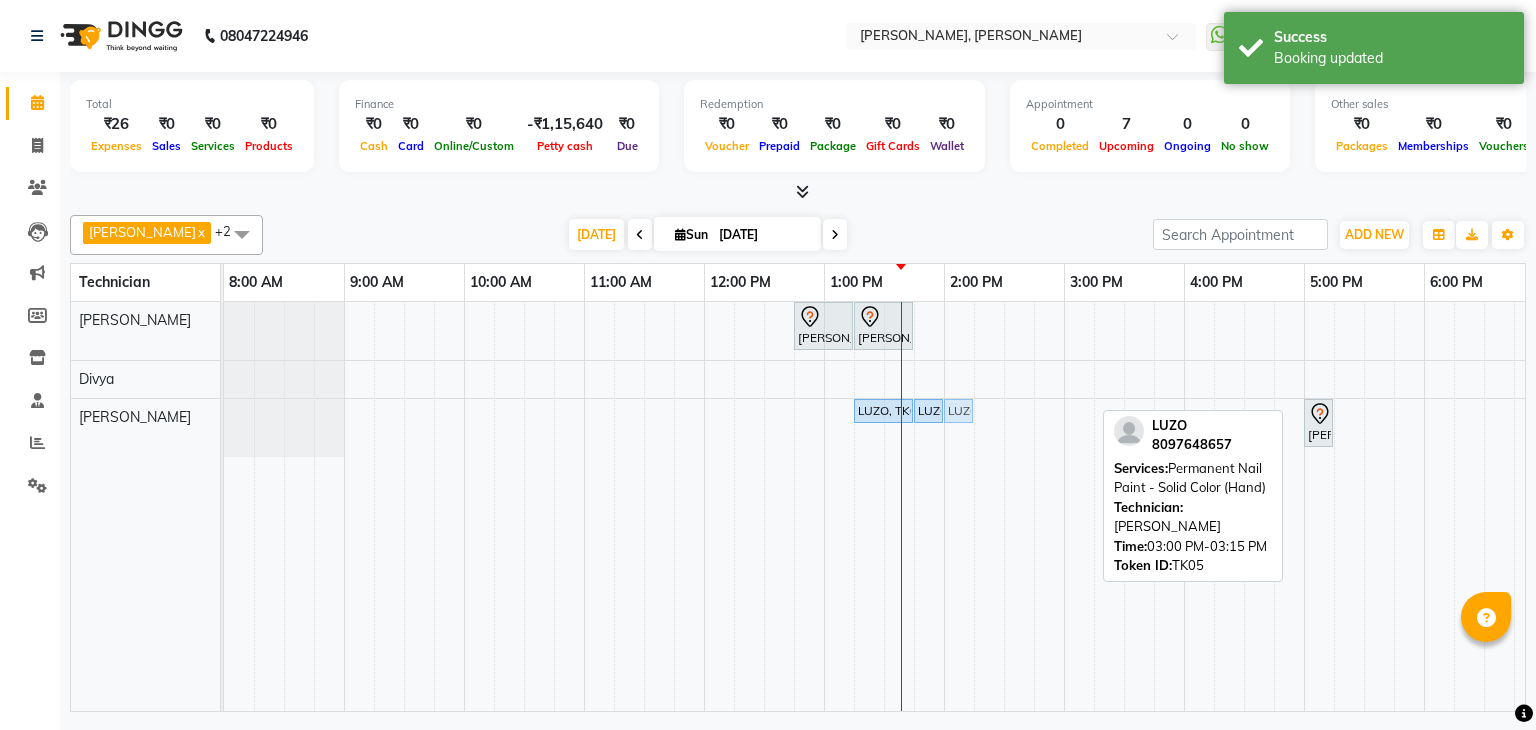 drag, startPoint x: 1072, startPoint y: 401, endPoint x: 948, endPoint y: 398, distance: 124.036285 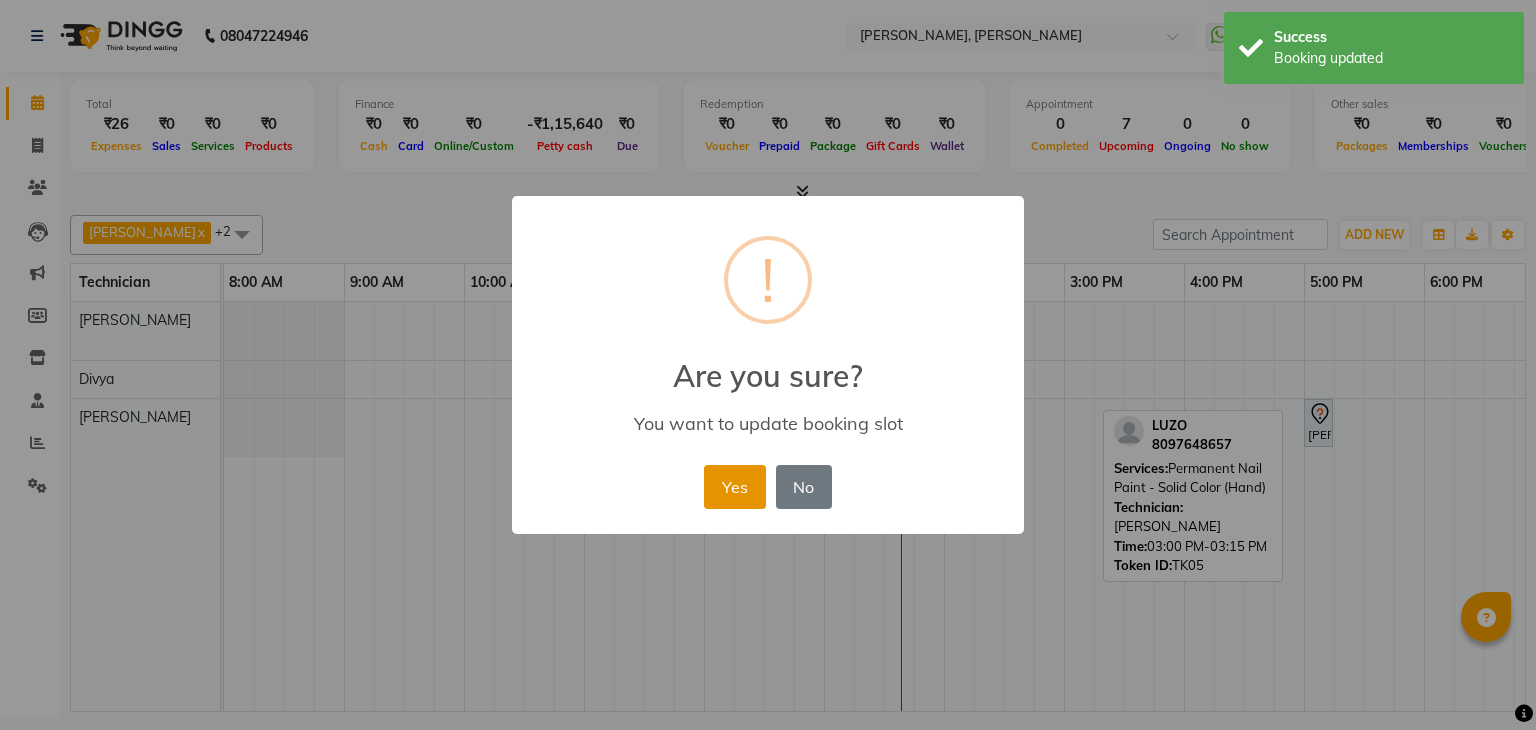 click on "Yes" at bounding box center [734, 487] 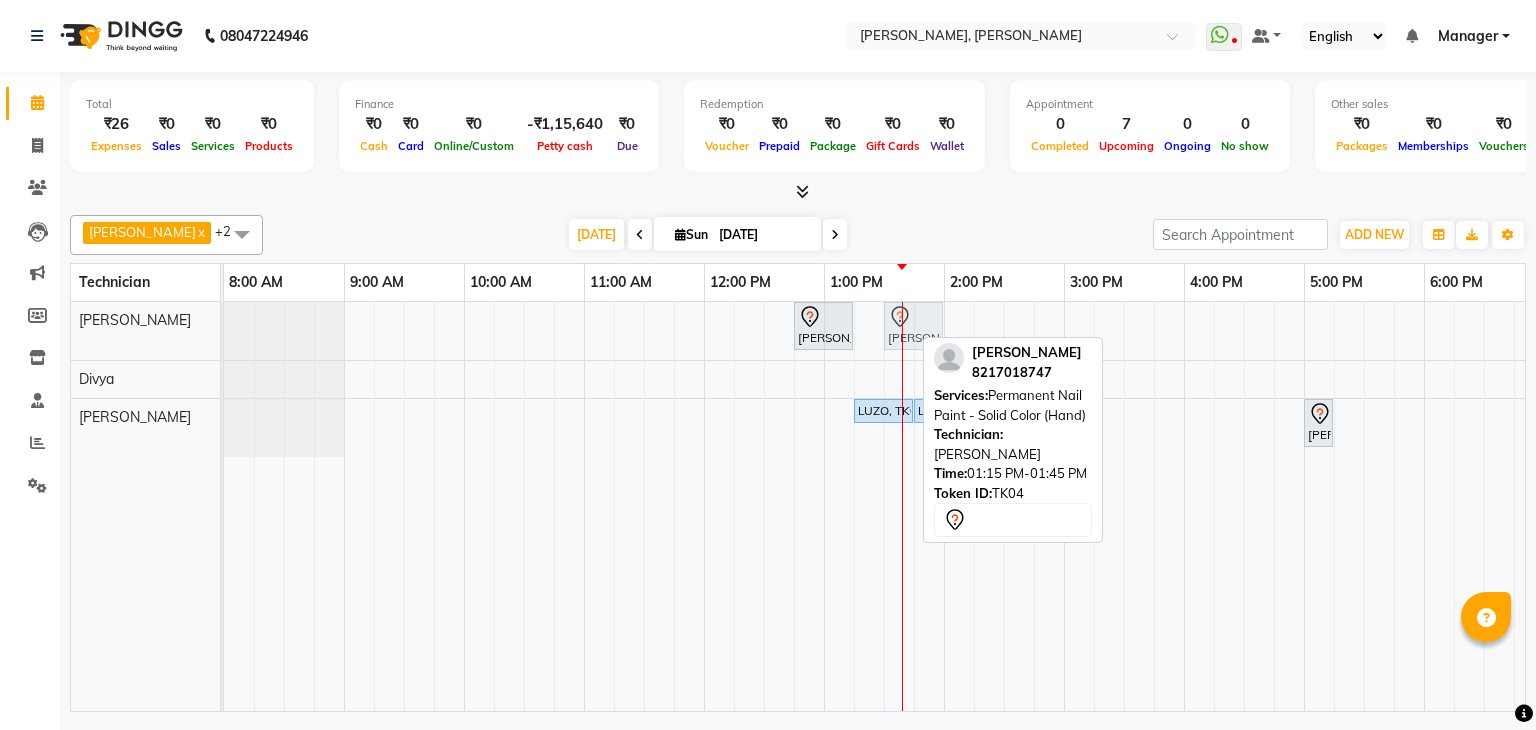 drag, startPoint x: 889, startPoint y: 318, endPoint x: 915, endPoint y: 321, distance: 26.172504 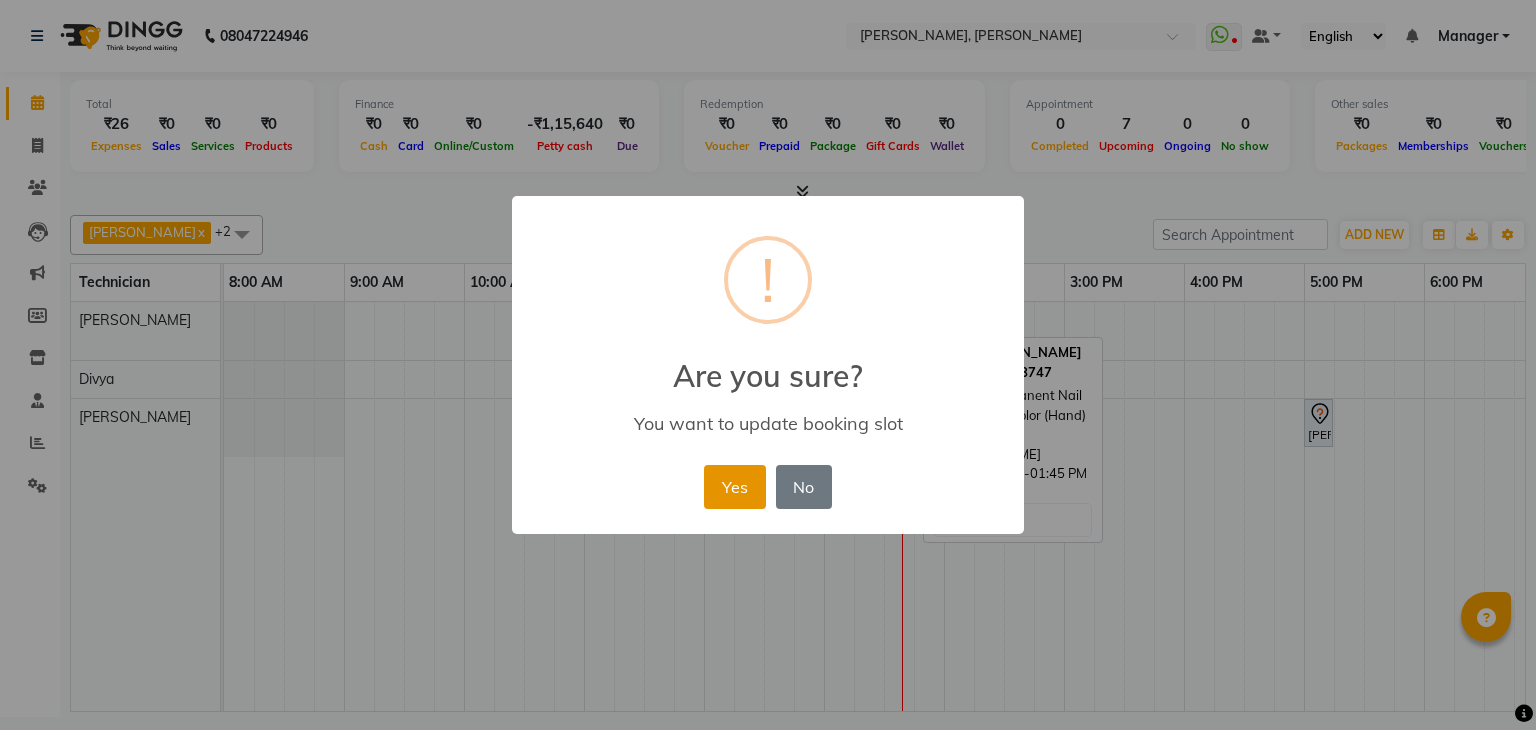 click on "Yes" at bounding box center (734, 487) 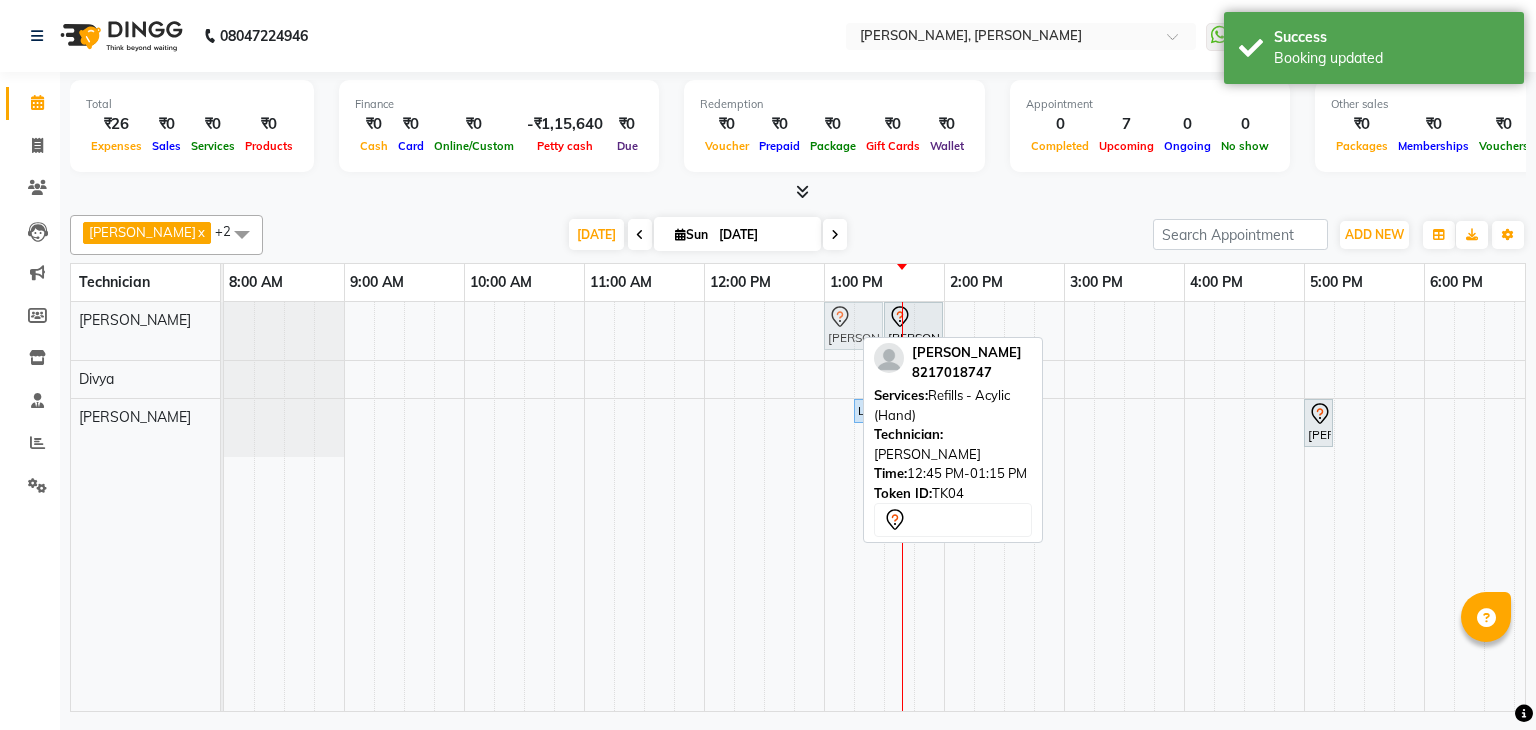 drag, startPoint x: 829, startPoint y: 310, endPoint x: 847, endPoint y: 313, distance: 18.248287 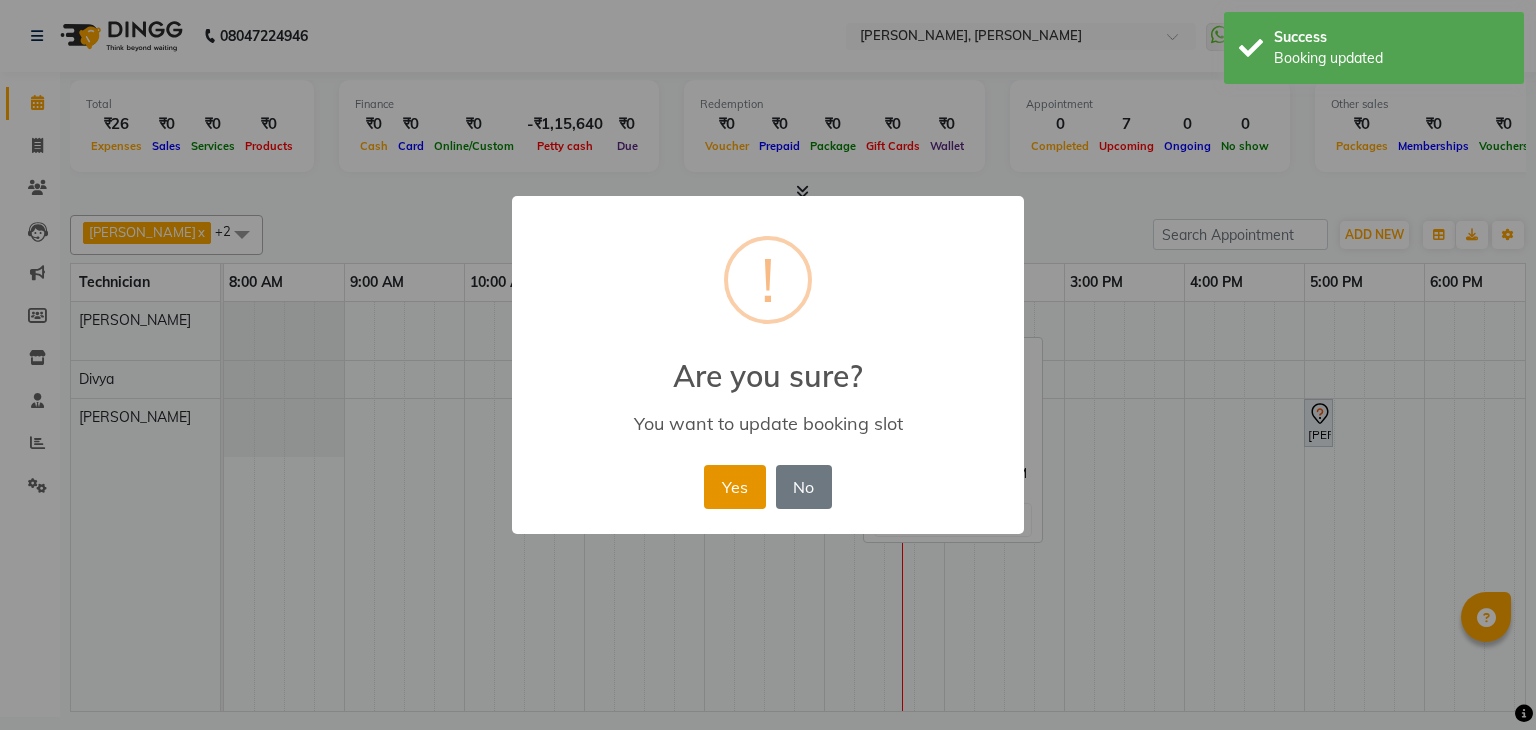 click on "Yes" at bounding box center (734, 487) 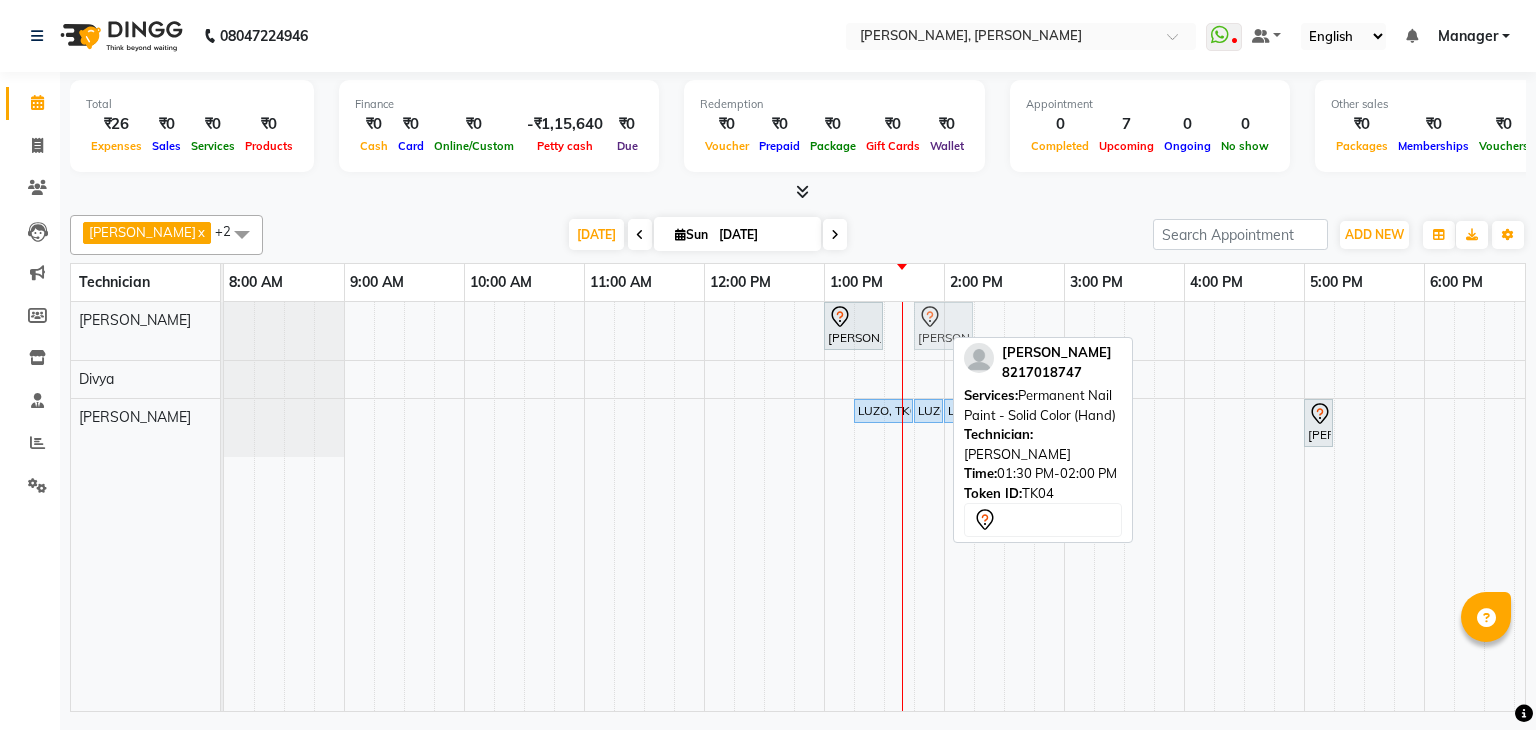drag, startPoint x: 913, startPoint y: 319, endPoint x: 933, endPoint y: 321, distance: 20.09975 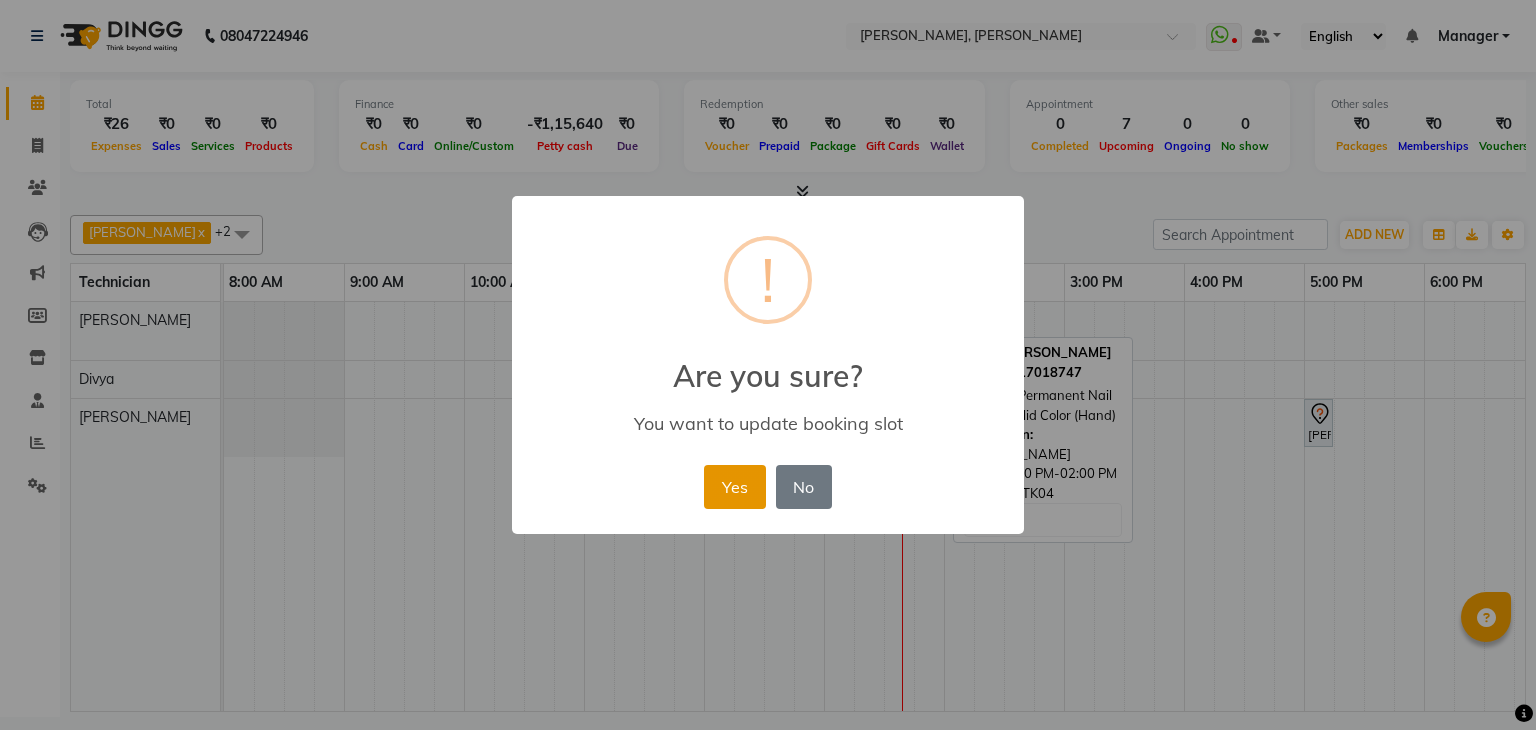 click on "Yes" at bounding box center [734, 487] 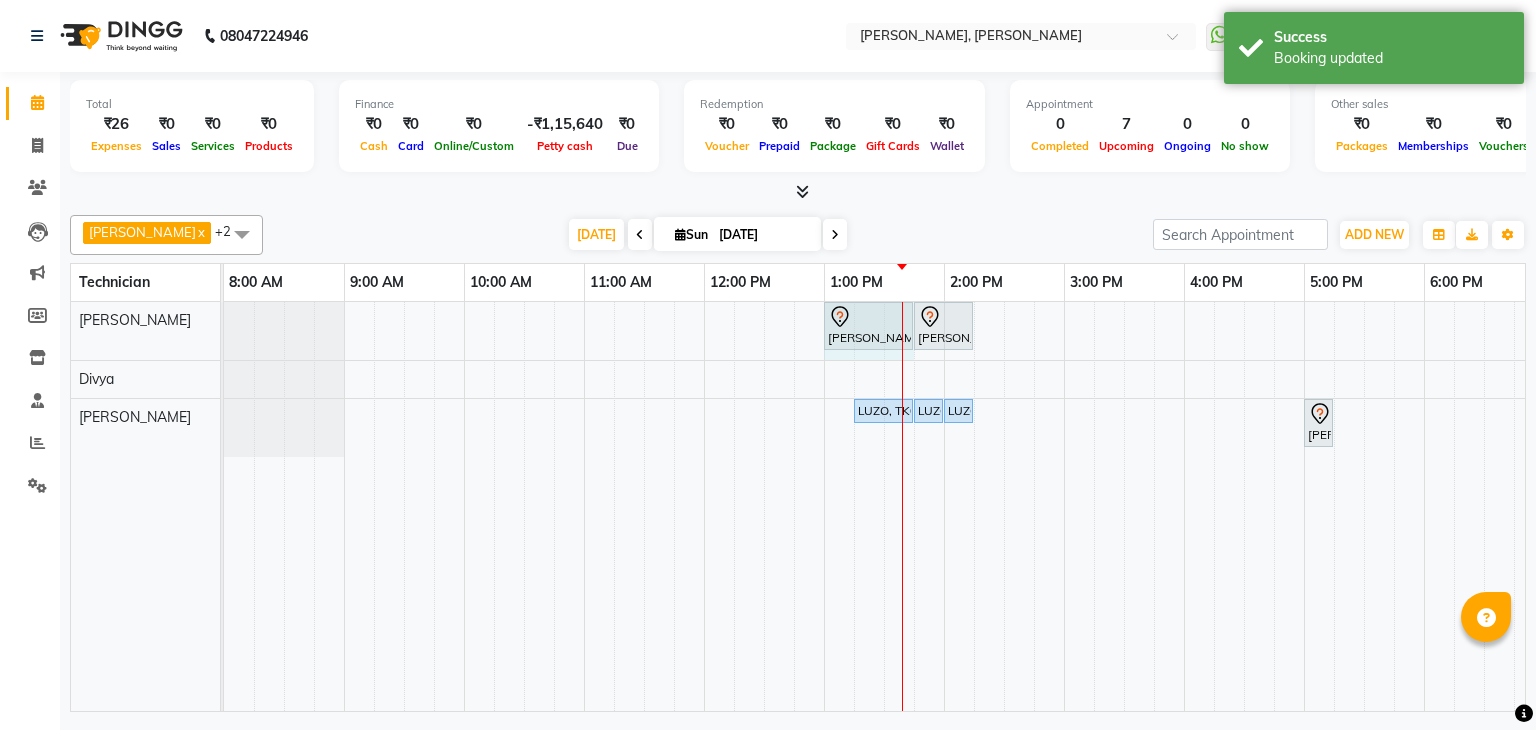 drag, startPoint x: 880, startPoint y: 320, endPoint x: 904, endPoint y: 317, distance: 24.186773 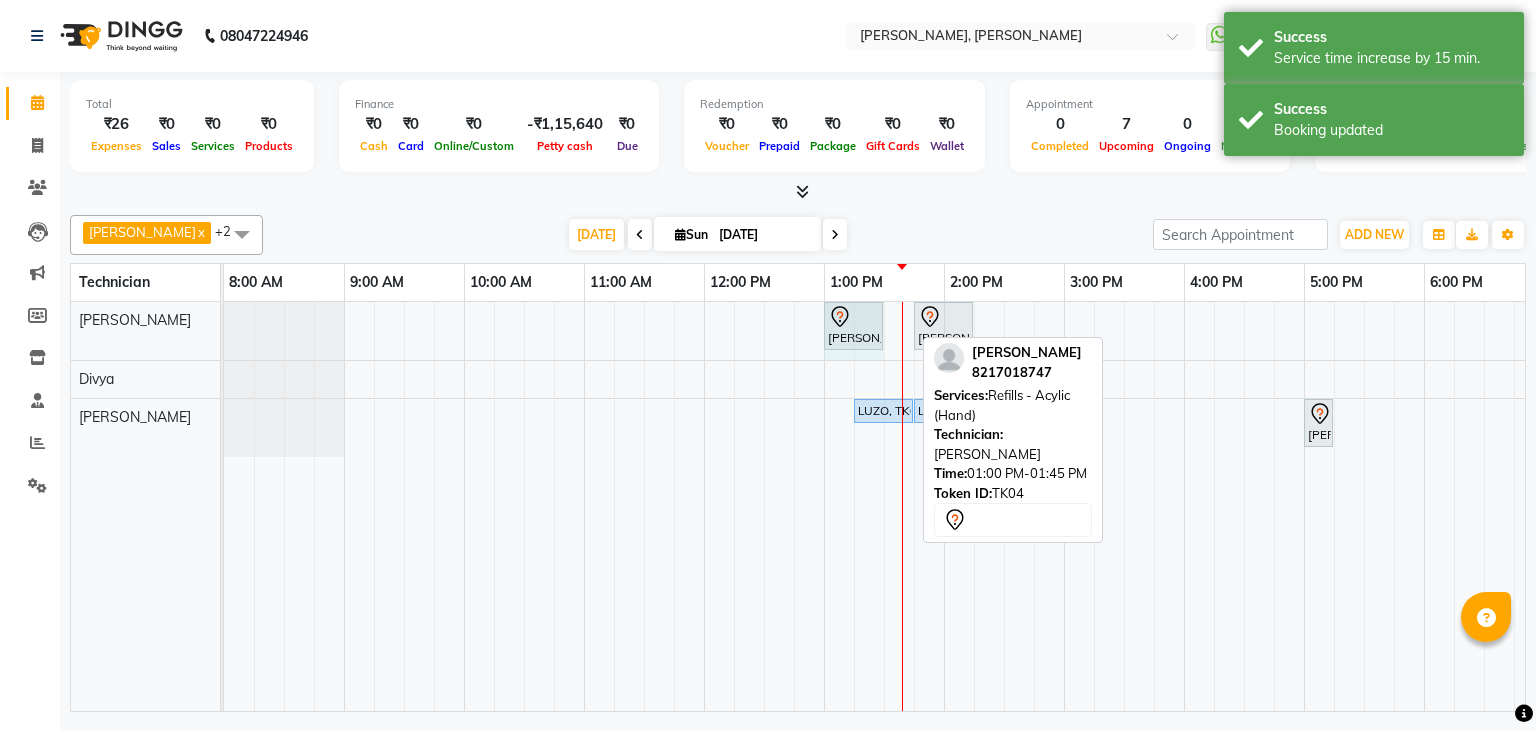 drag, startPoint x: 910, startPoint y: 317, endPoint x: 864, endPoint y: 320, distance: 46.09772 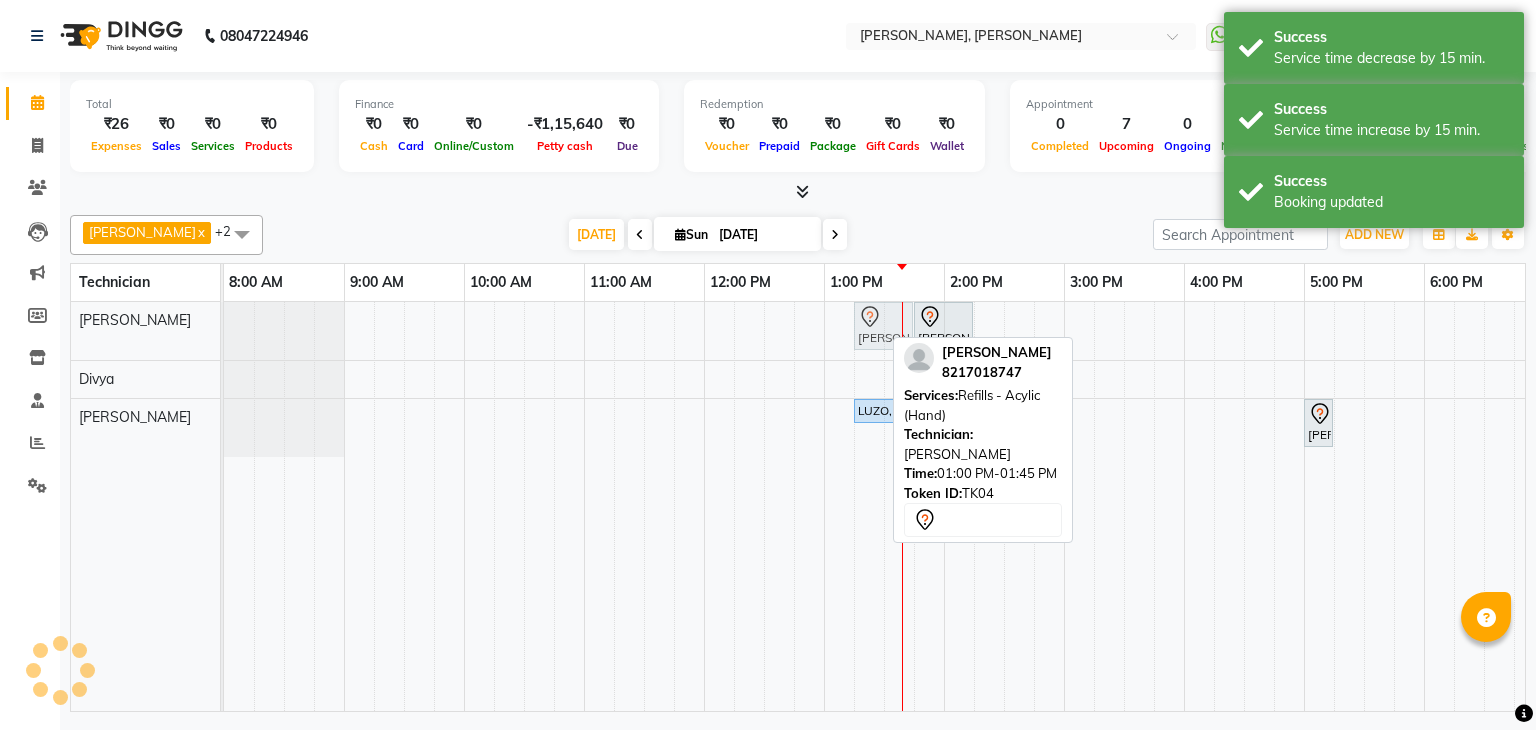 drag, startPoint x: 855, startPoint y: 322, endPoint x: 883, endPoint y: 324, distance: 28.071337 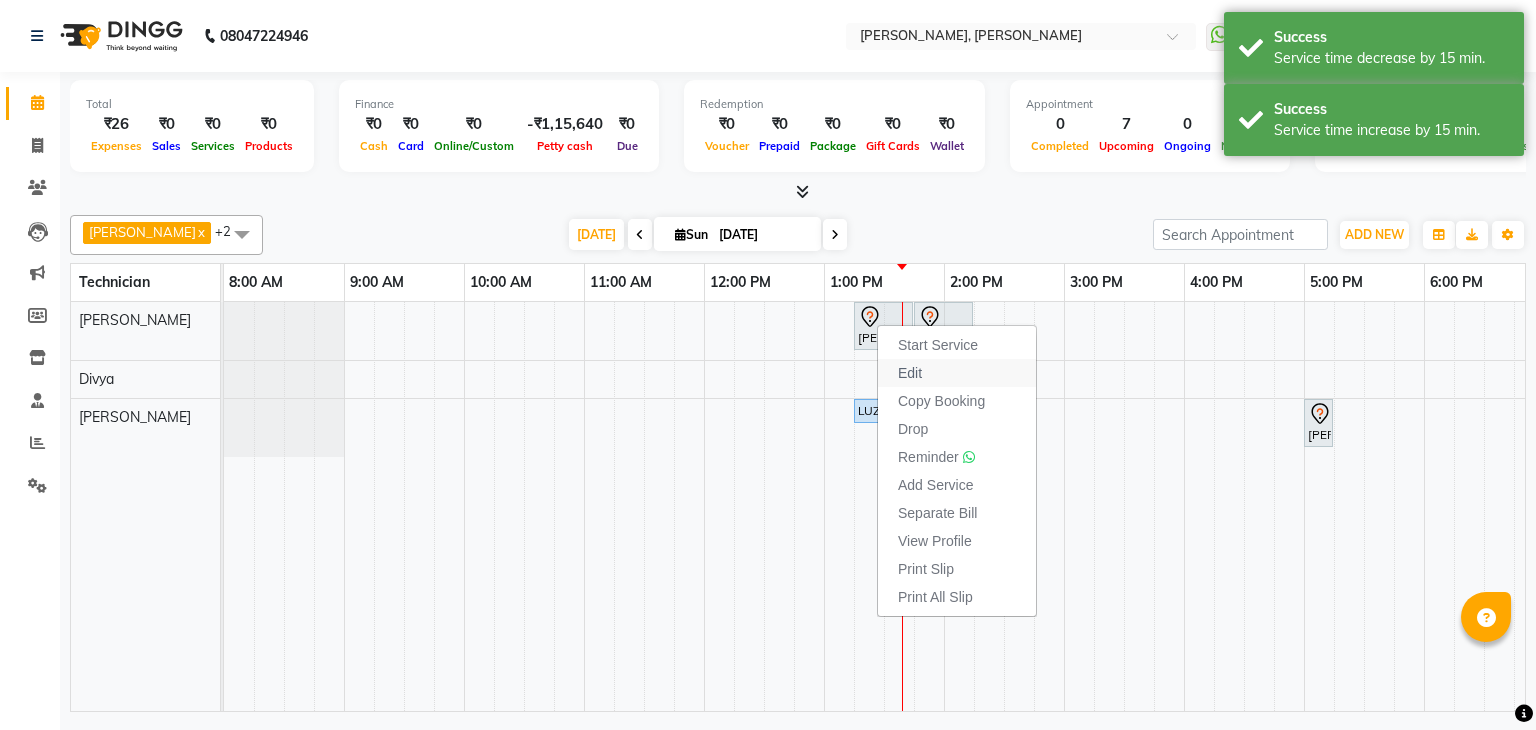 click on "Edit" at bounding box center (957, 373) 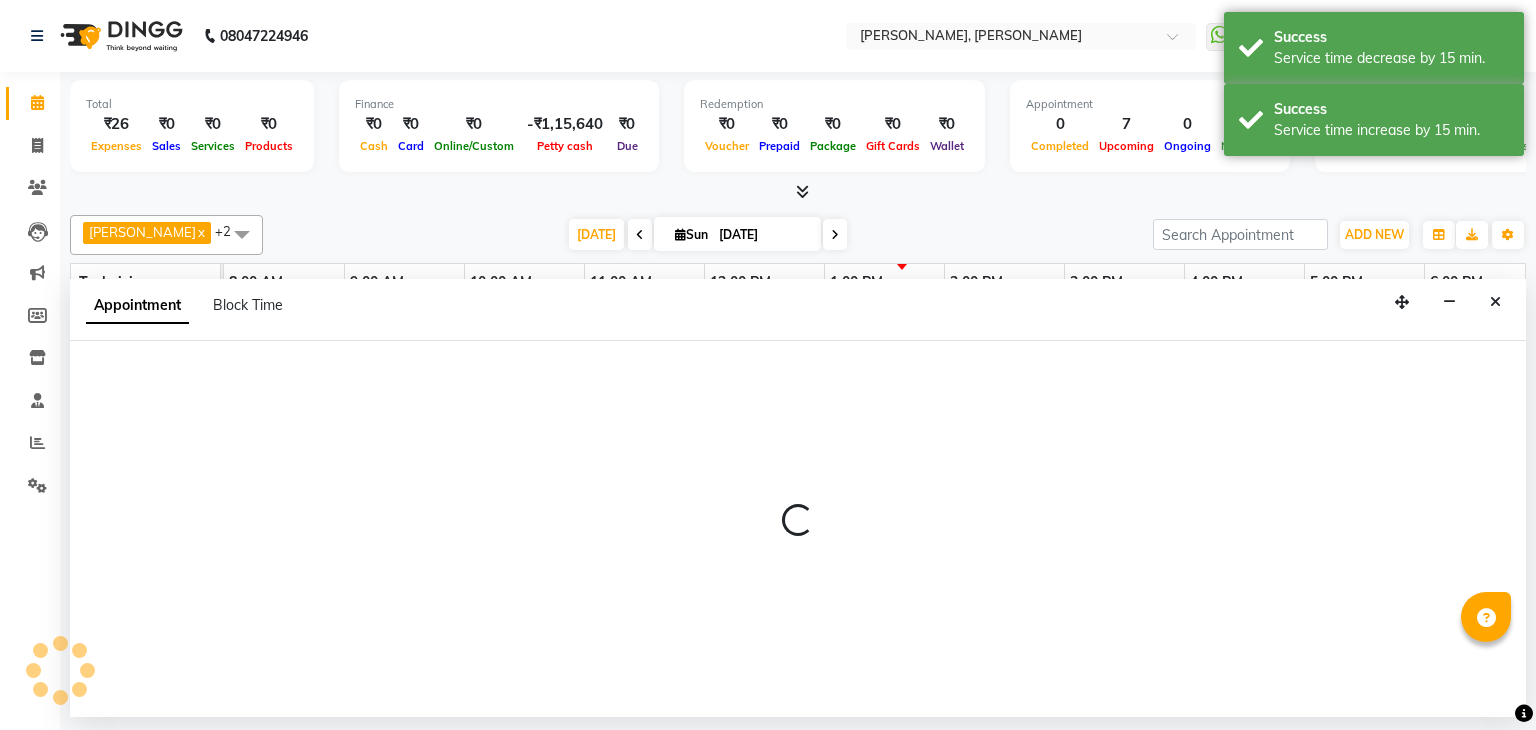 select on "tentative" 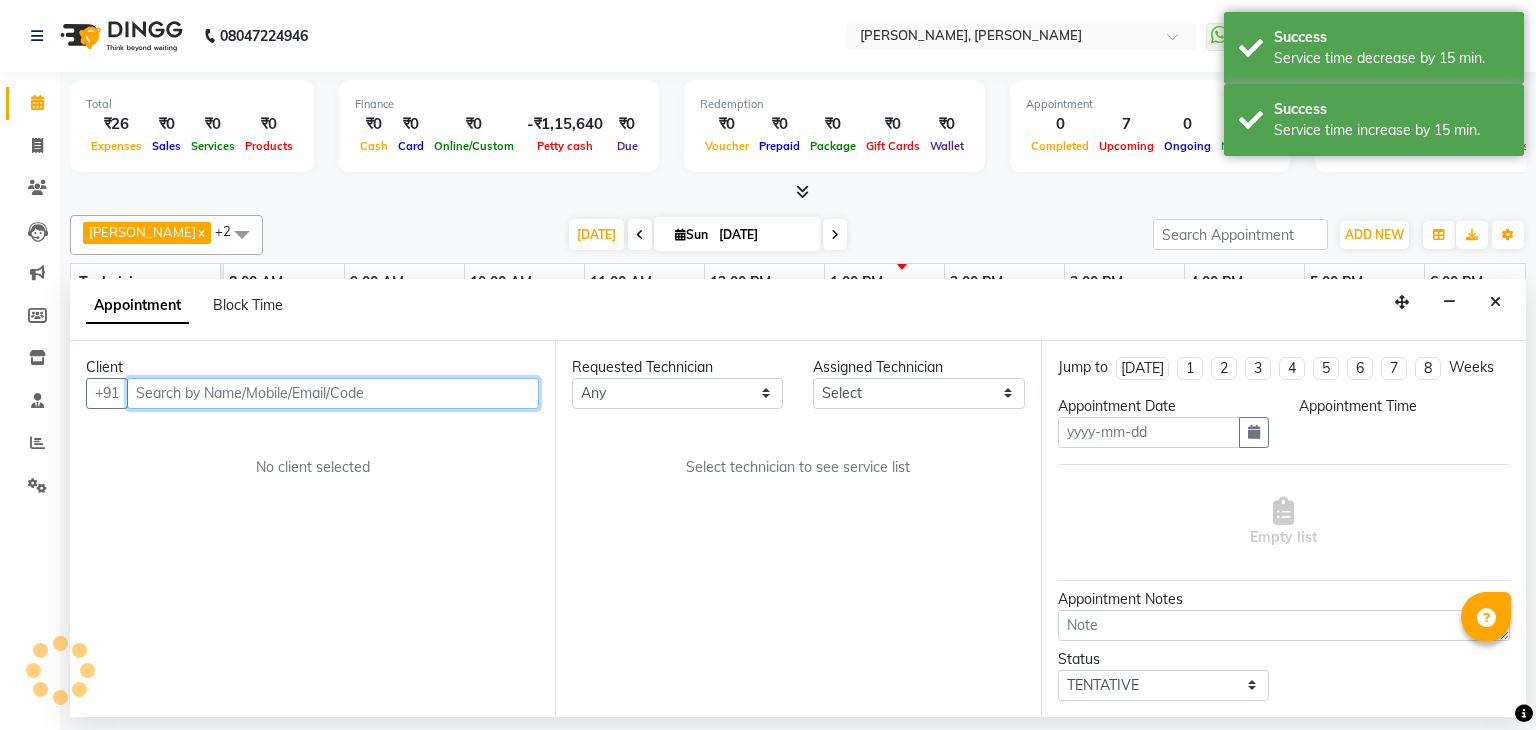 type on "[DATE]" 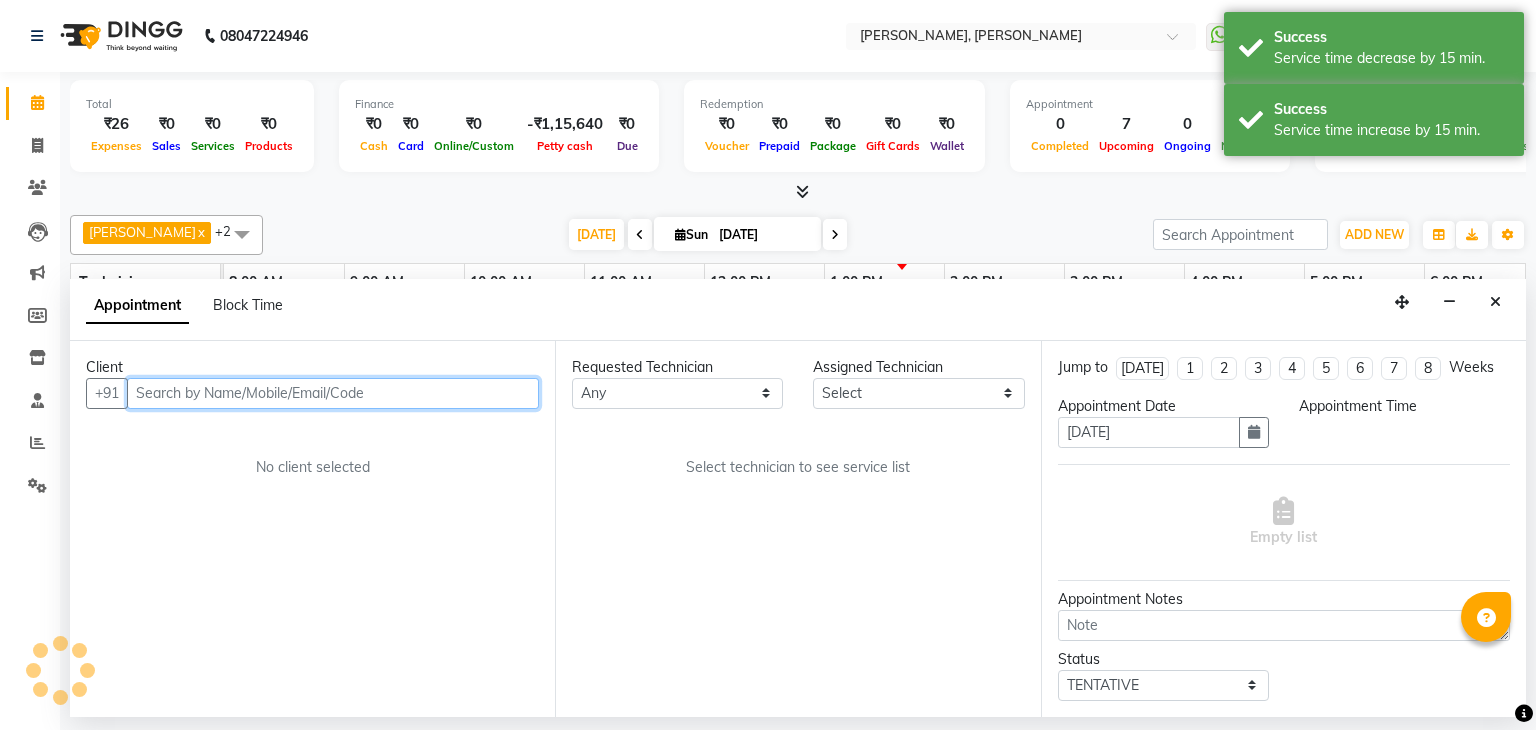 select on "54412" 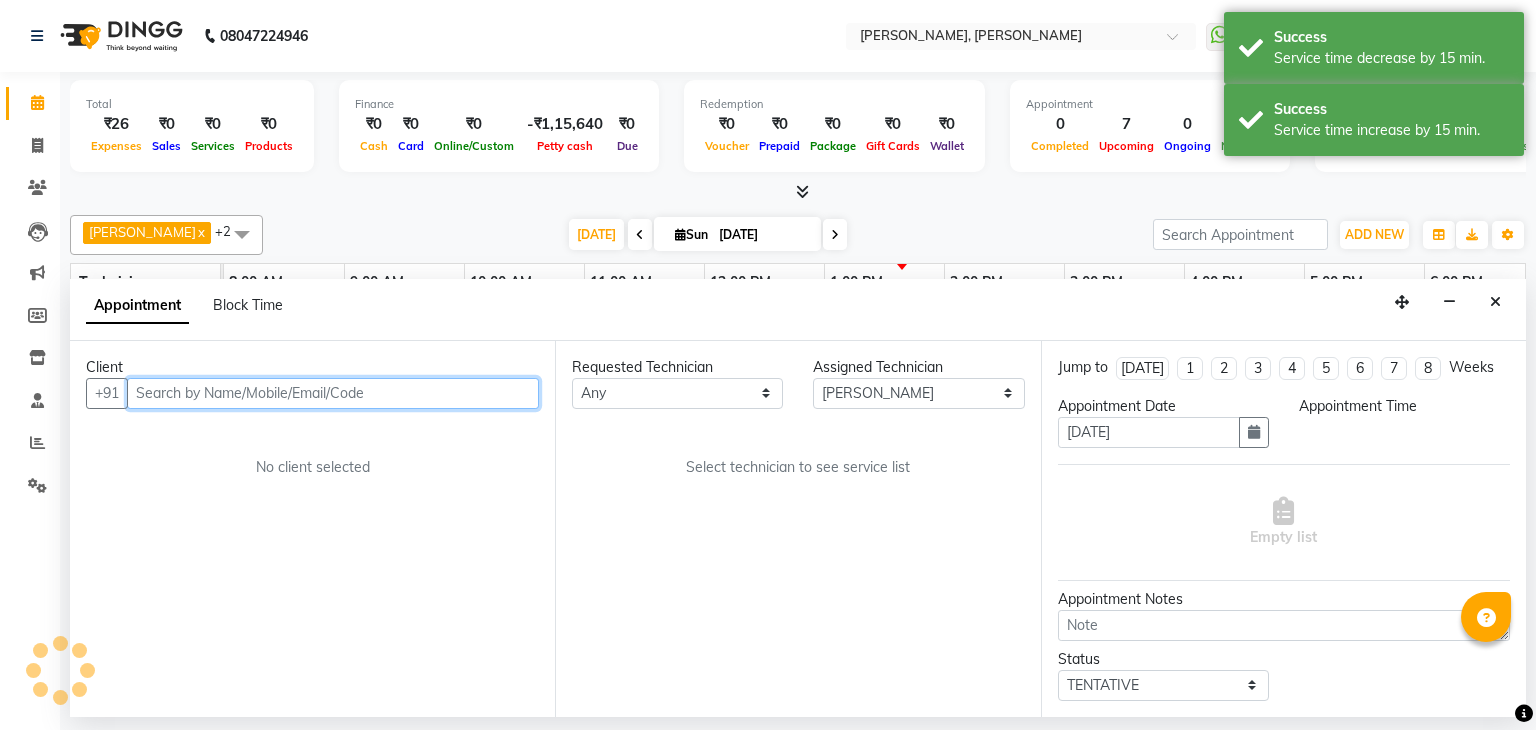 scroll, scrollTop: 0, scrollLeft: 258, axis: horizontal 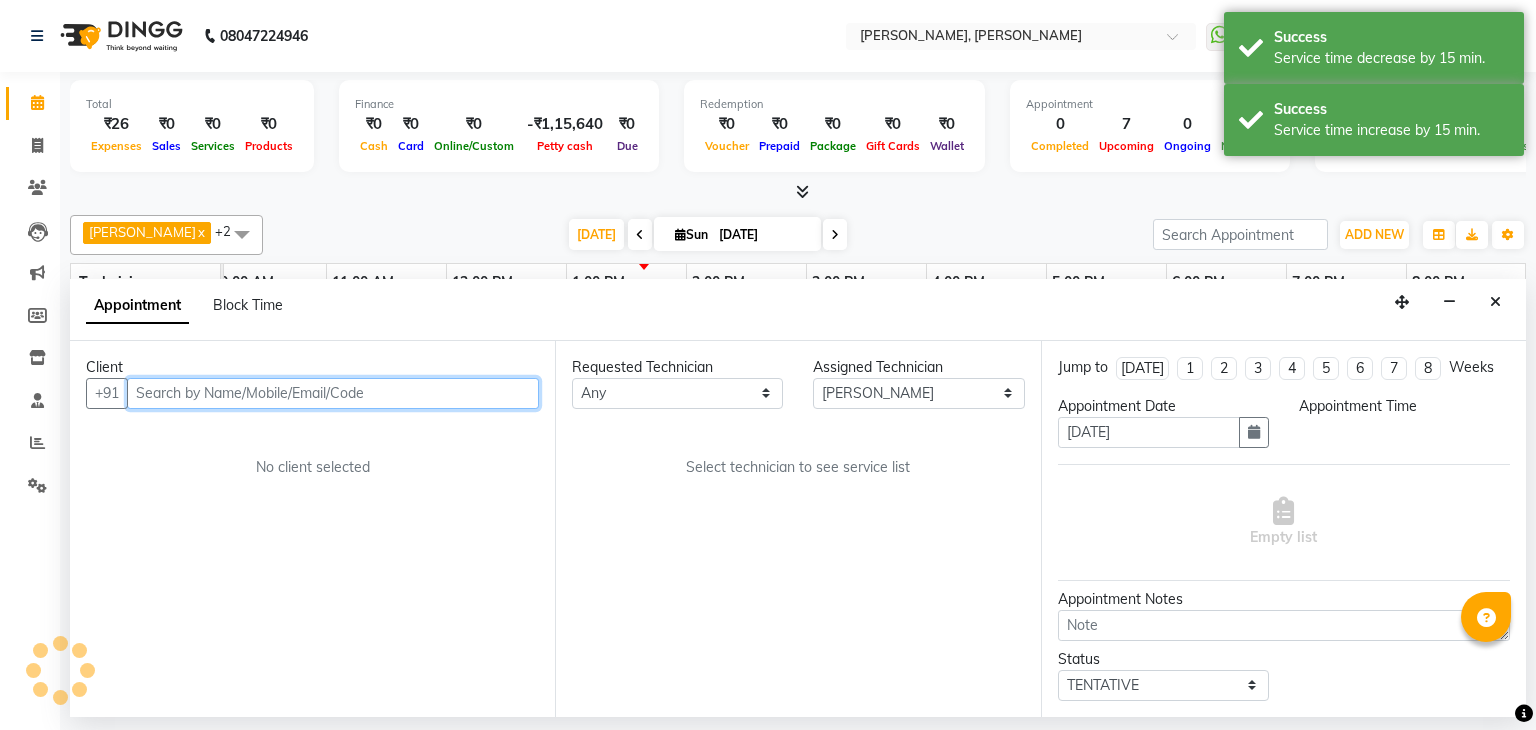 select on "780" 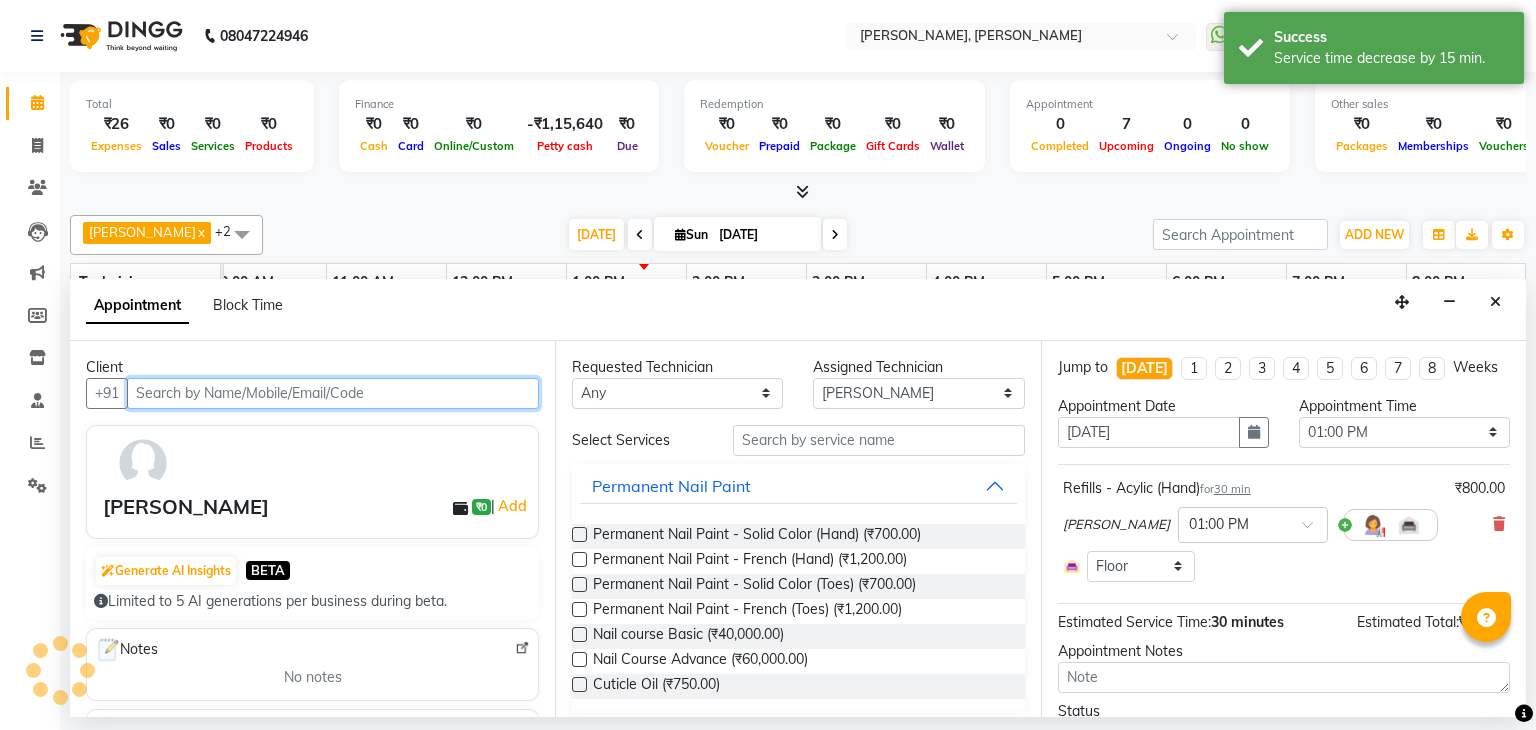 select on "3204" 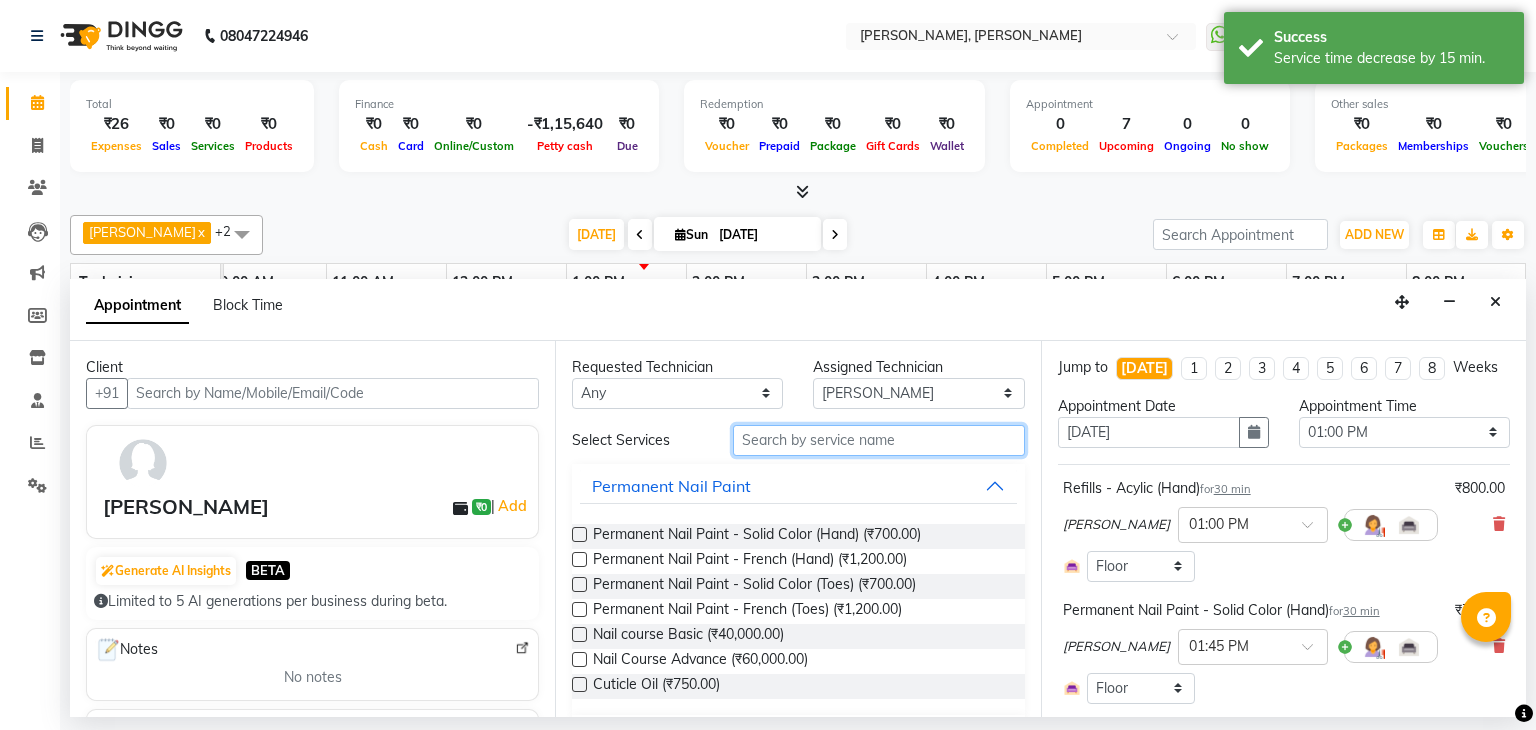 click at bounding box center [879, 440] 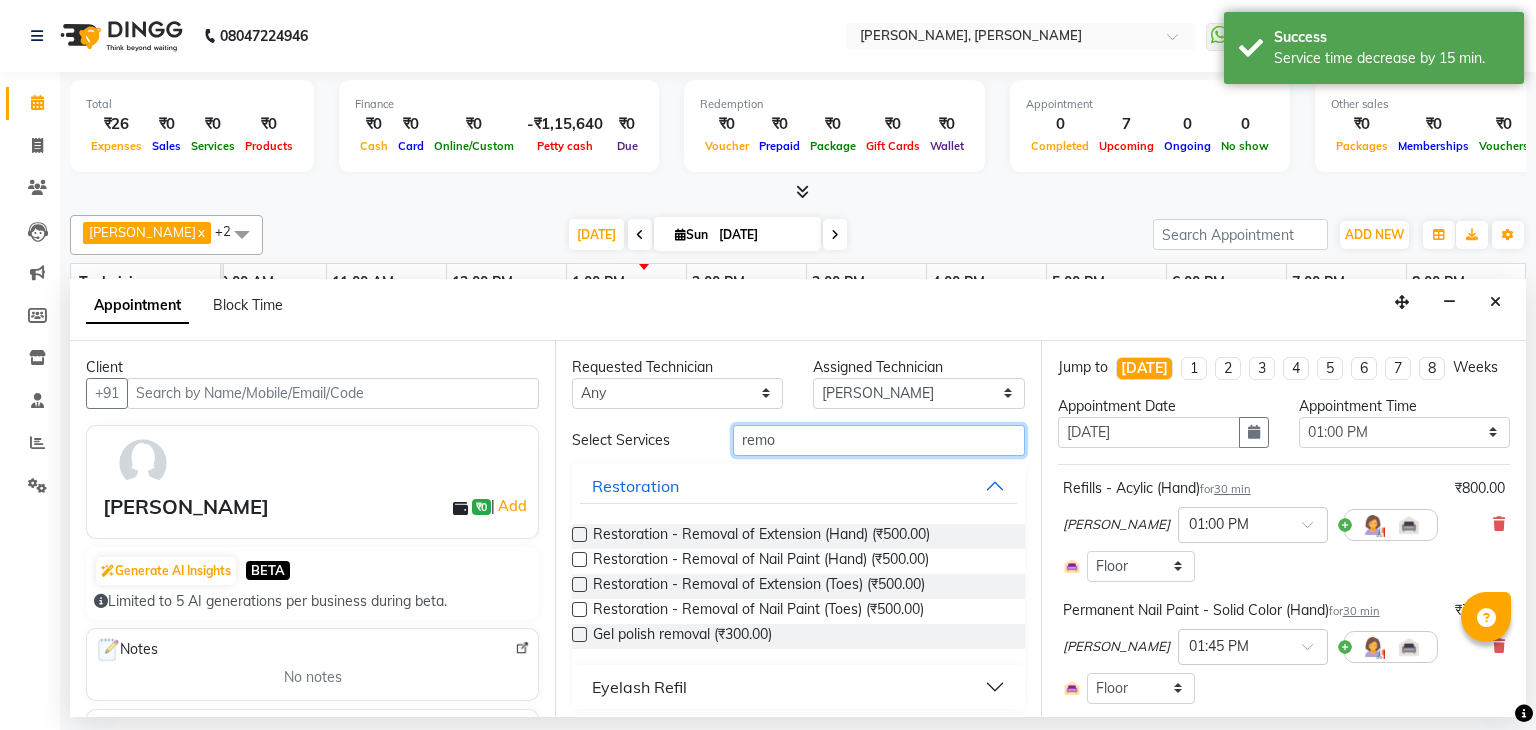 type on "remo" 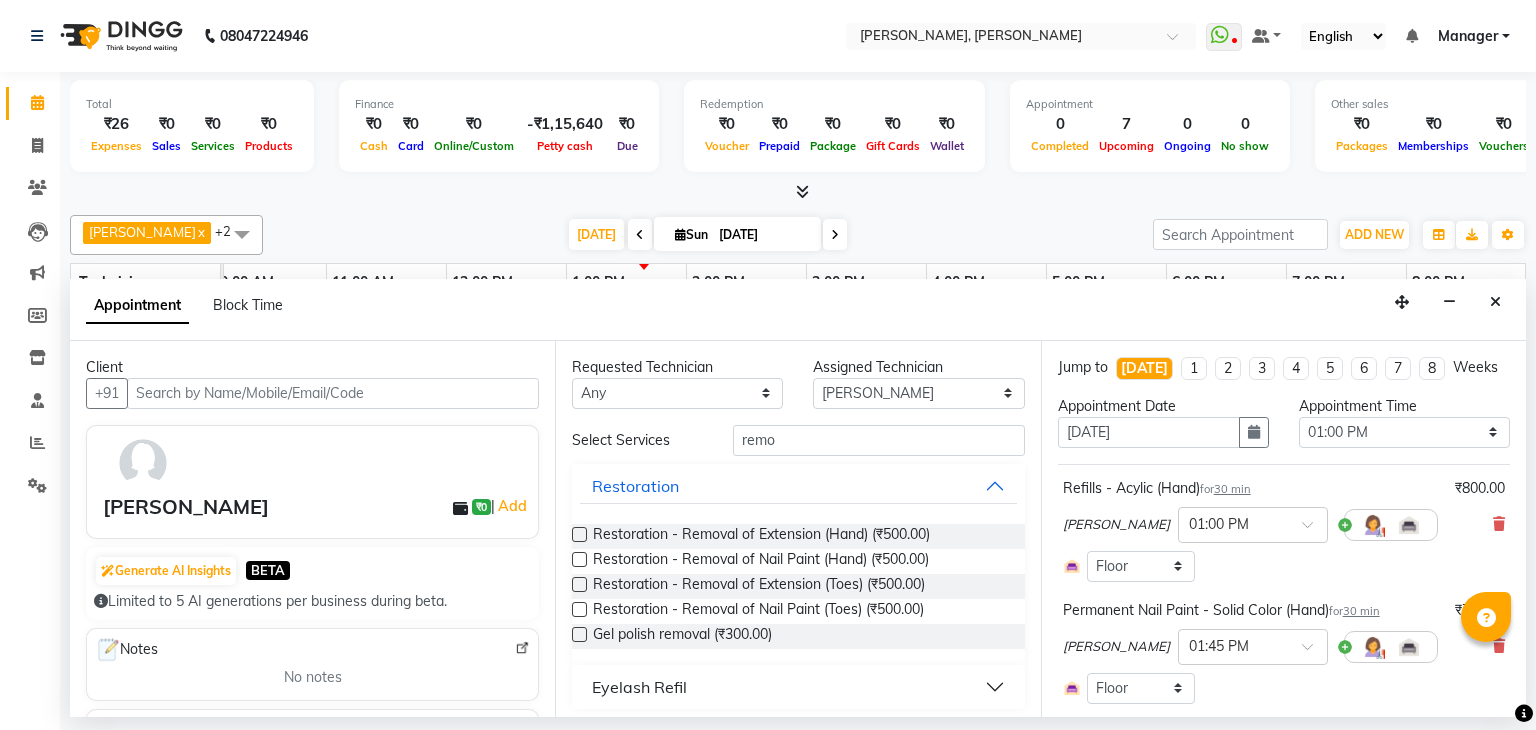 click at bounding box center (579, 634) 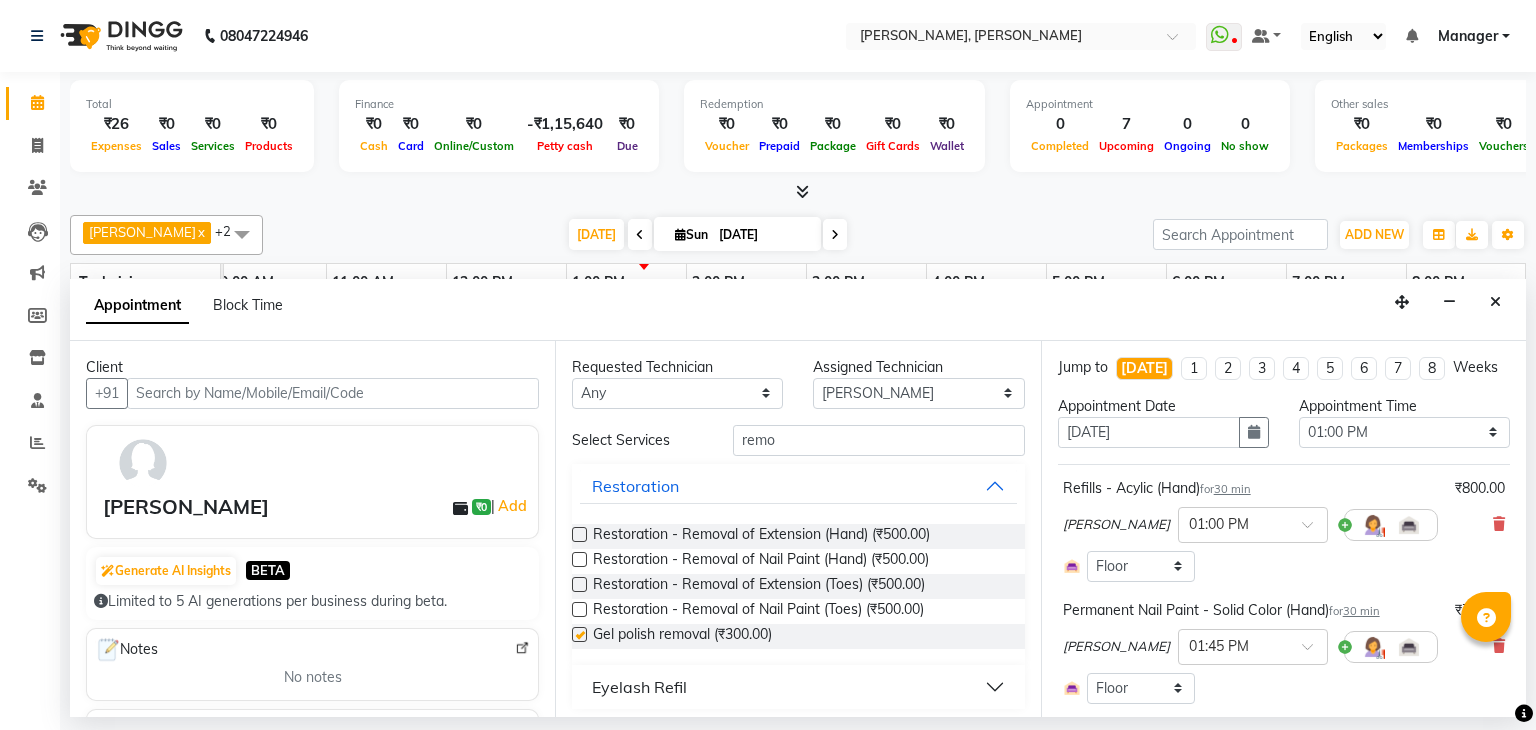 checkbox on "false" 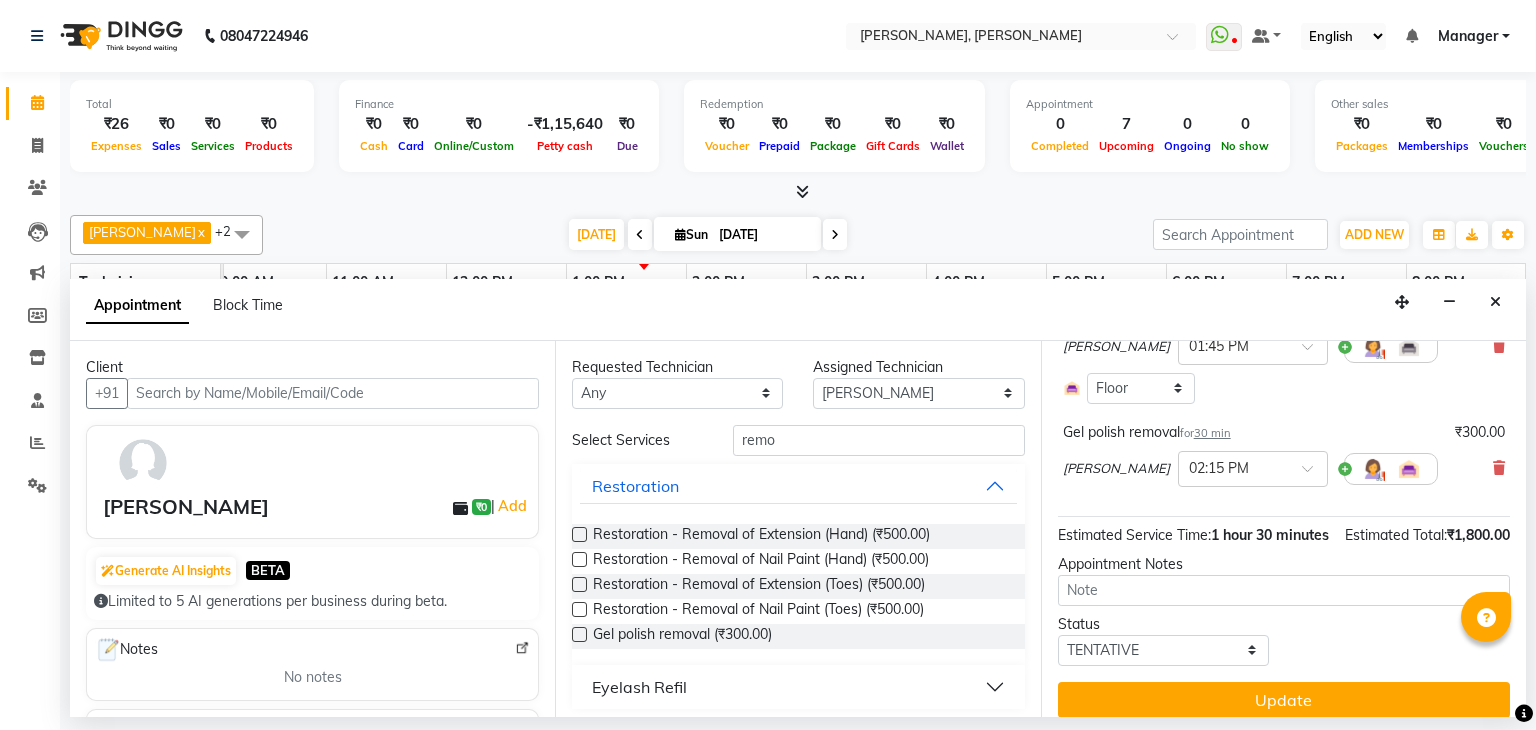 scroll, scrollTop: 336, scrollLeft: 0, axis: vertical 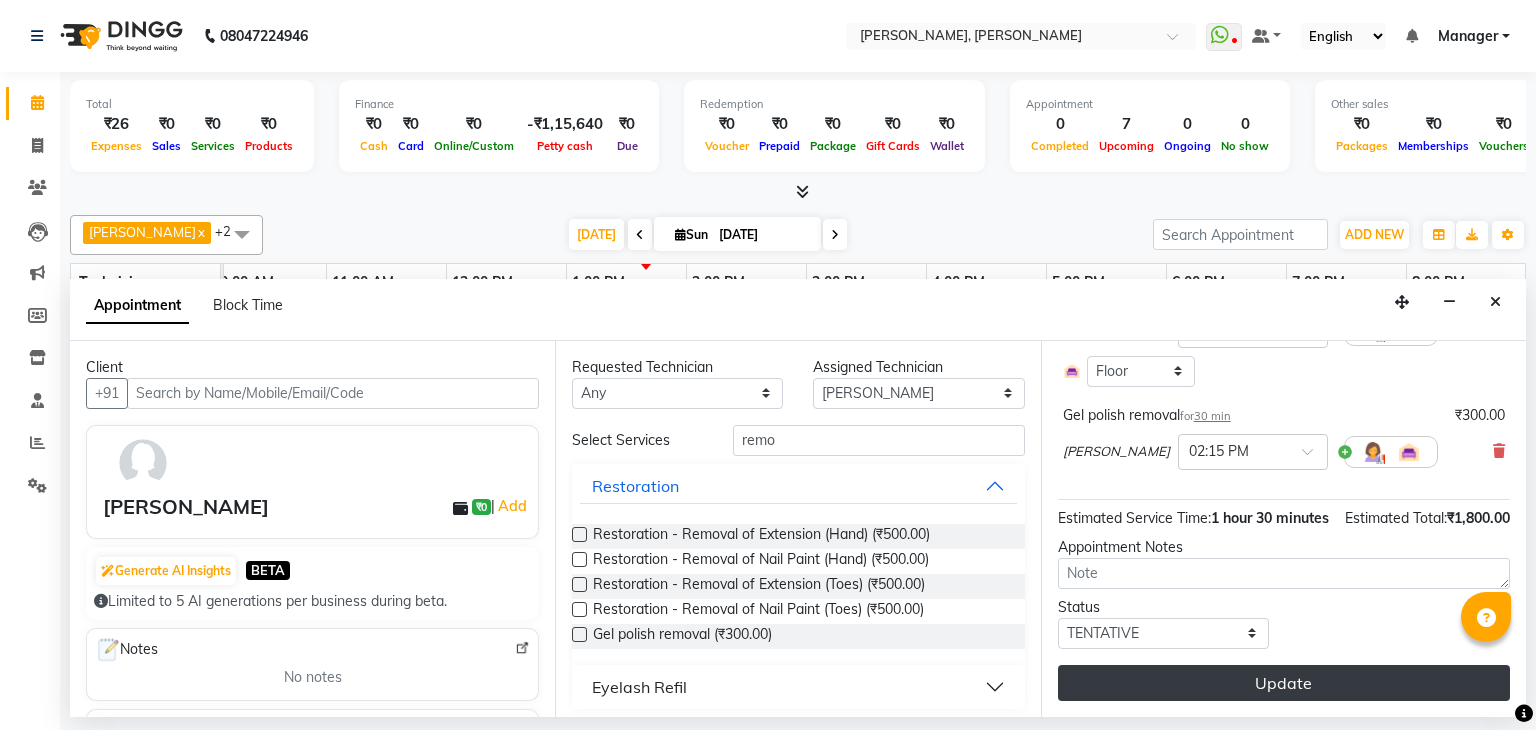 click on "Update" at bounding box center (1284, 683) 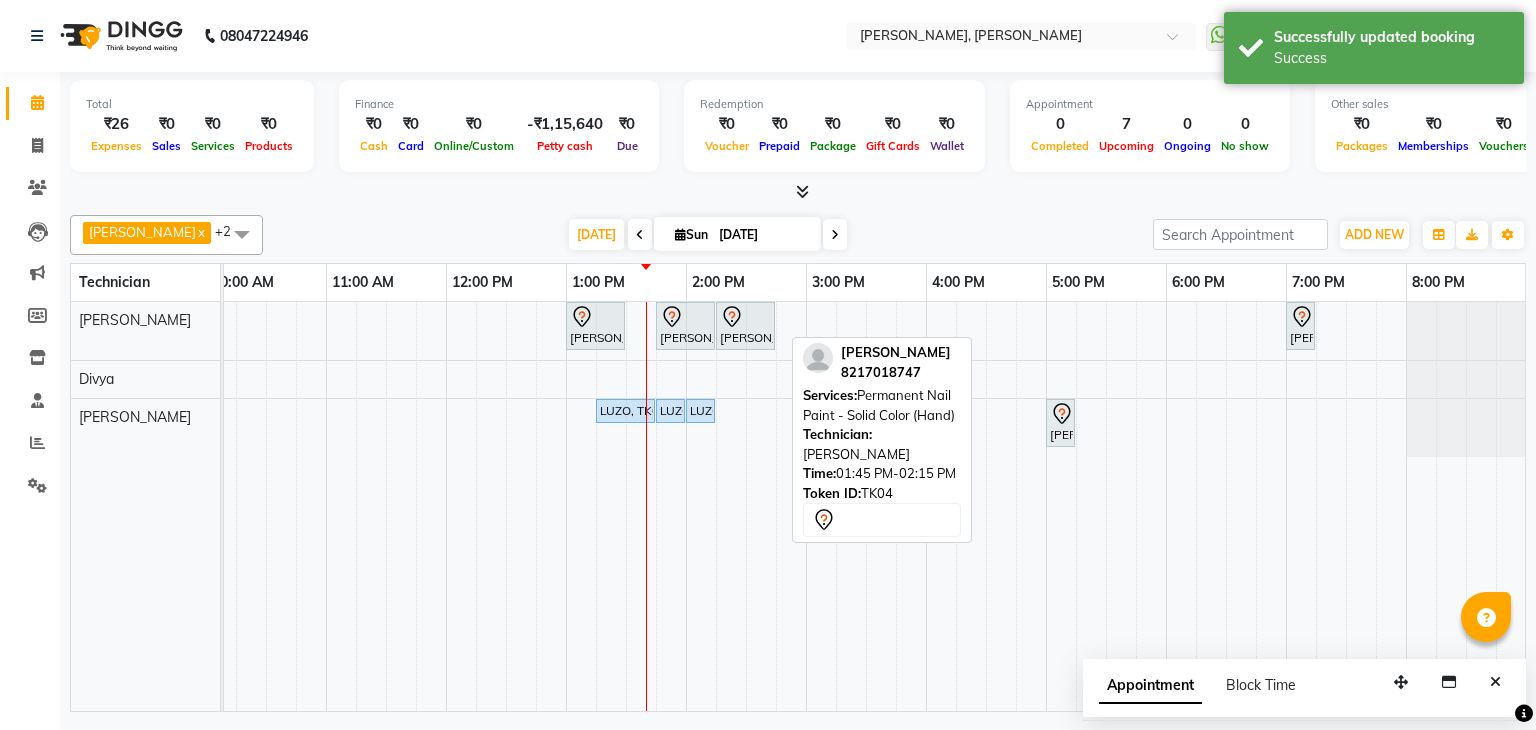 scroll, scrollTop: 0, scrollLeft: 181, axis: horizontal 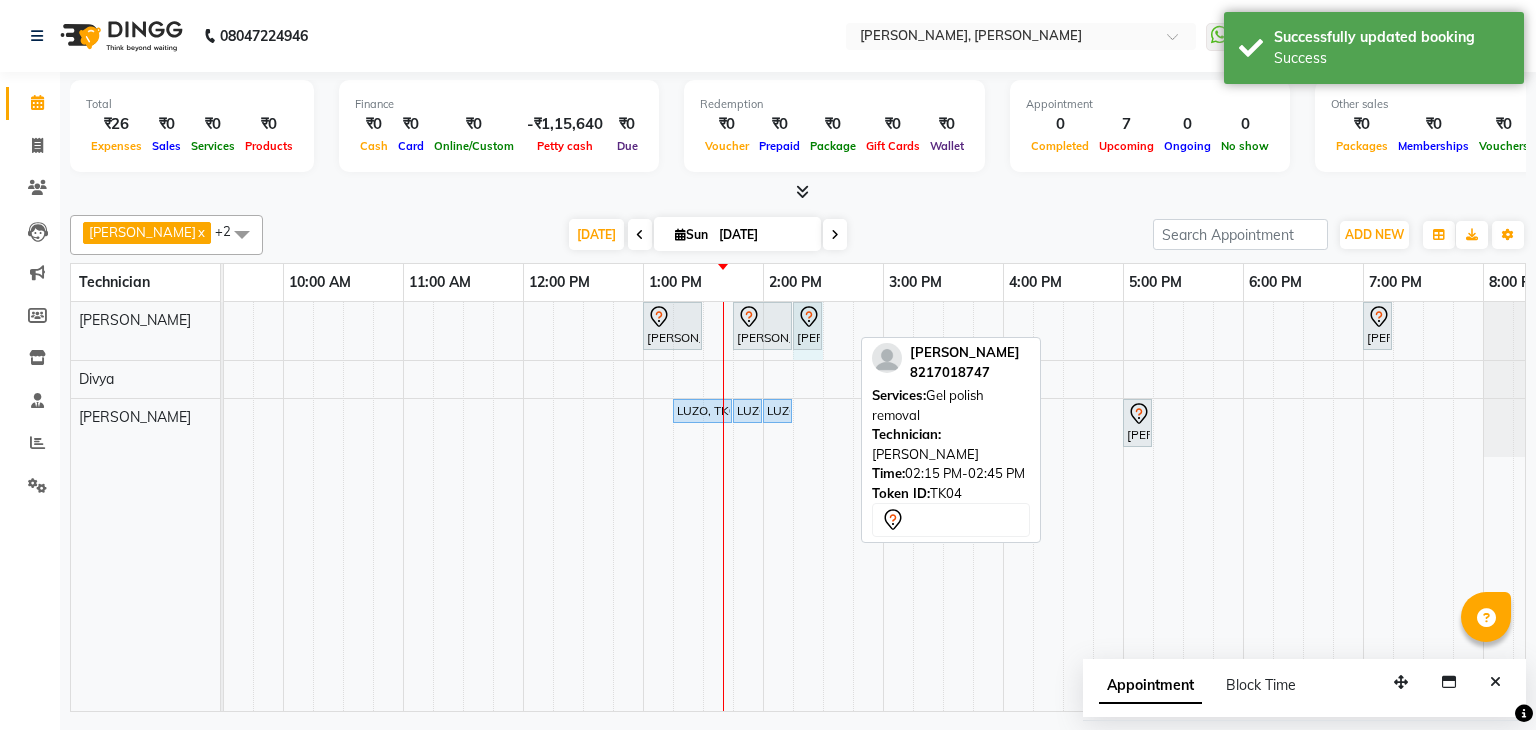 drag, startPoint x: 852, startPoint y: 315, endPoint x: 816, endPoint y: 313, distance: 36.05551 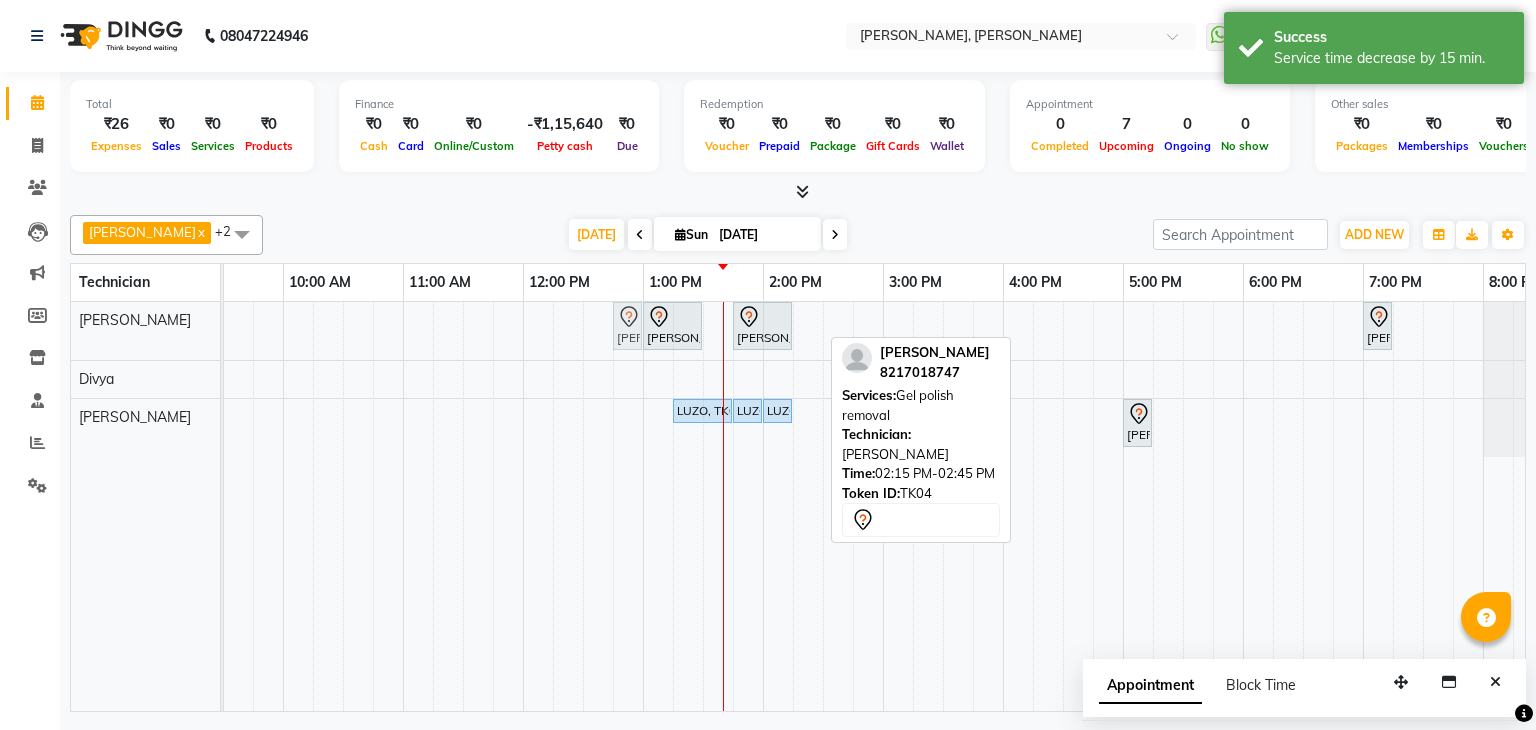 drag, startPoint x: 809, startPoint y: 313, endPoint x: 632, endPoint y: 321, distance: 177.1807 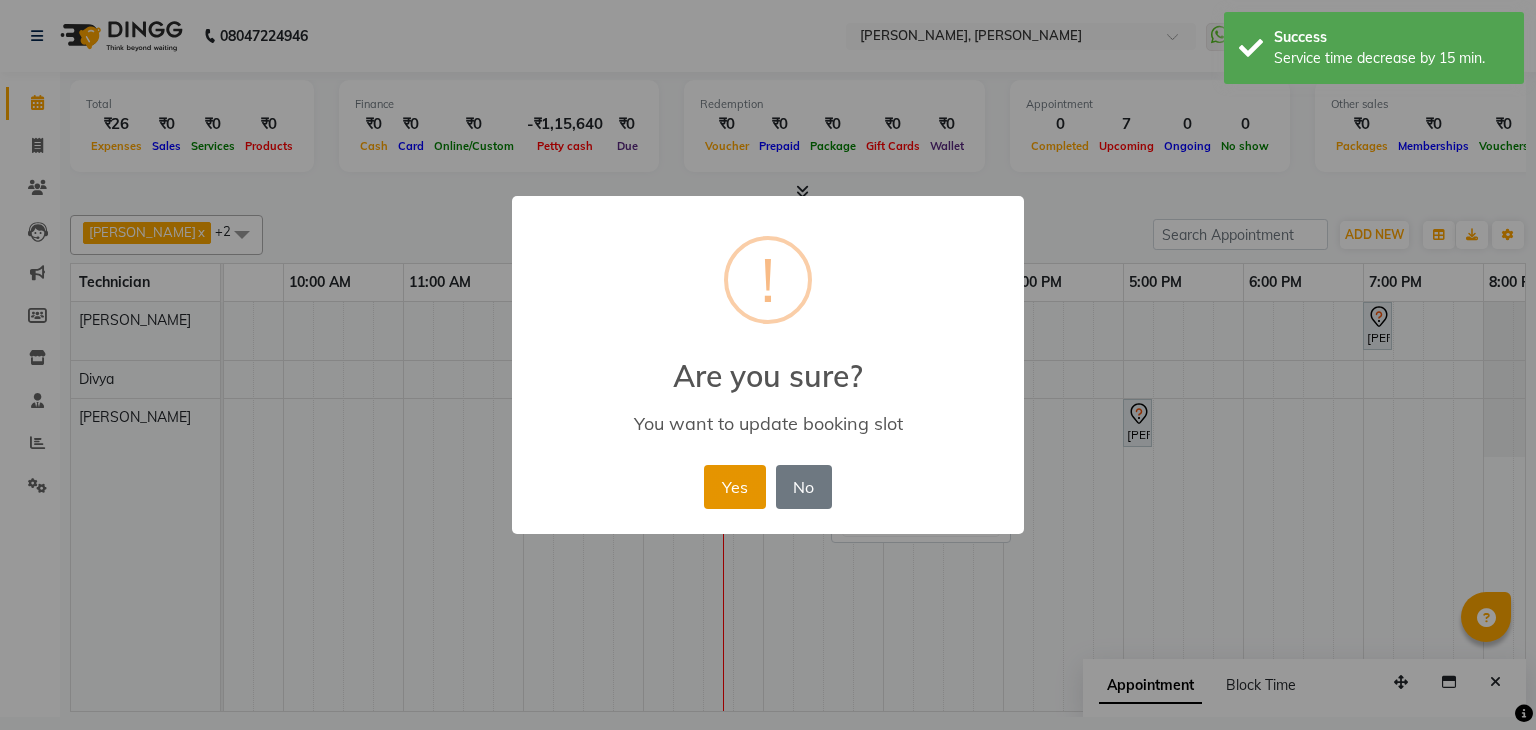 click on "Yes" at bounding box center (734, 487) 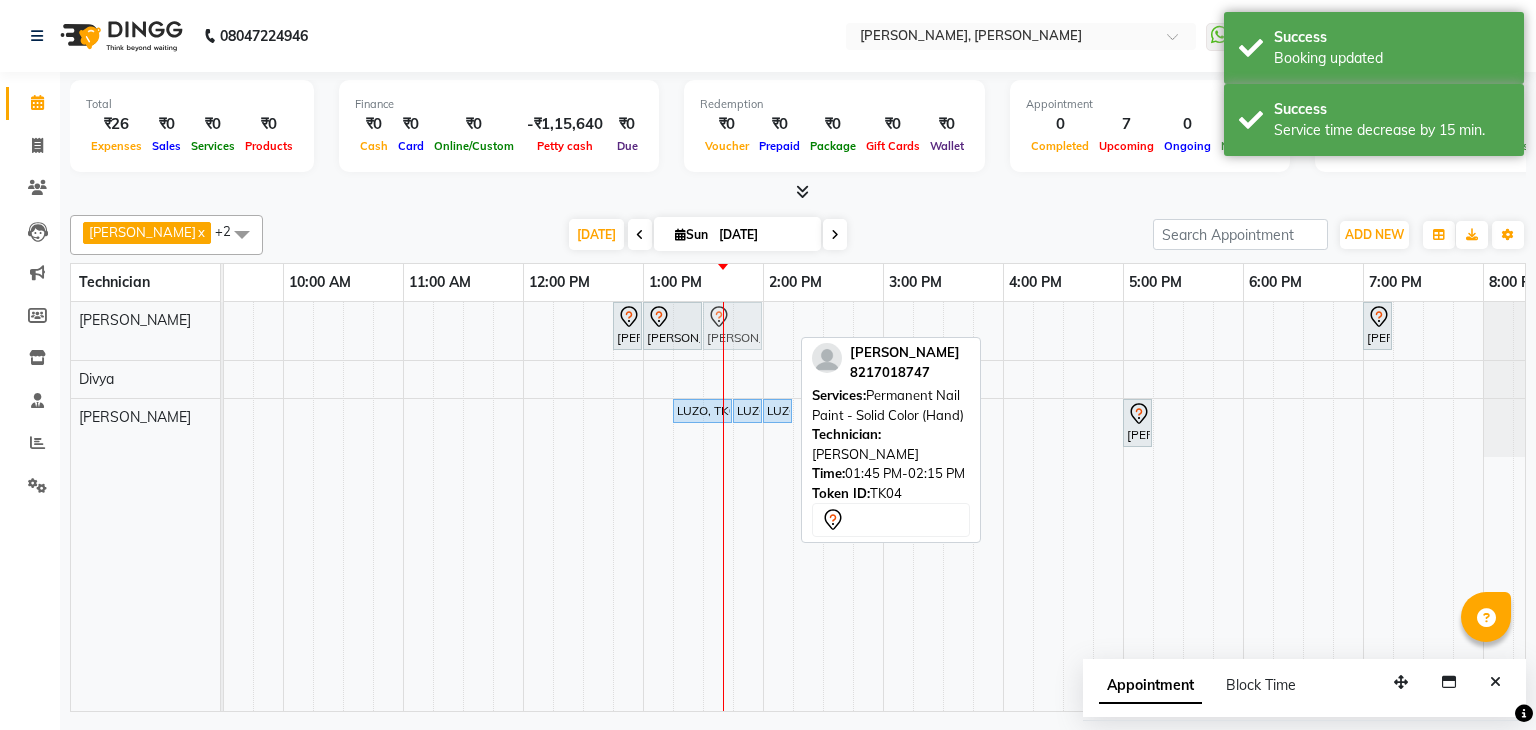 drag, startPoint x: 748, startPoint y: 325, endPoint x: 731, endPoint y: 324, distance: 17.029387 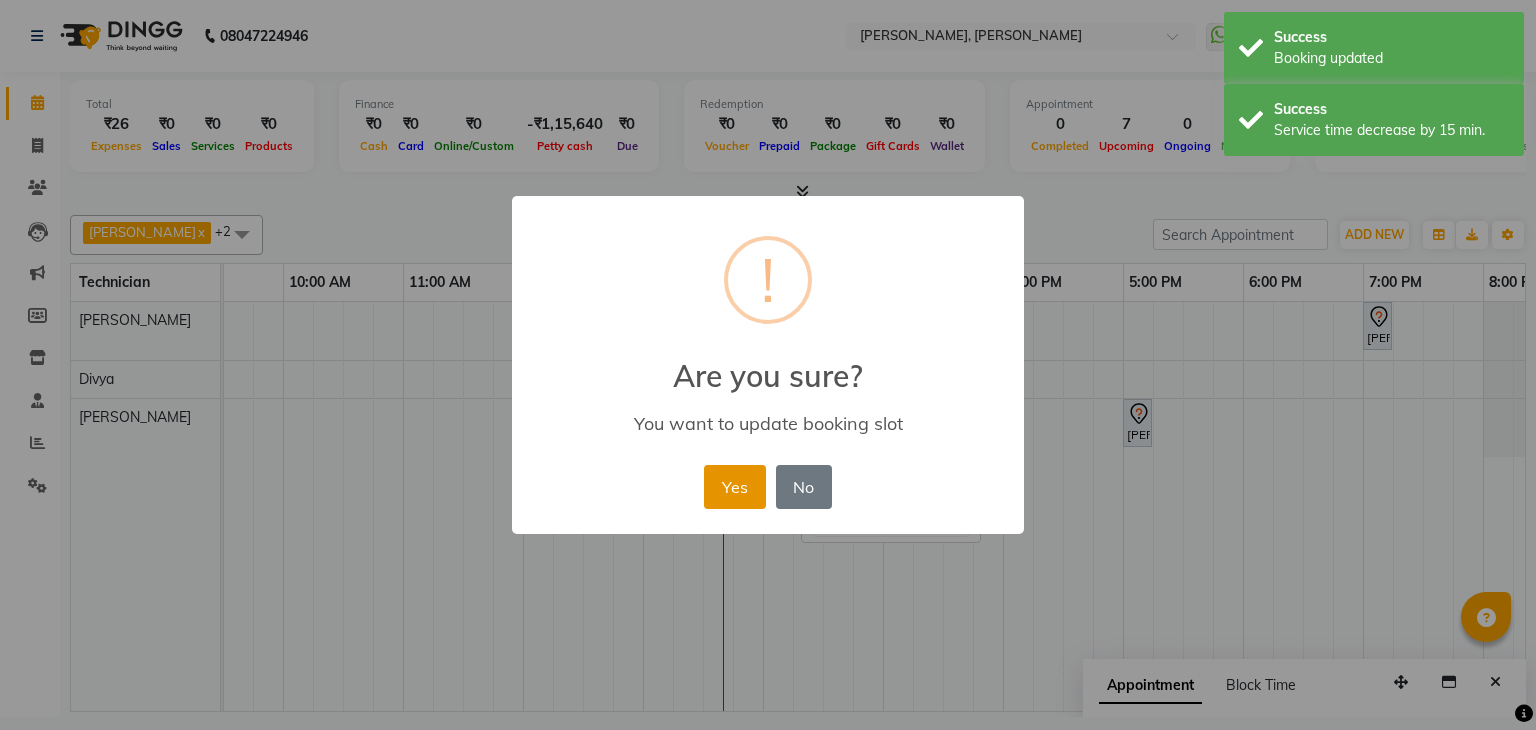 click on "Yes" at bounding box center (734, 487) 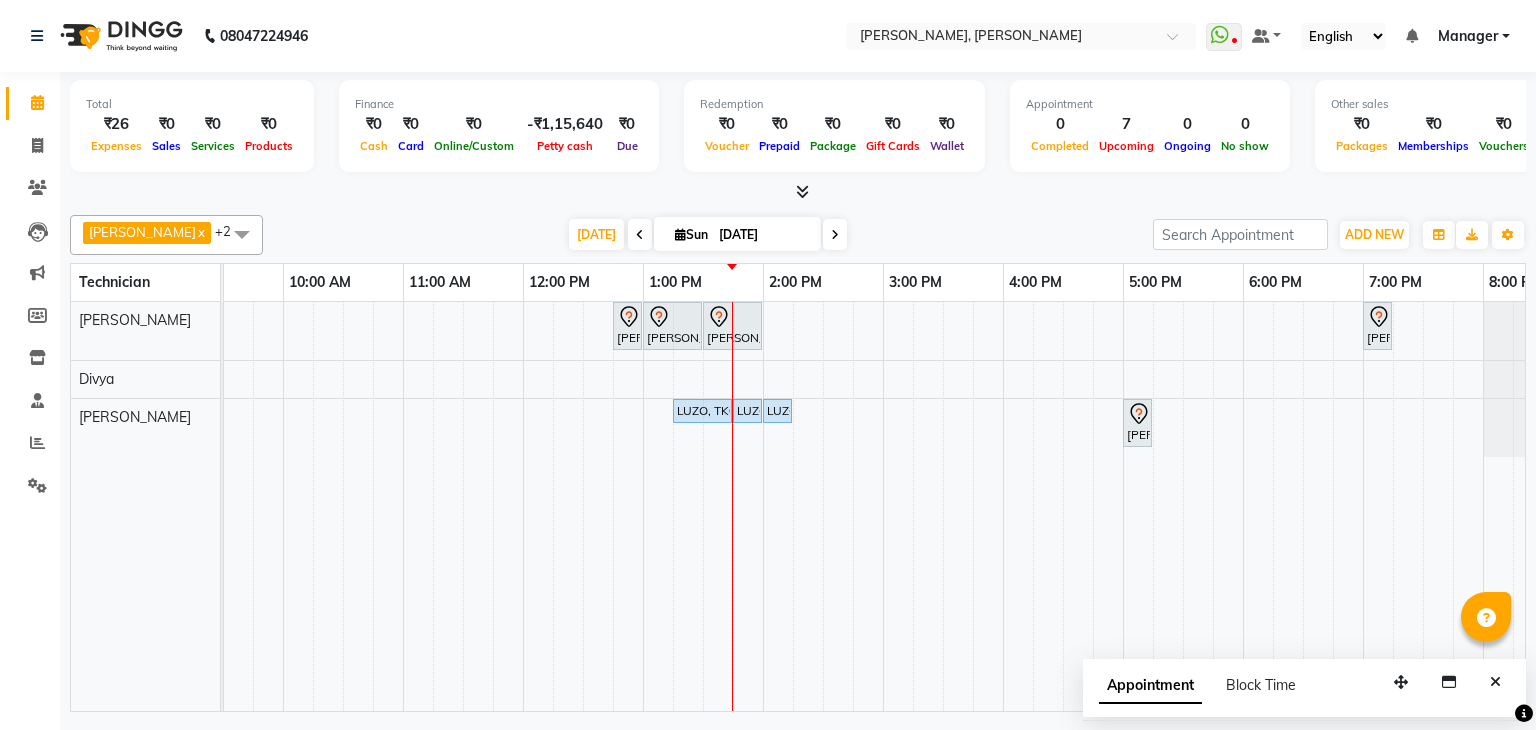 scroll, scrollTop: 0, scrollLeft: 0, axis: both 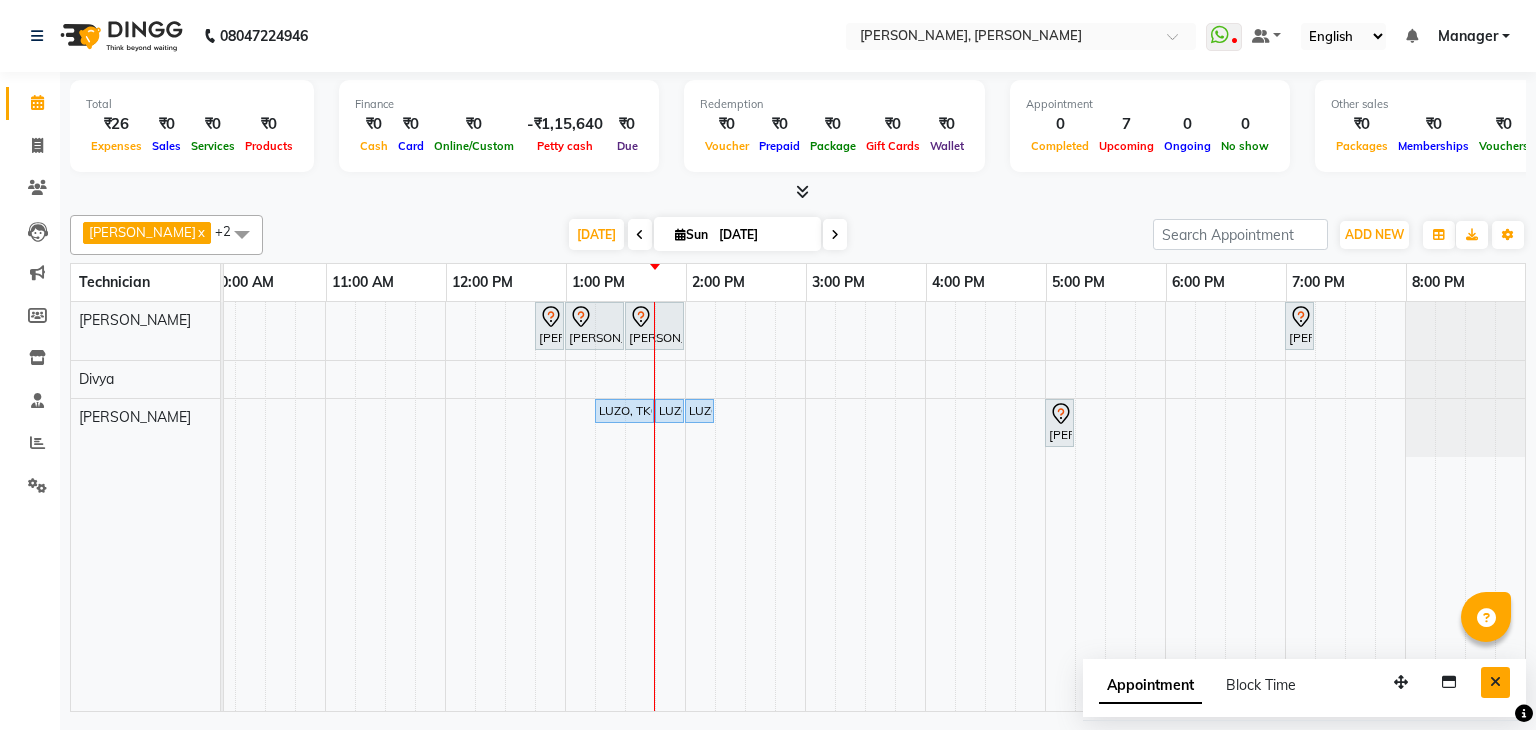click at bounding box center (1495, 682) 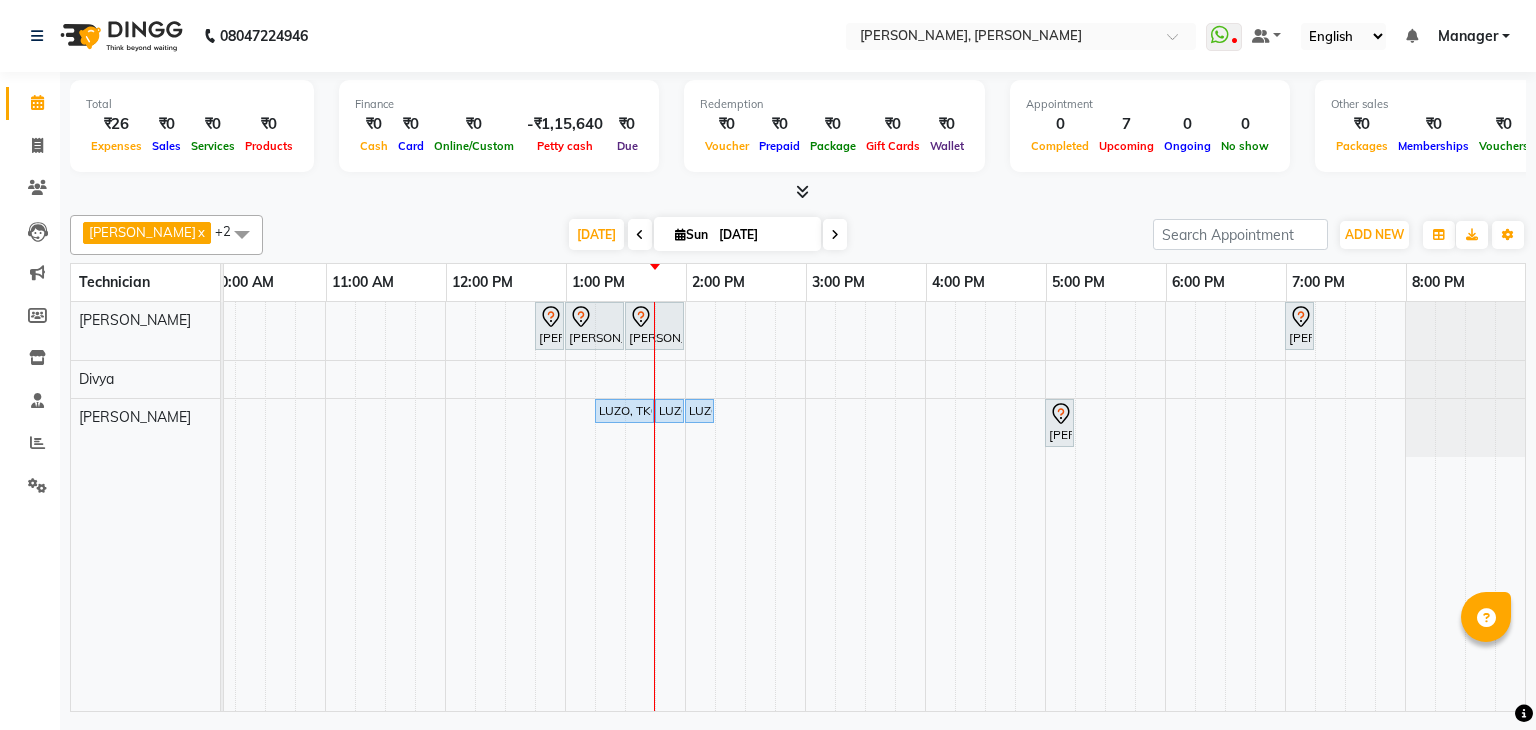 scroll, scrollTop: 0, scrollLeft: 0, axis: both 